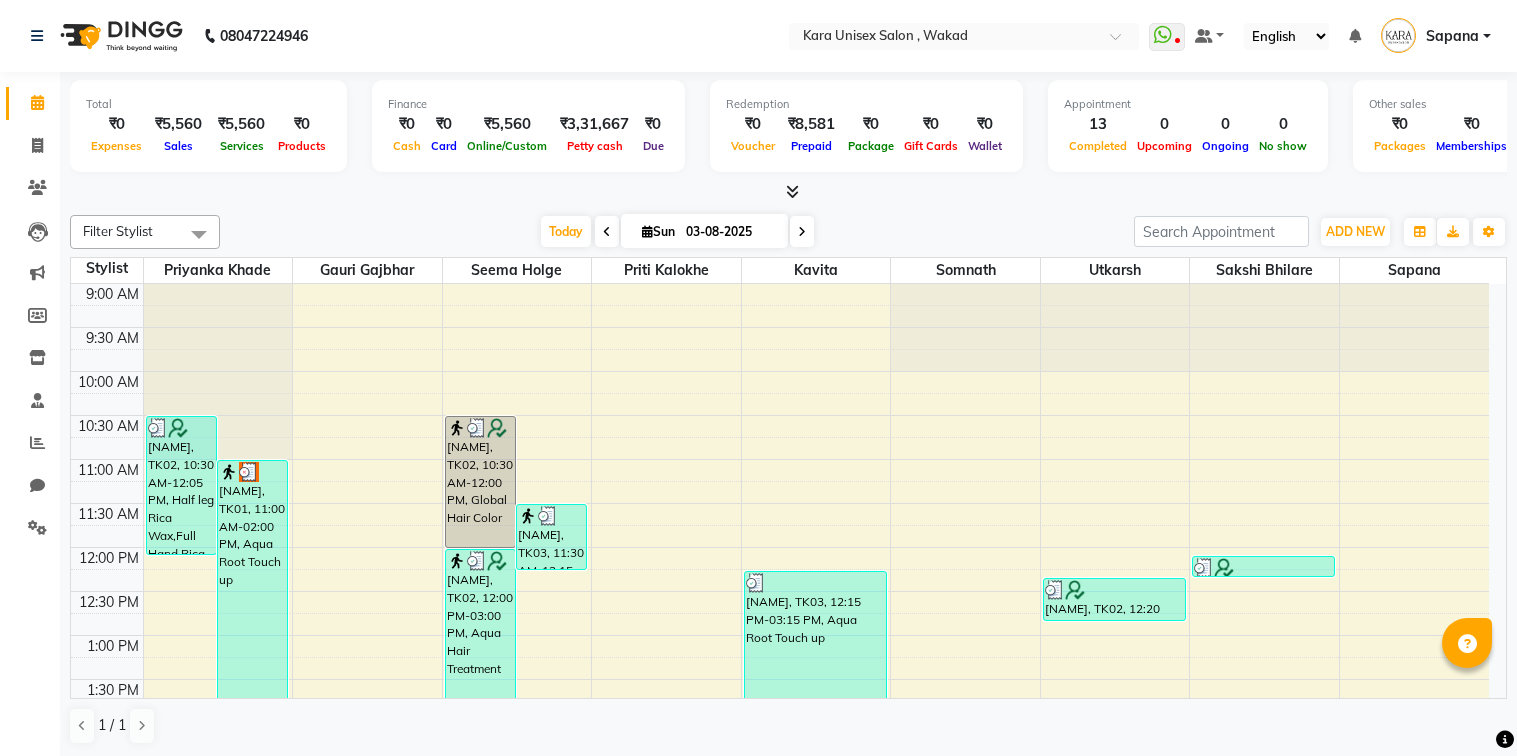 scroll, scrollTop: 0, scrollLeft: 0, axis: both 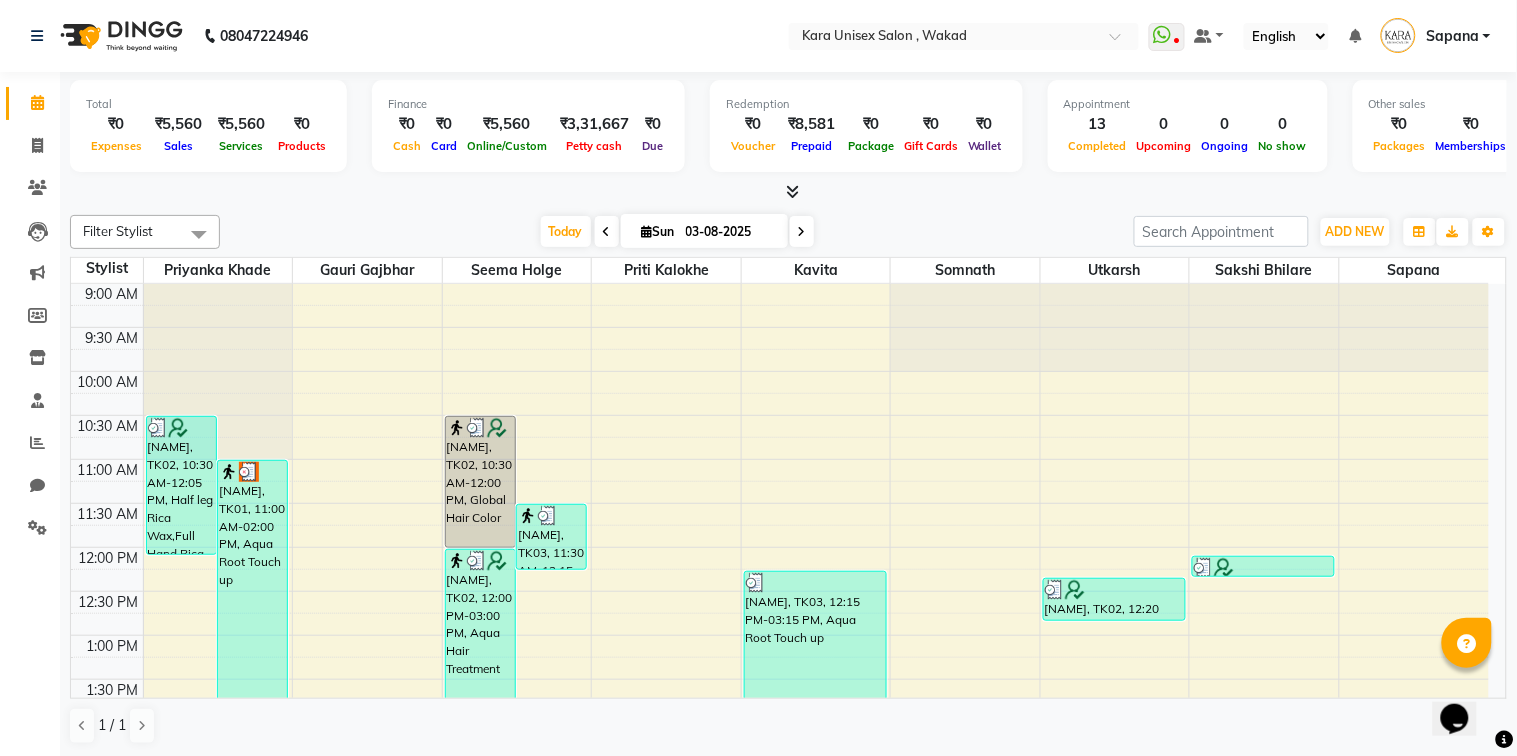 click on "Filter Stylist Select All Gauri Gajbhar Kavita Priti Kalokhe [NAME] Sakshi Bhilare Sapana  Seema Holge Somnath  [NAME] Today  Sun [DATE] Toggle Dropdown Add Appointment Add Invoice Add Expense Add Attendance Add Client Toggle Dropdown Add Appointment Add Invoice Add Expense Add Attendance Add Client ADD NEW Toggle Dropdown Add Appointment Add Invoice Add Expense Add Attendance Add Client Filter Stylist Select All Gauri Gajbhar Kavita Priti Kalokhe [NAME] Sakshi Bhilare Sapana  Seema Holge Somnath  [NAME] Group By  Staff View   Room View  View as Vertical  Vertical - Week View  Horizontal  Horizontal - Week View  List  Toggle Dropdown Calendar Settings Manage Tags   Arrange Stylists   Reset Stylists  Full Screen  Show Available Stylist  Appointment Form Zoom 100% Staff/Room Display Count 9 Stylist [NAME] Gauri Gajbhar Seema Holge Priti Kalokhe Kavita Somnath  [NAME] Sakshi Bhilare Sapana  9:00 AM 9:30 AM 10:00 AM 10:30 AM 11:00 AM 11:30 AM 12:00 PM 12:30 PM 1:00 PM 1:30 PM" 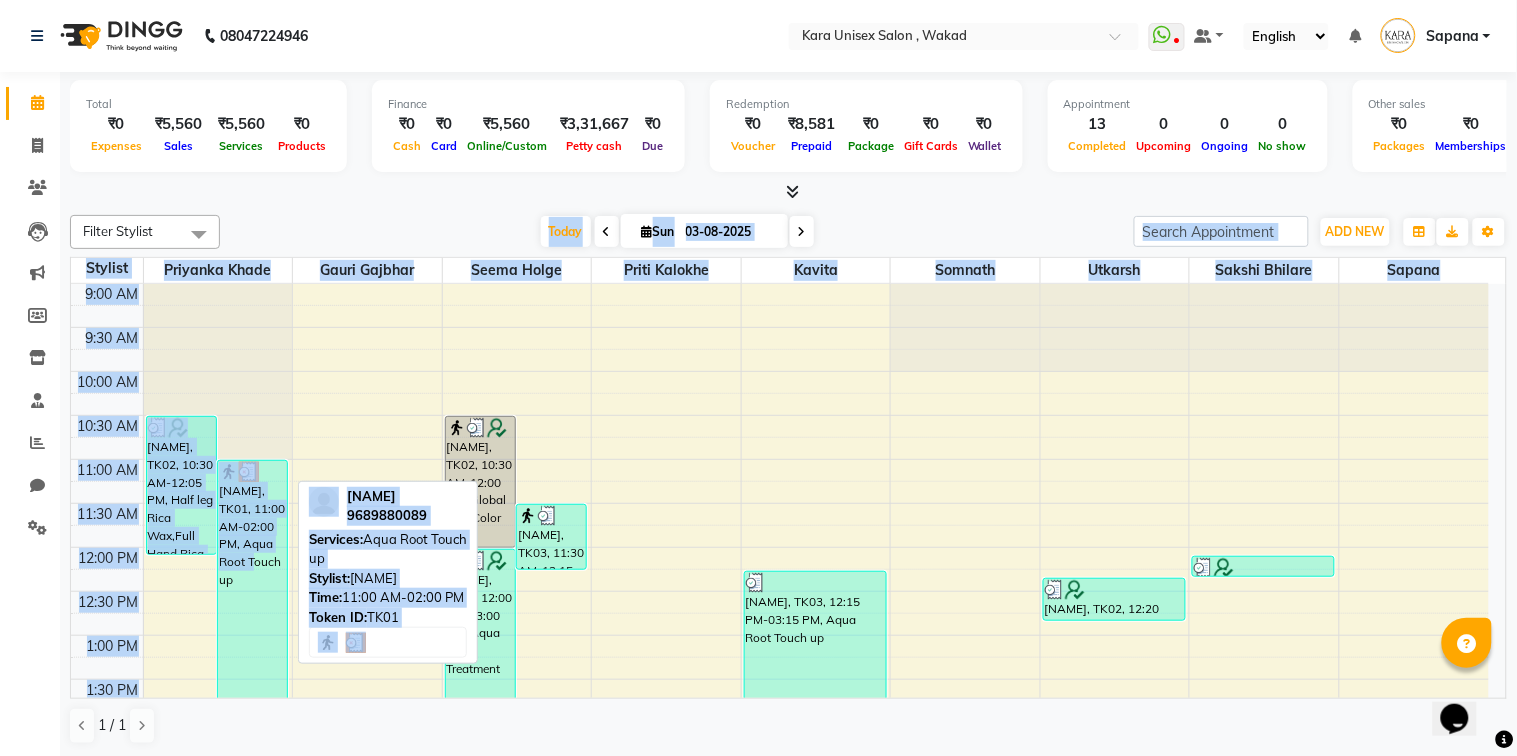 drag, startPoint x: 426, startPoint y: 210, endPoint x: 246, endPoint y: 558, distance: 391.79587 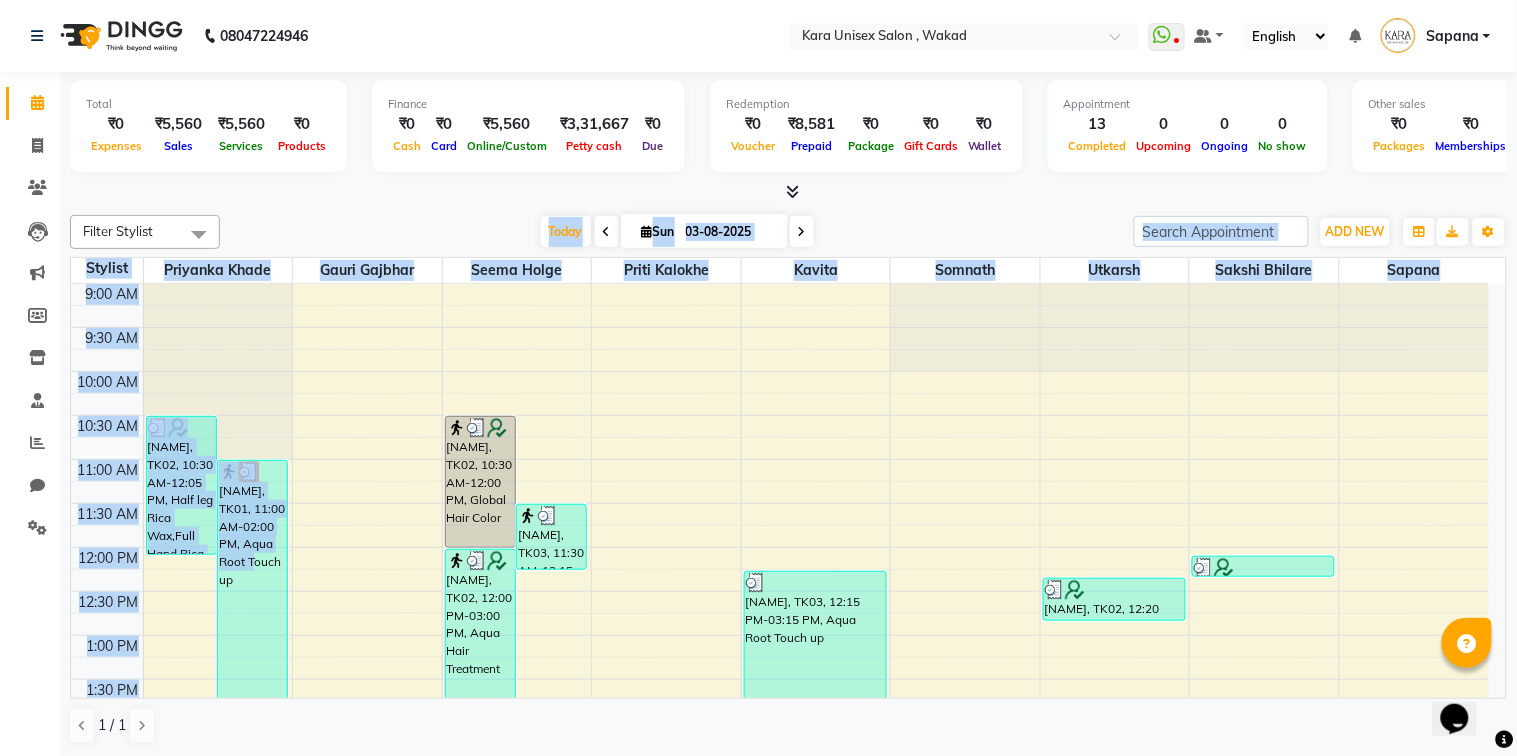 click on "[NAME], TK02, 10:30 AM-12:05 PM, Half leg Rica Wax,Full Hand Rica Wax,Root Touch up     [NAME], TK01, 11:00 AM-02:00 PM, Aqua Root Touch up     [NAME], TK05, 06:10 PM-06:25 PM, Forehead by thread     [NAME], TK02, 10:30 AM-12:00 PM, Global Hair Color      [NAME], TK03, 11:30 AM-12:15 PM, Root Touch up     [NAME], TK02, 12:00 PM-03:00 PM, Aqua Hair Treatment     [NAME], TK01, 02:00 PM-02:45 PM, Root Touch up     [NAME], TK03, 12:15 PM-03:15 PM, Aqua Root Touch up     [NAME], TK02, 12:20 PM-12:50 PM, Normal Hair Cut     [NAME], TK04, 04:30 PM-05:30 PM, Advanced Hair Cut     [NAME], TK06, 06:50 PM-07:20 PM, Normal Hair Cut     [NAME], TK06, 05:45 PM-06:50 PM, Full Hand Rica Wax,Half leg Rica Wax,Eyebrow by thread" at bounding box center [780, 811] 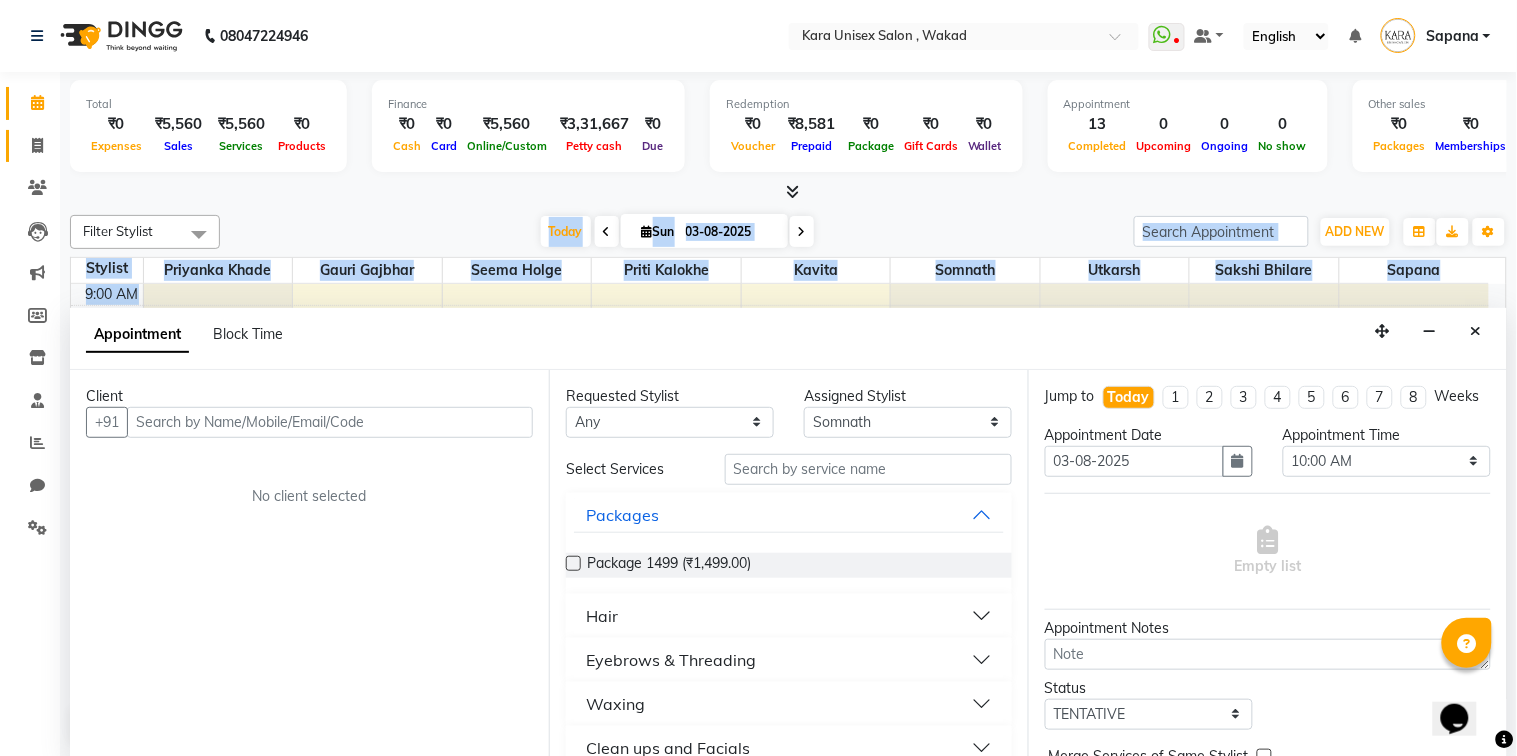 click 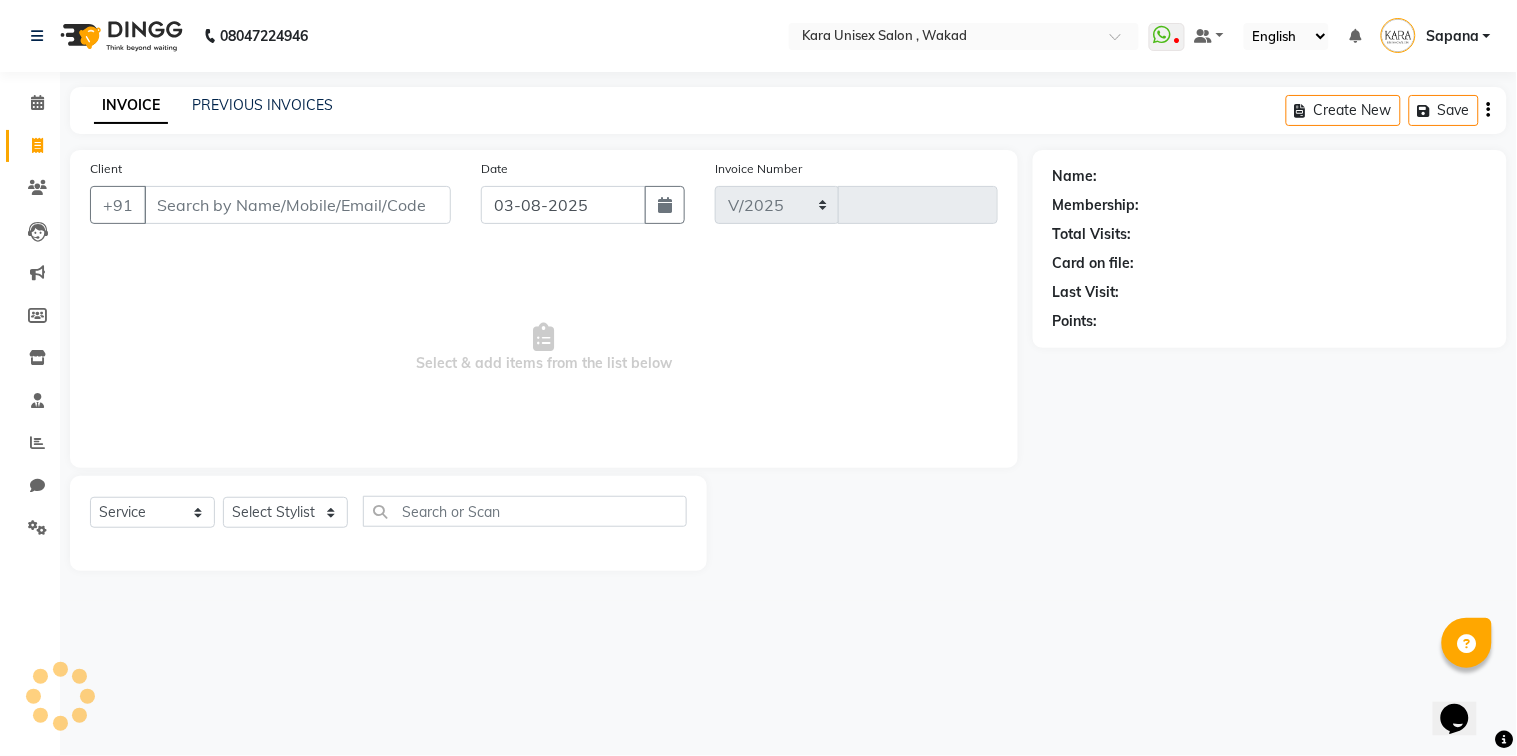 click 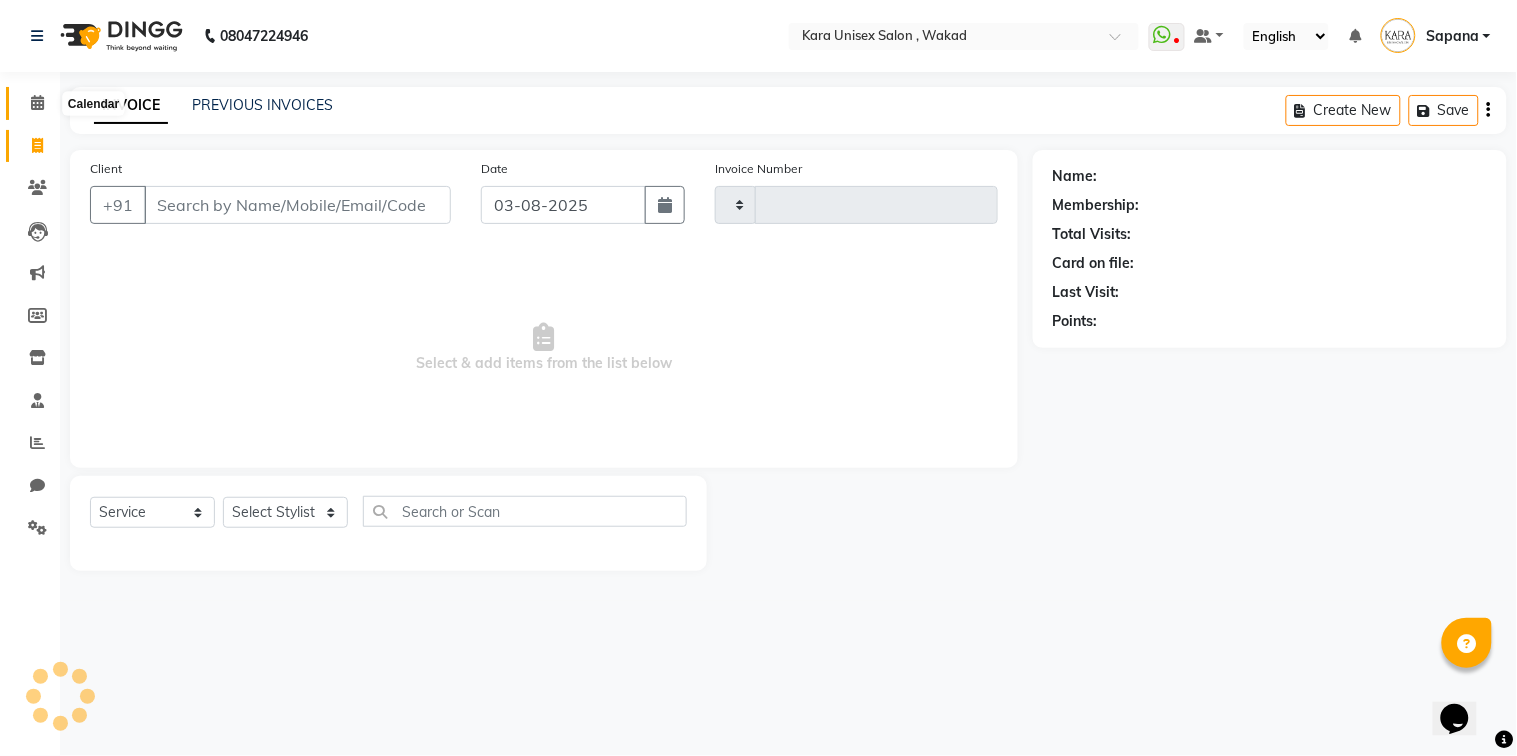 click 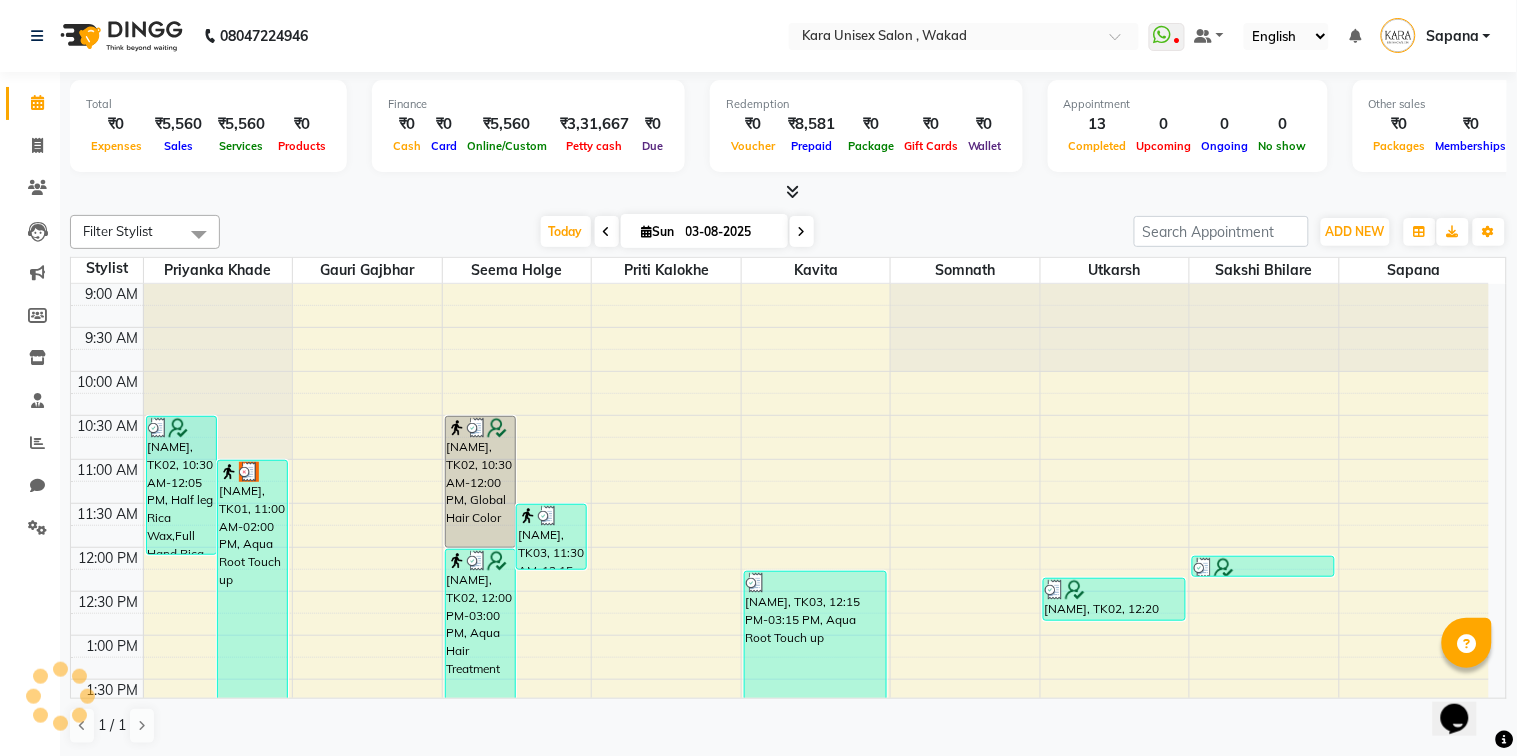scroll, scrollTop: 0, scrollLeft: 0, axis: both 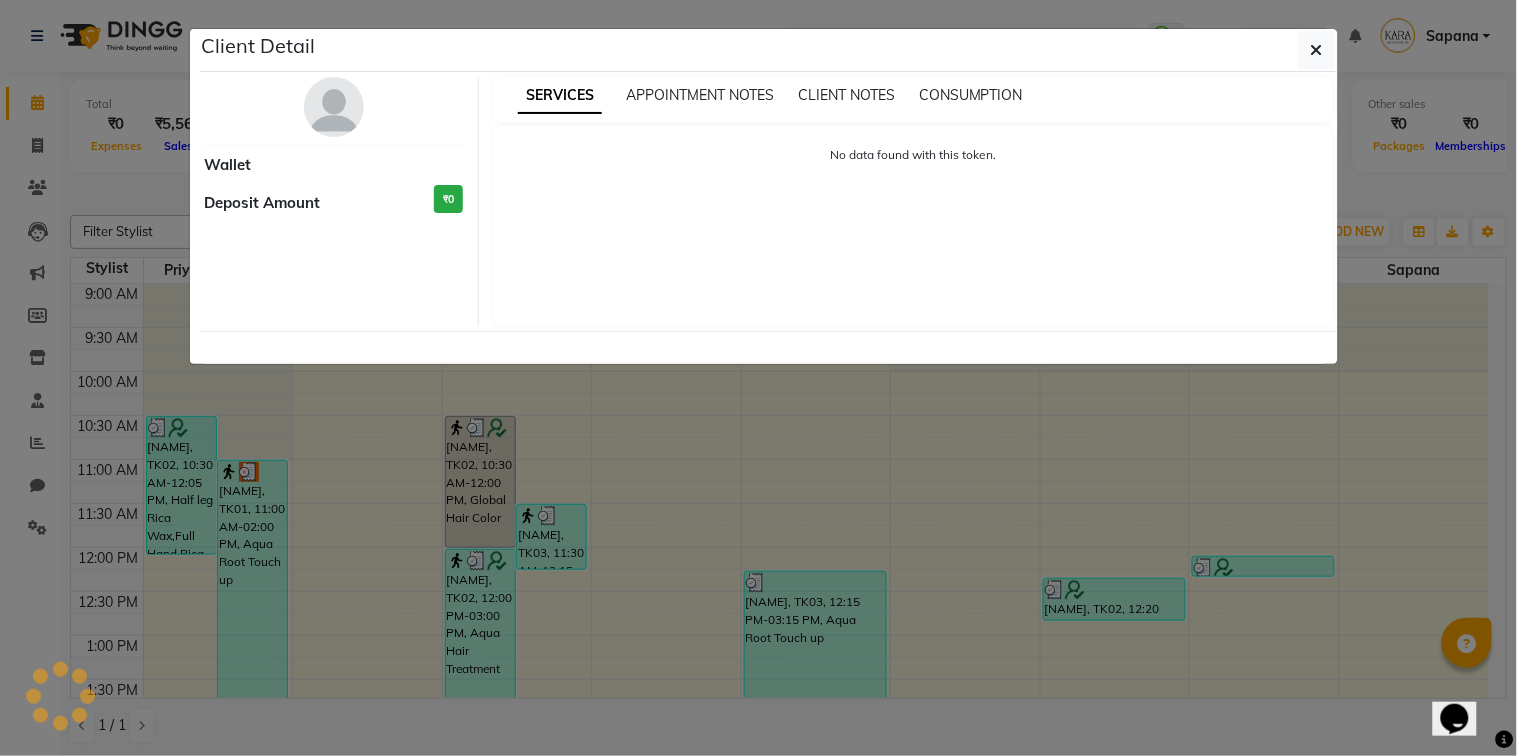 select on "3" 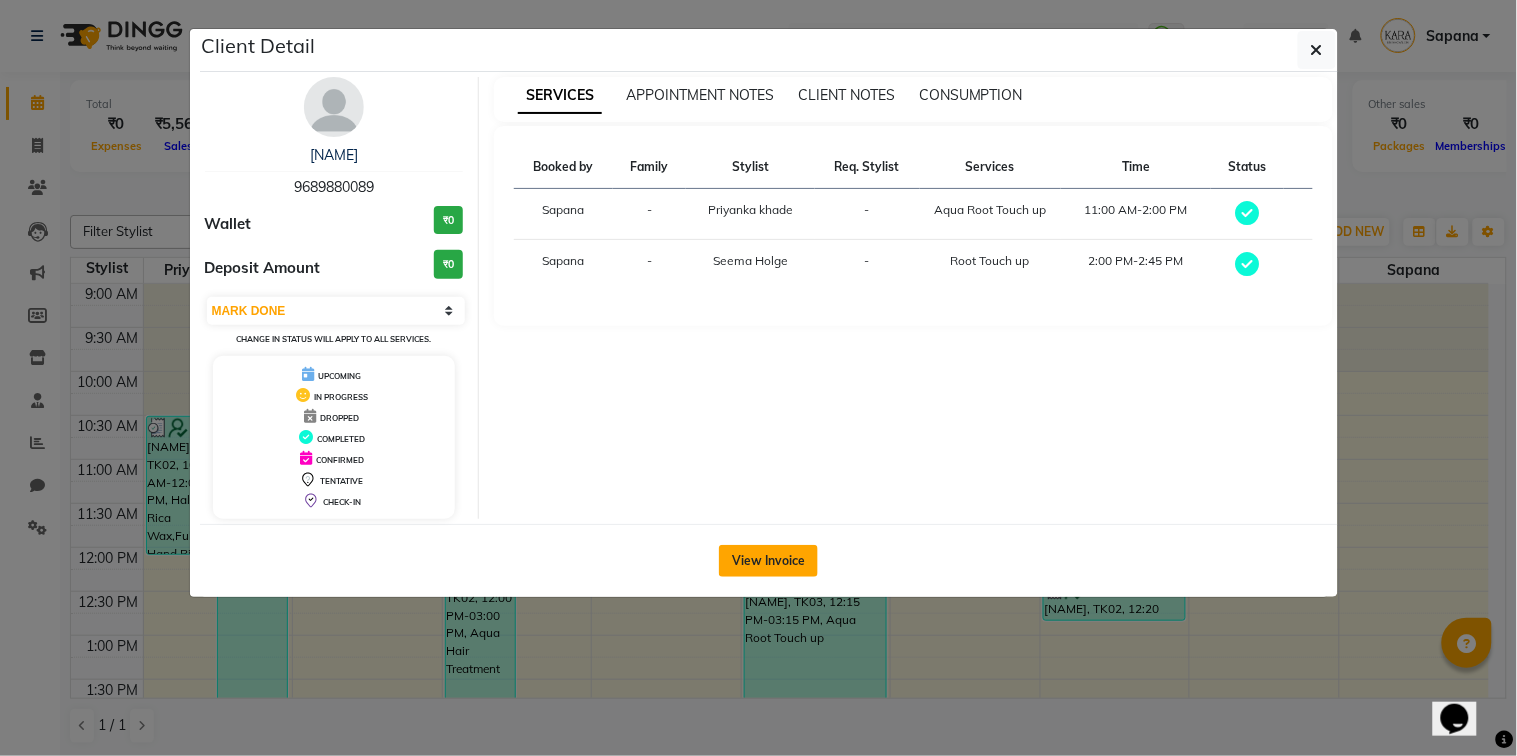 click on "View Invoice" 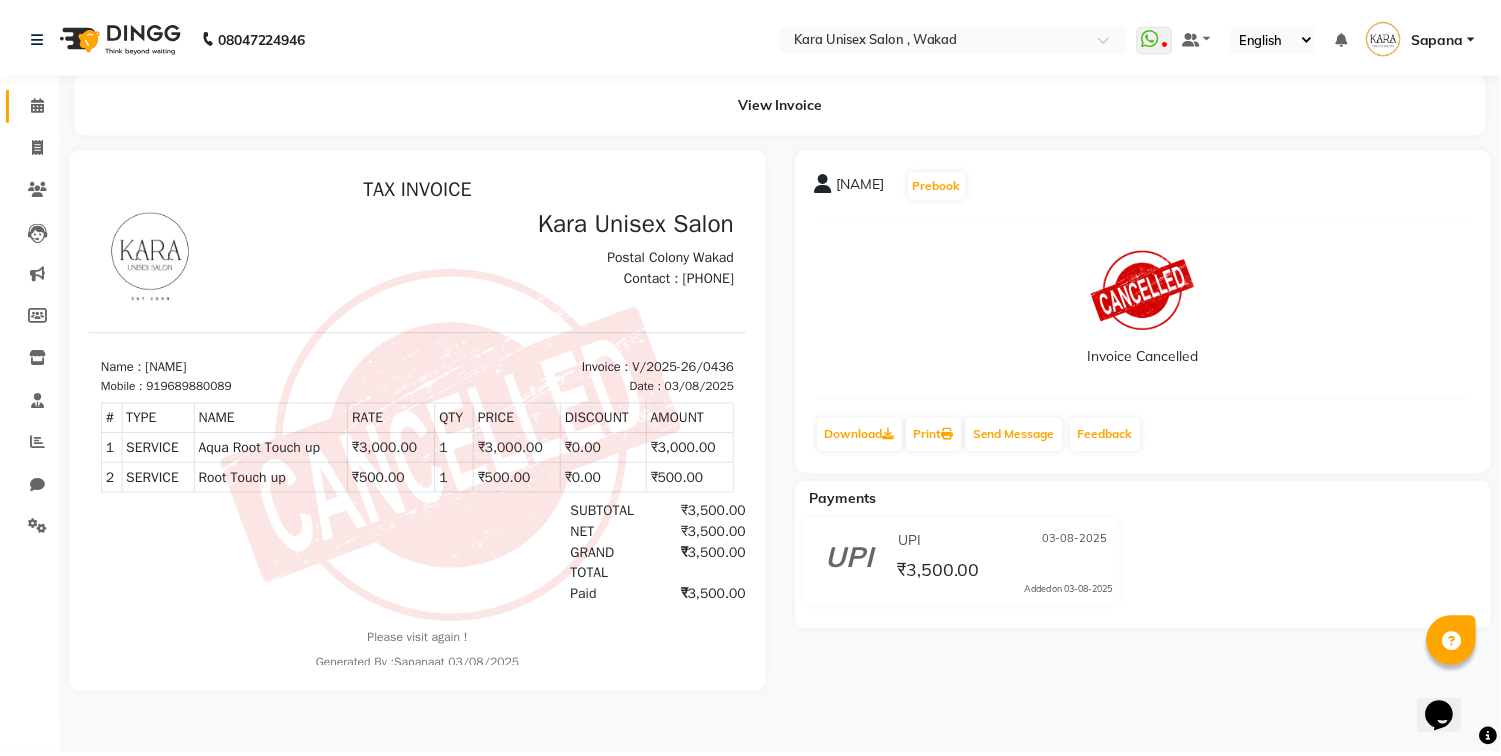 scroll, scrollTop: 0, scrollLeft: 0, axis: both 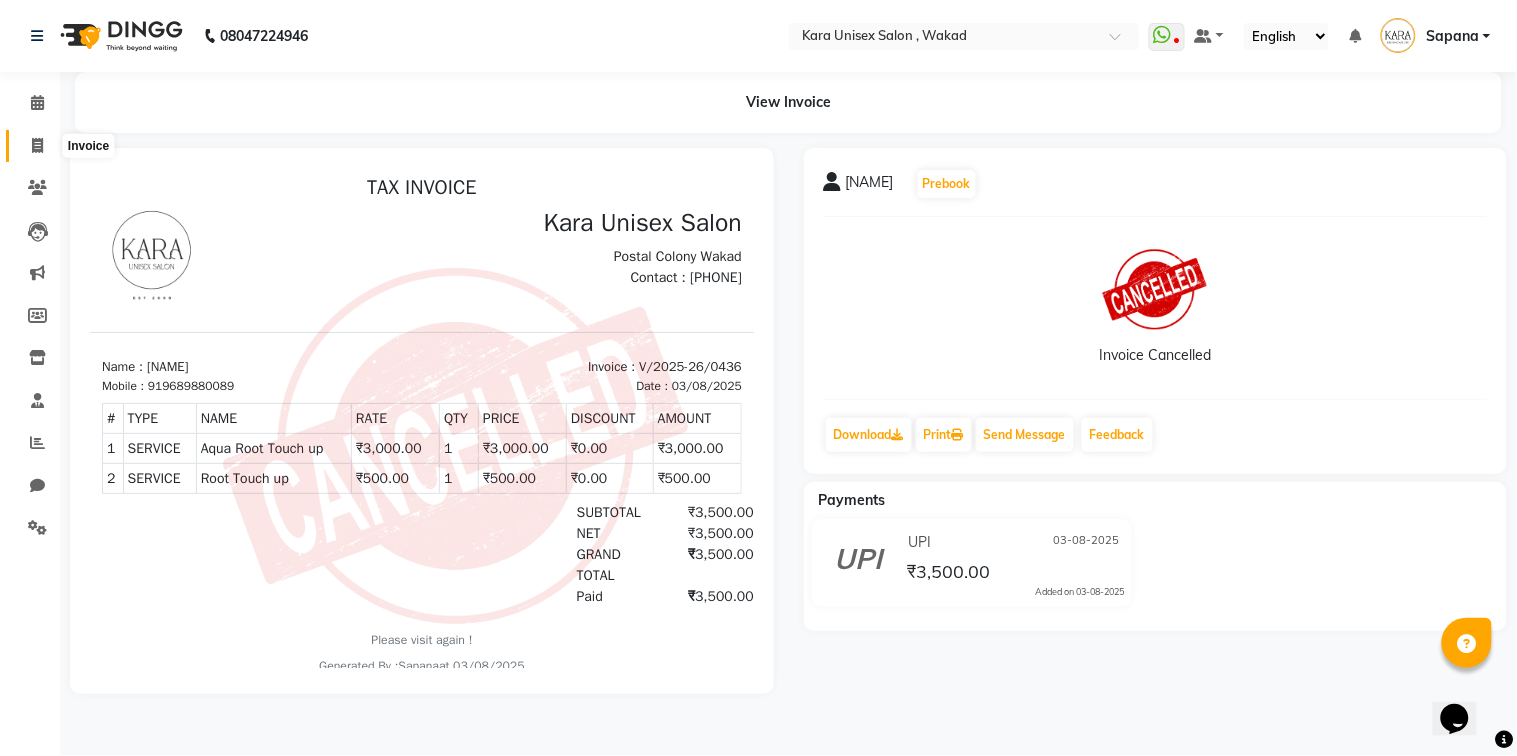 click 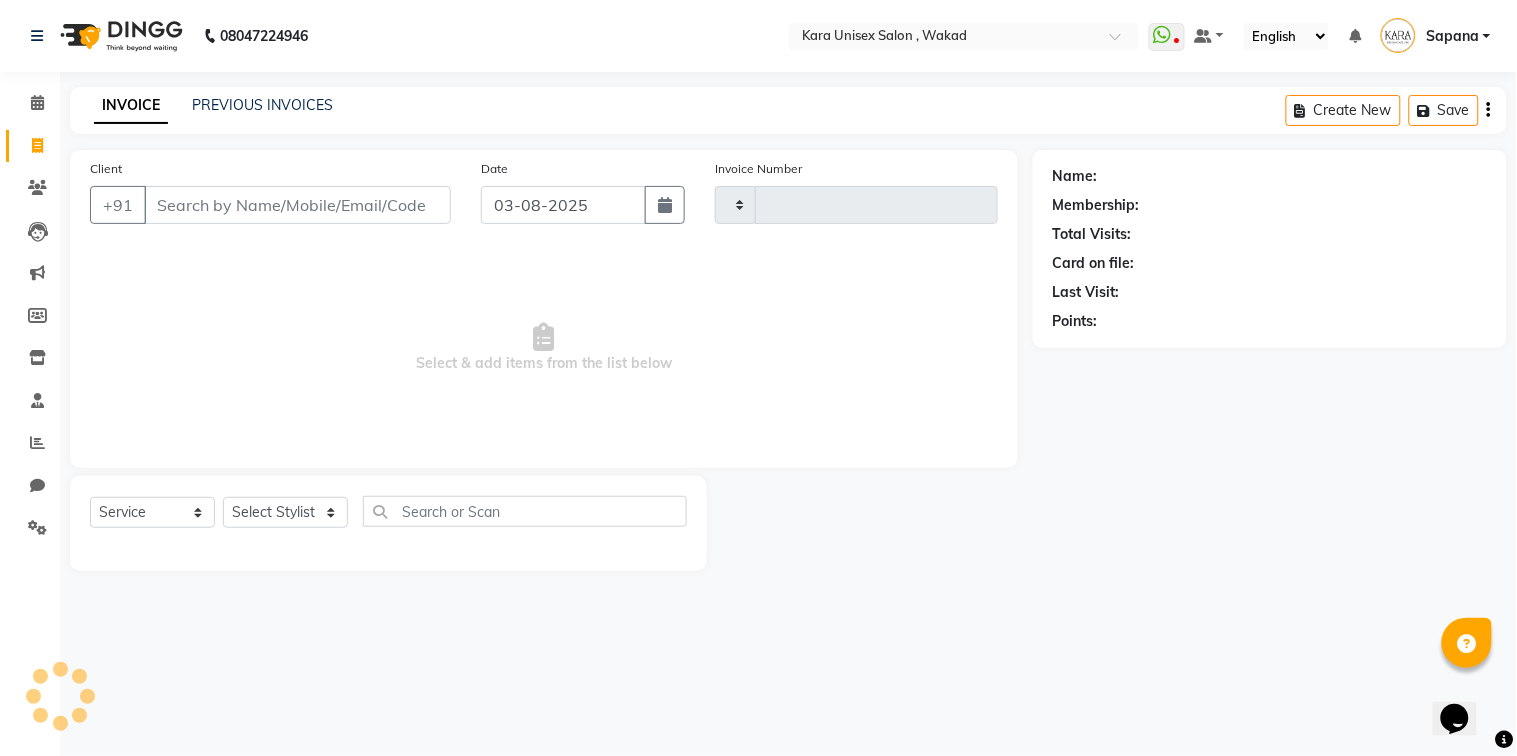 click on "Client" at bounding box center [297, 205] 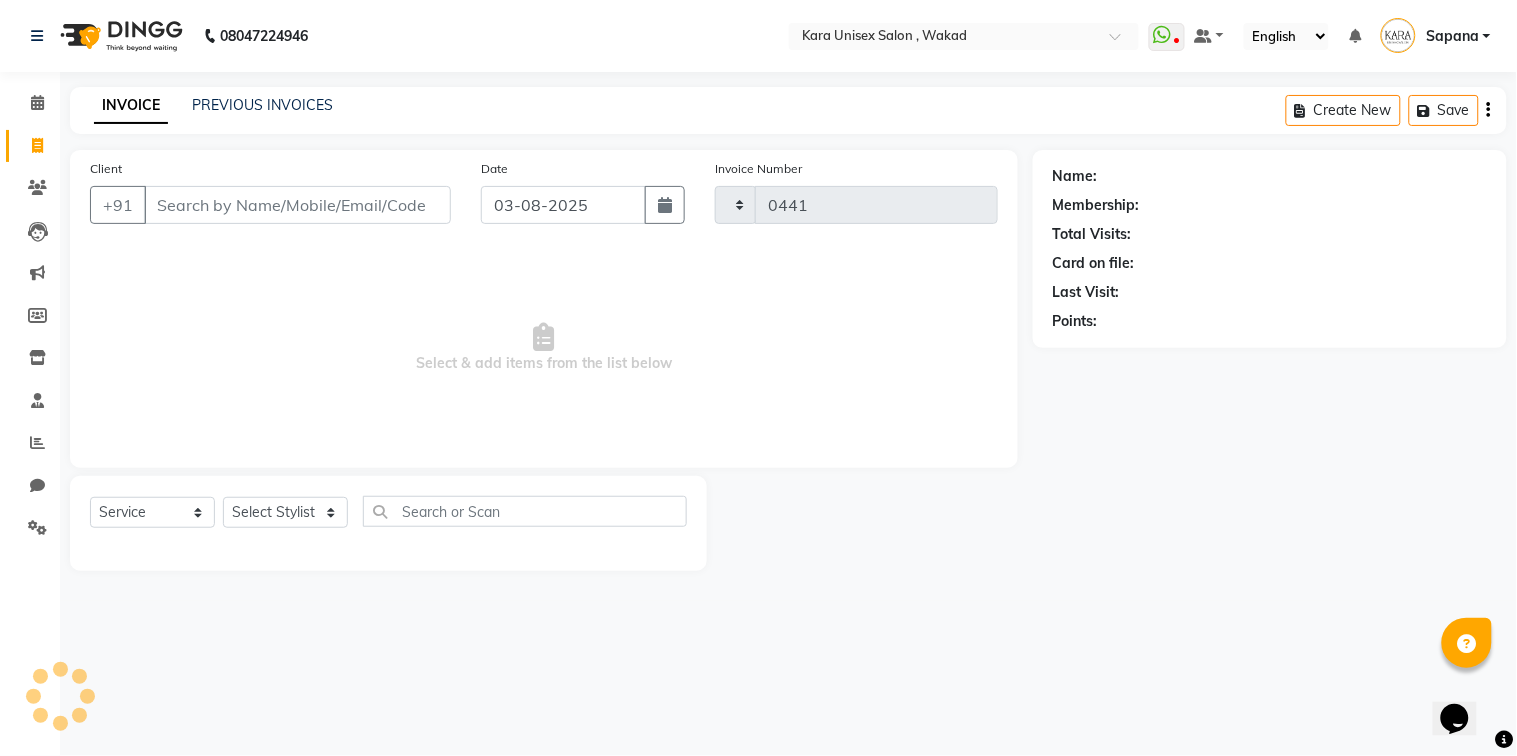 select on "7293" 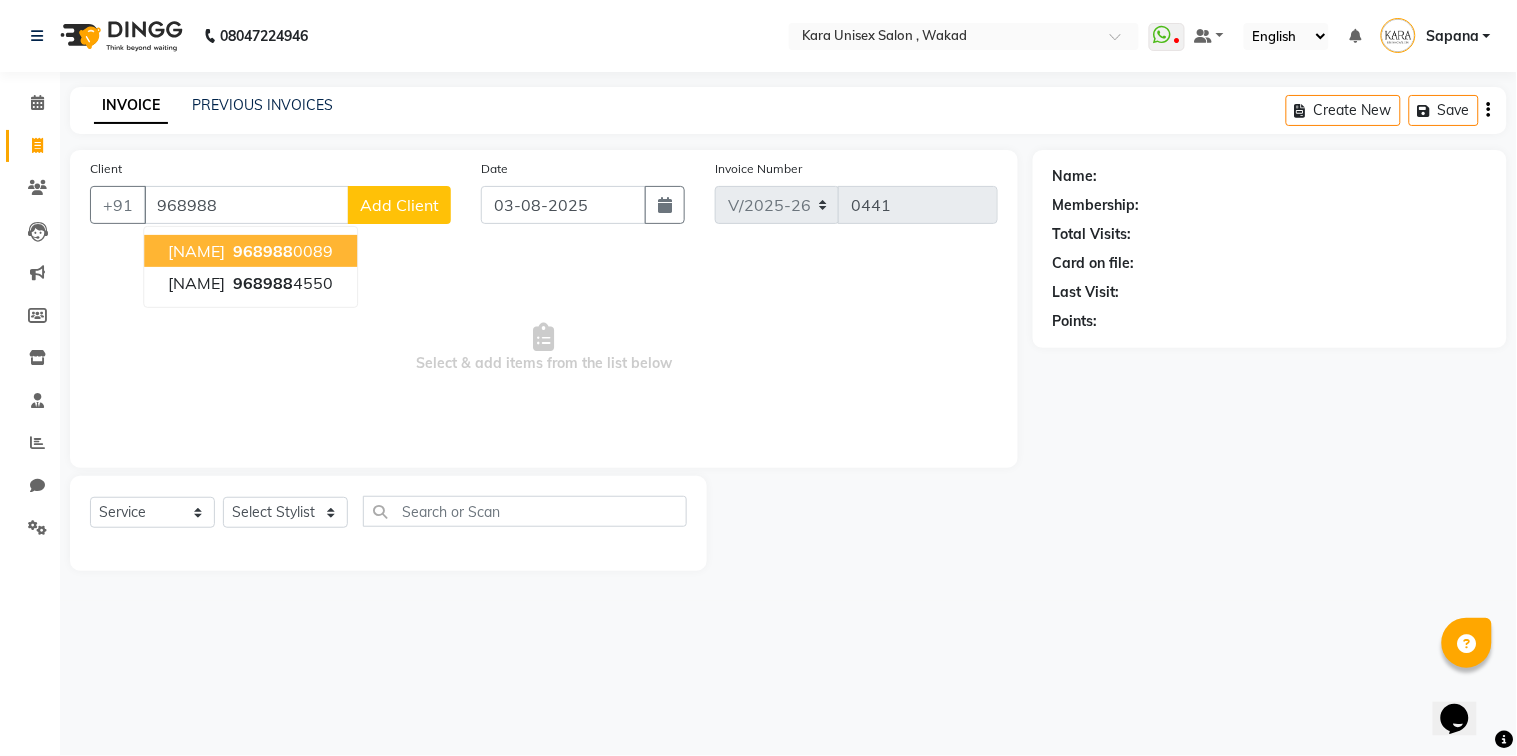 click on "[NAME]" at bounding box center (196, 251) 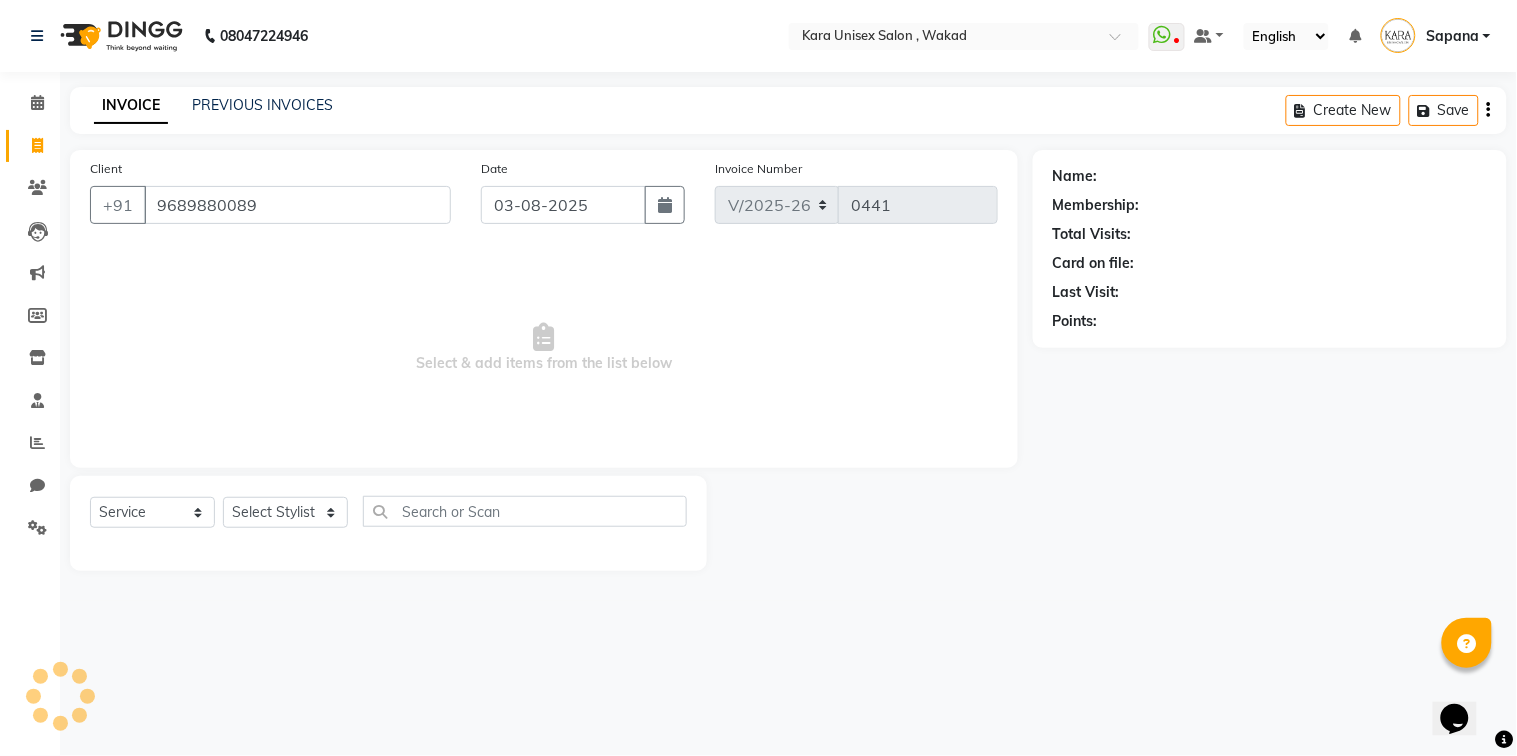 type on "9689880089" 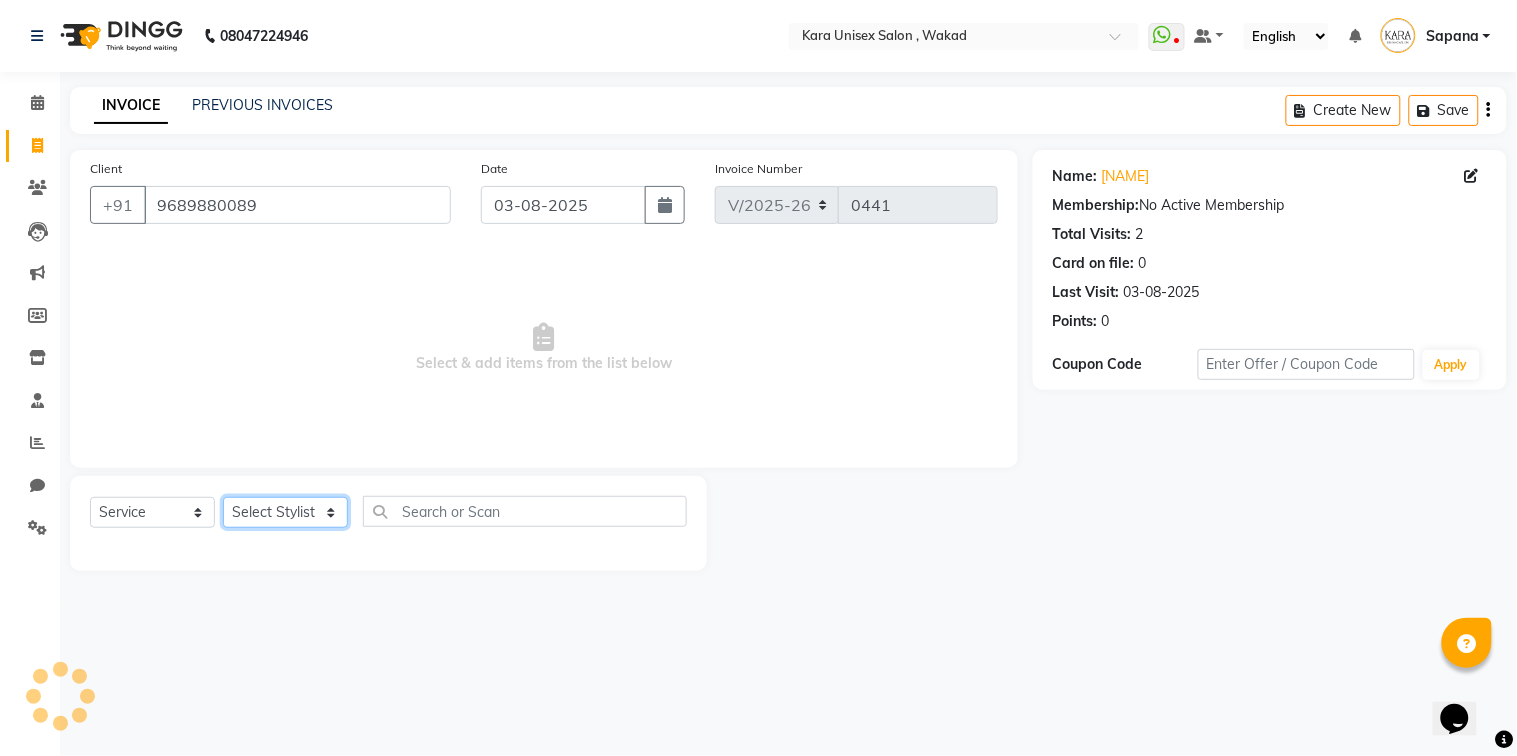 select on "72760" 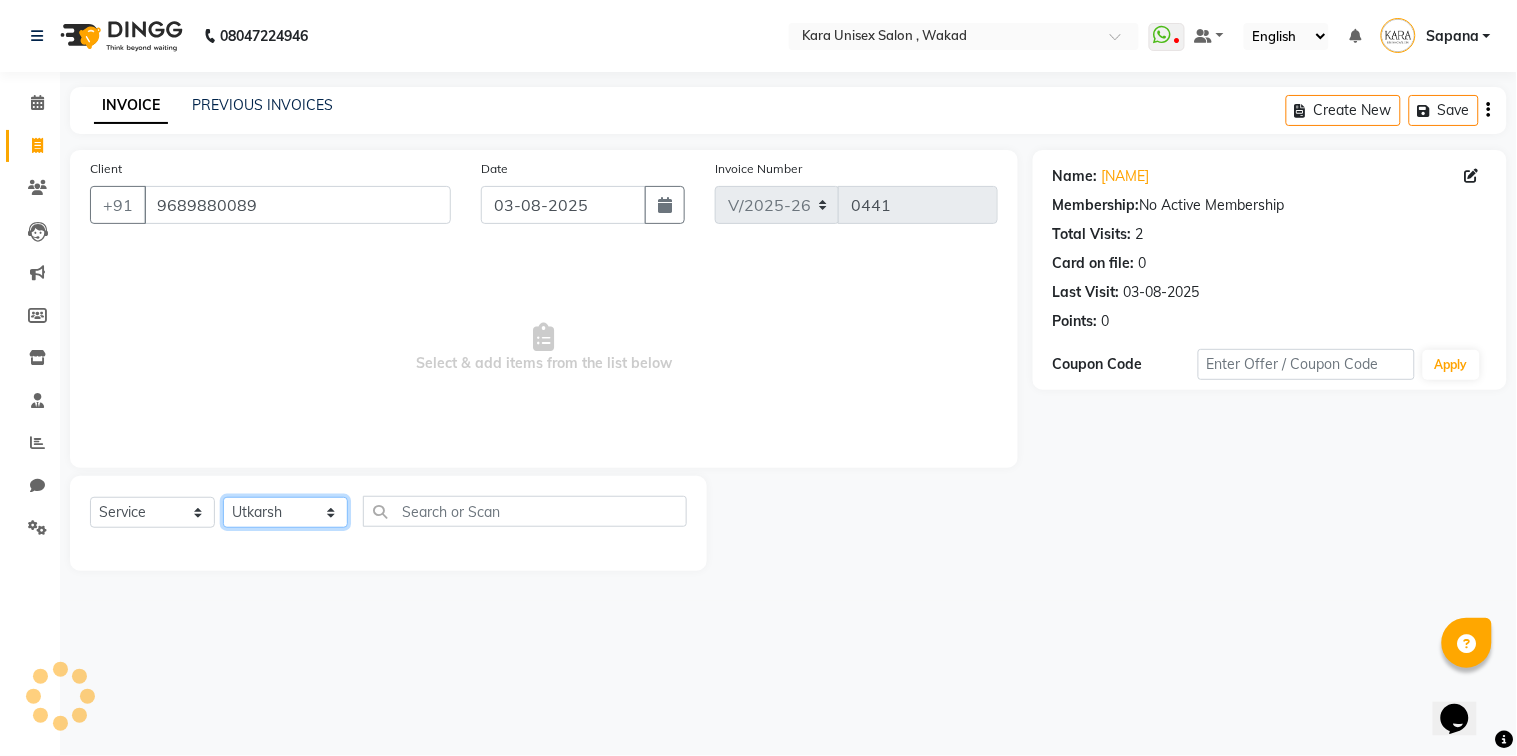 click on "Select Stylist Alka Atul Gauri Gajbhar Guru Jyotsana Kavita Payal Prajakta Priti Kalokhe Priyanka khade Rubina Nadaf Sadhana Awtade Sakshi Bhilare Sapana  Seema Holge Somnath  Swati Utkarsh" 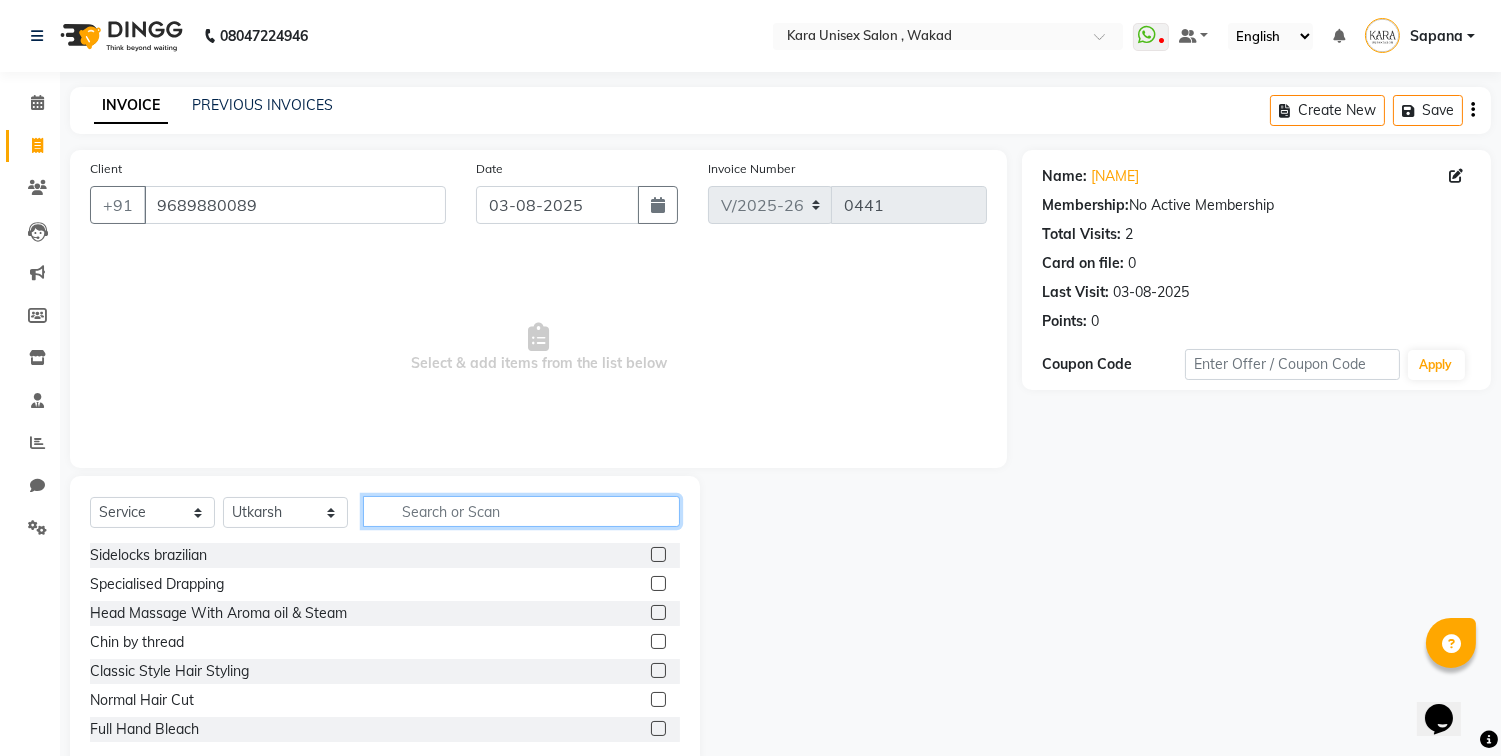 click 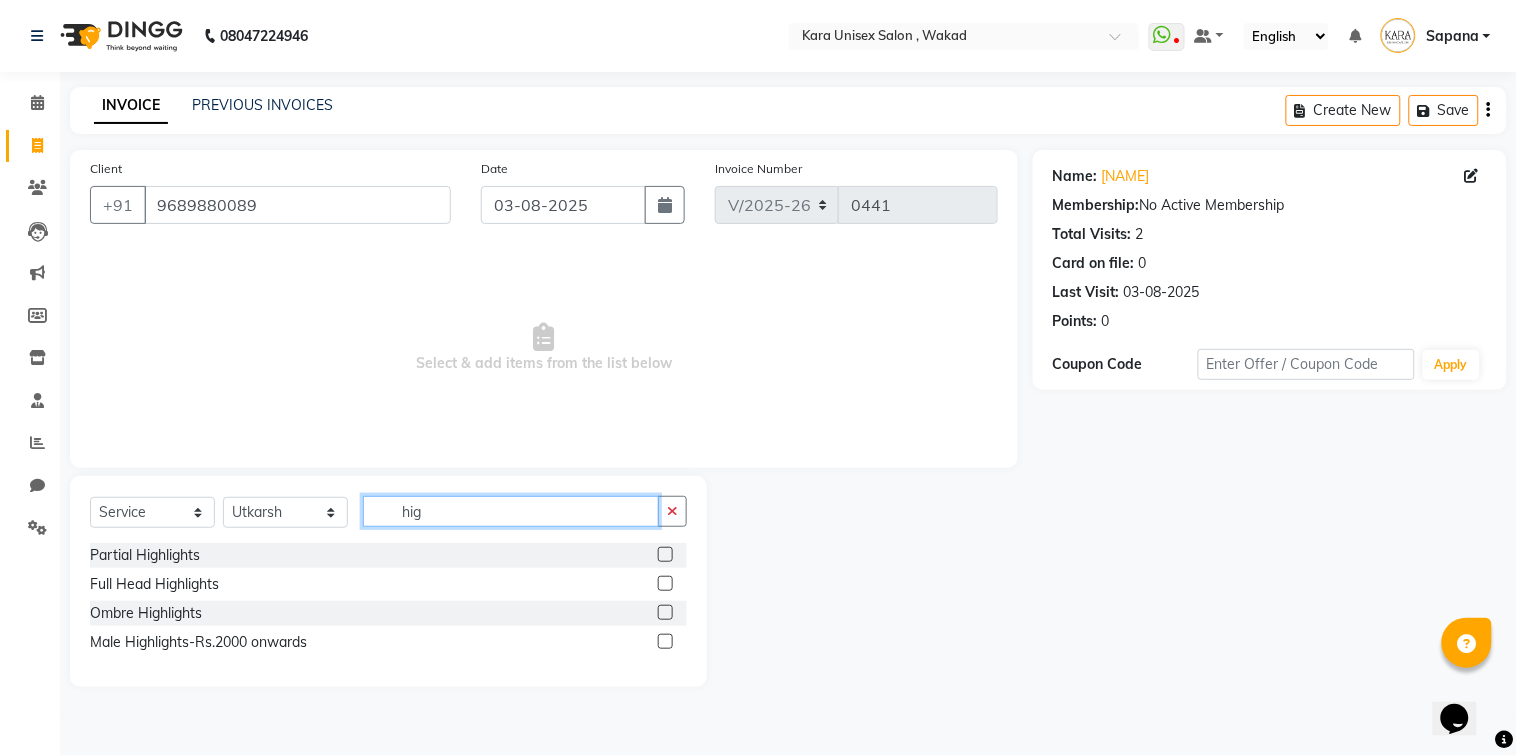 drag, startPoint x: 446, startPoint y: 505, endPoint x: 663, endPoint y: 586, distance: 231.6247 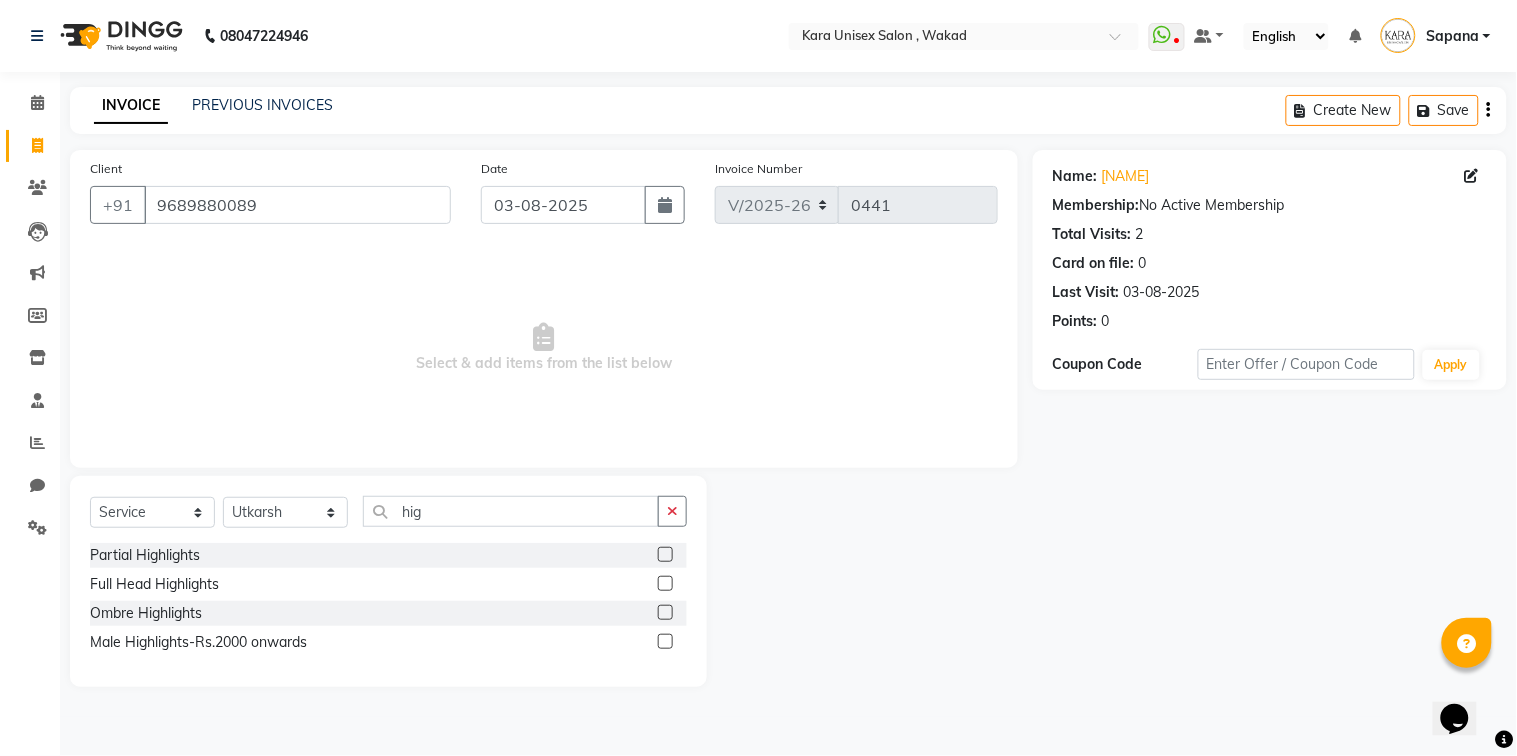 click 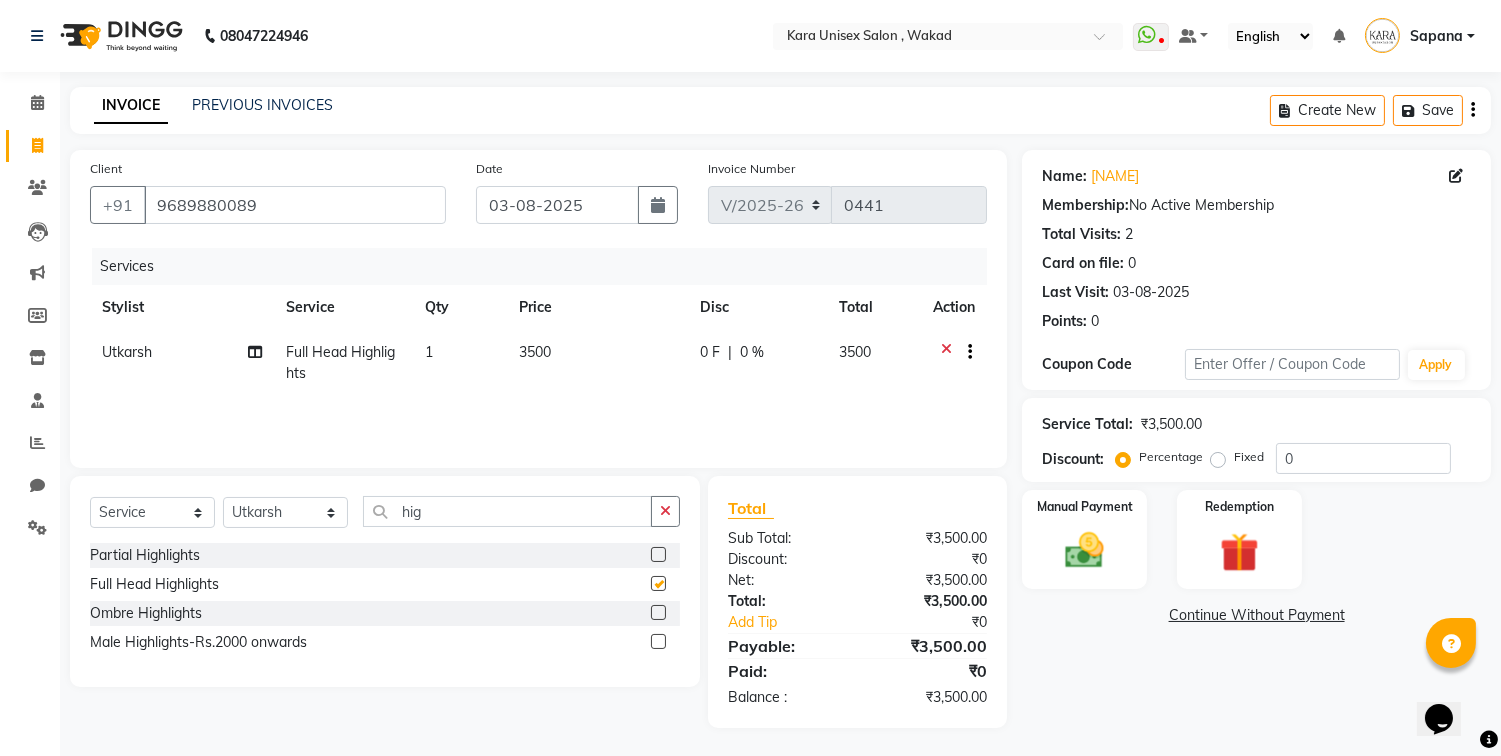 checkbox on "false" 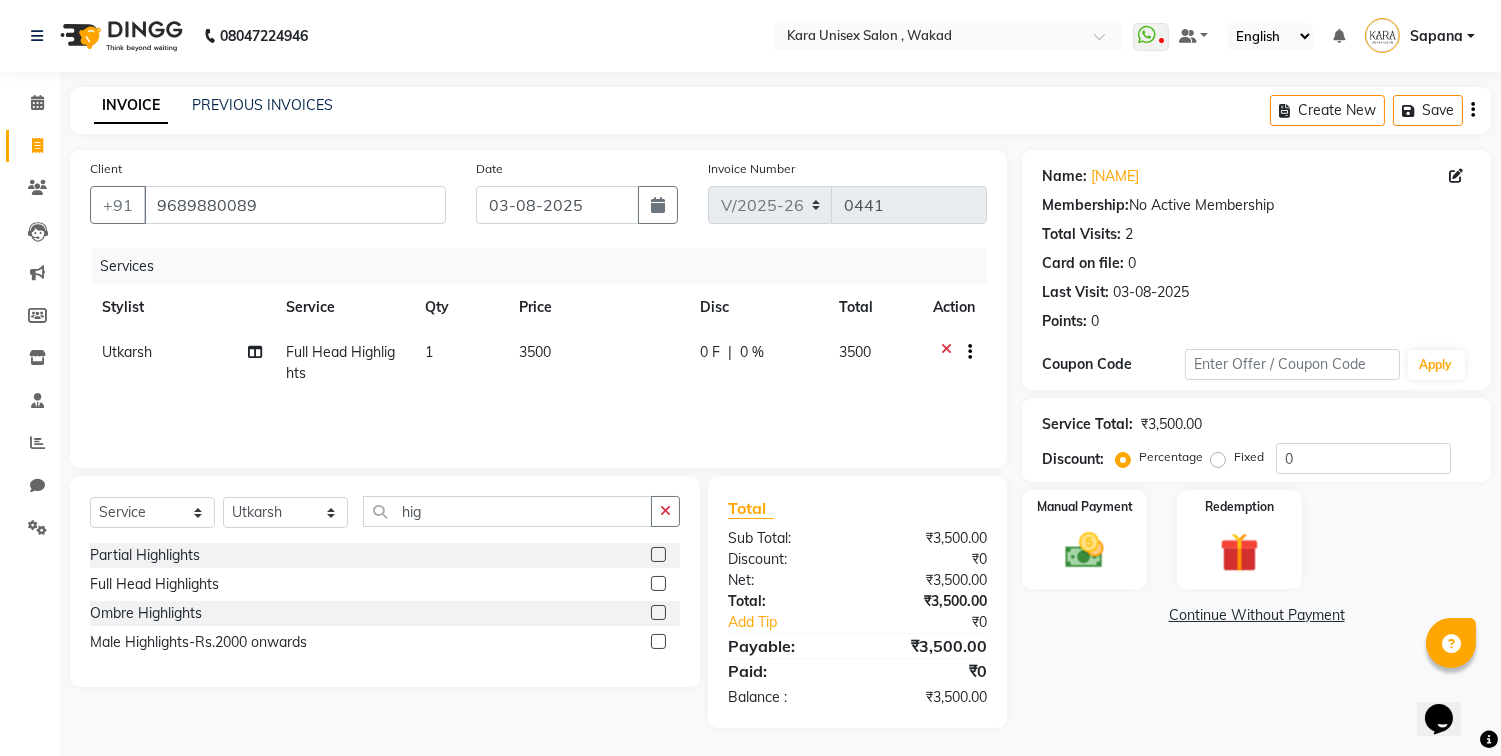 click on "3500" 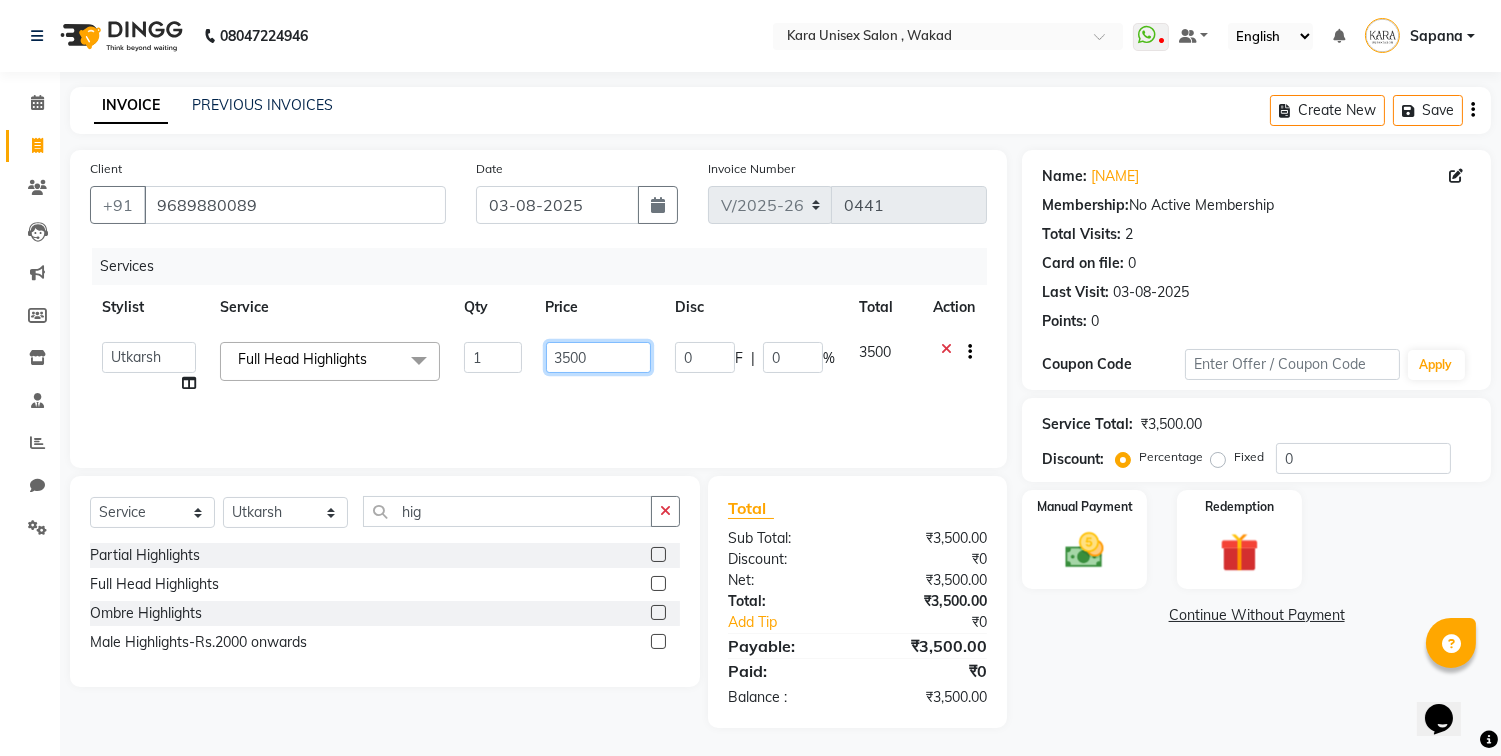 click on "3500" 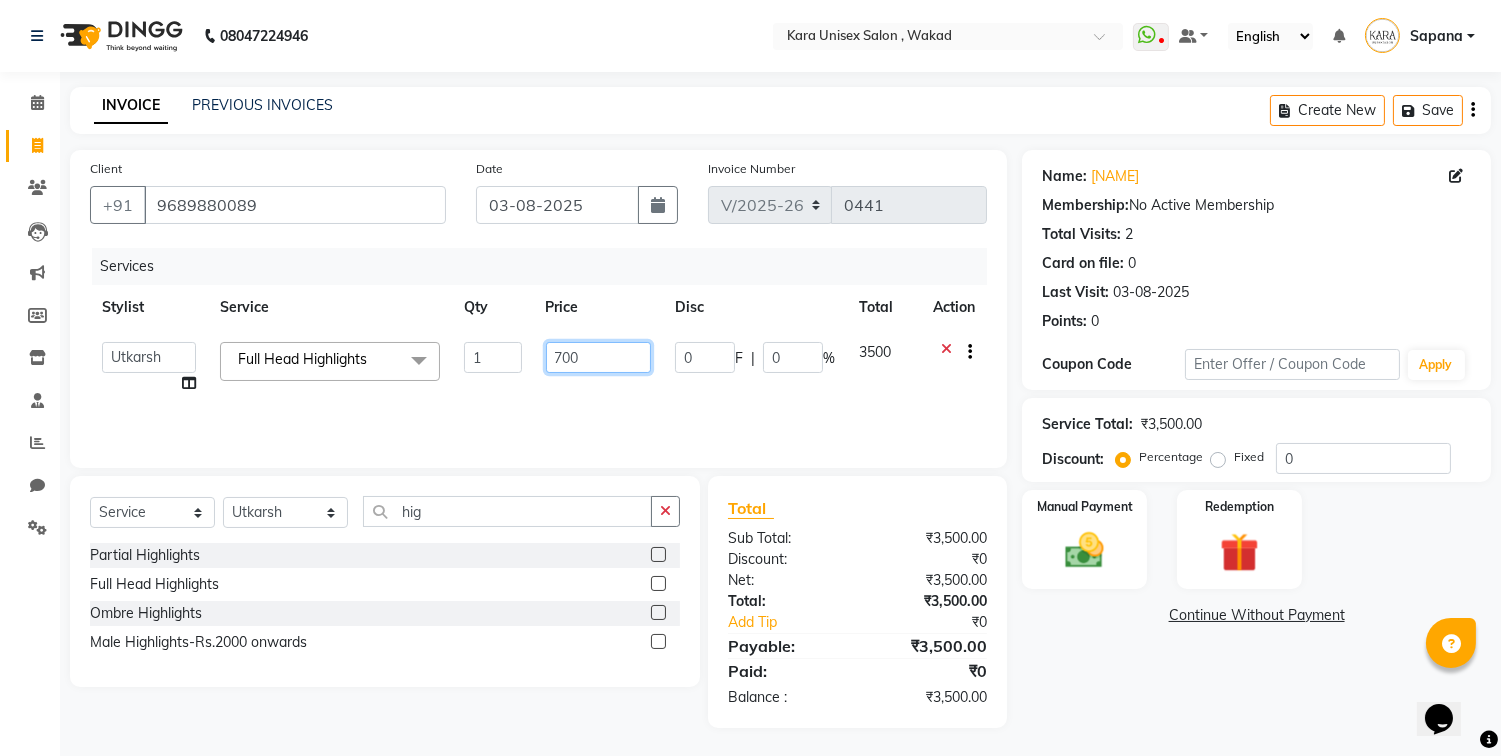 type on "7000" 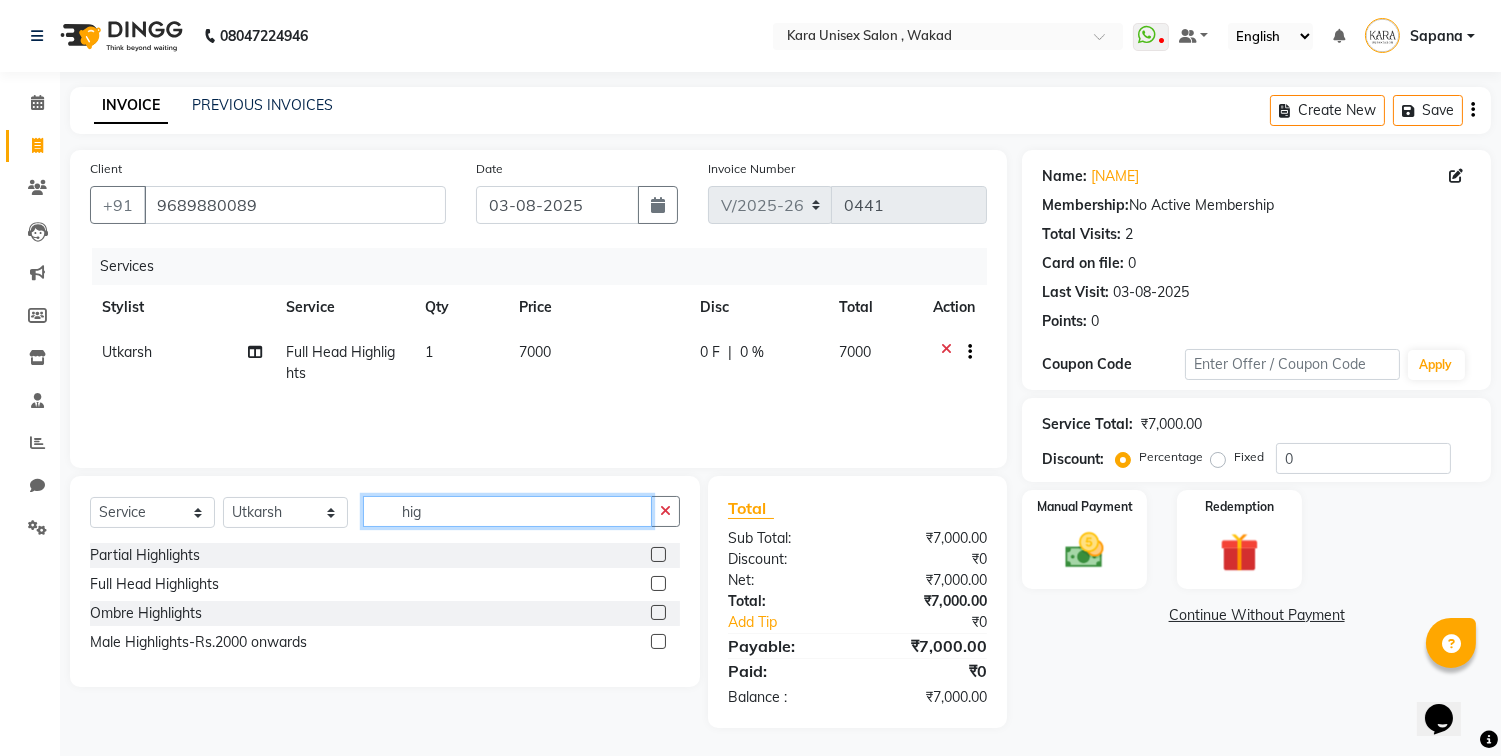 click on "hig" 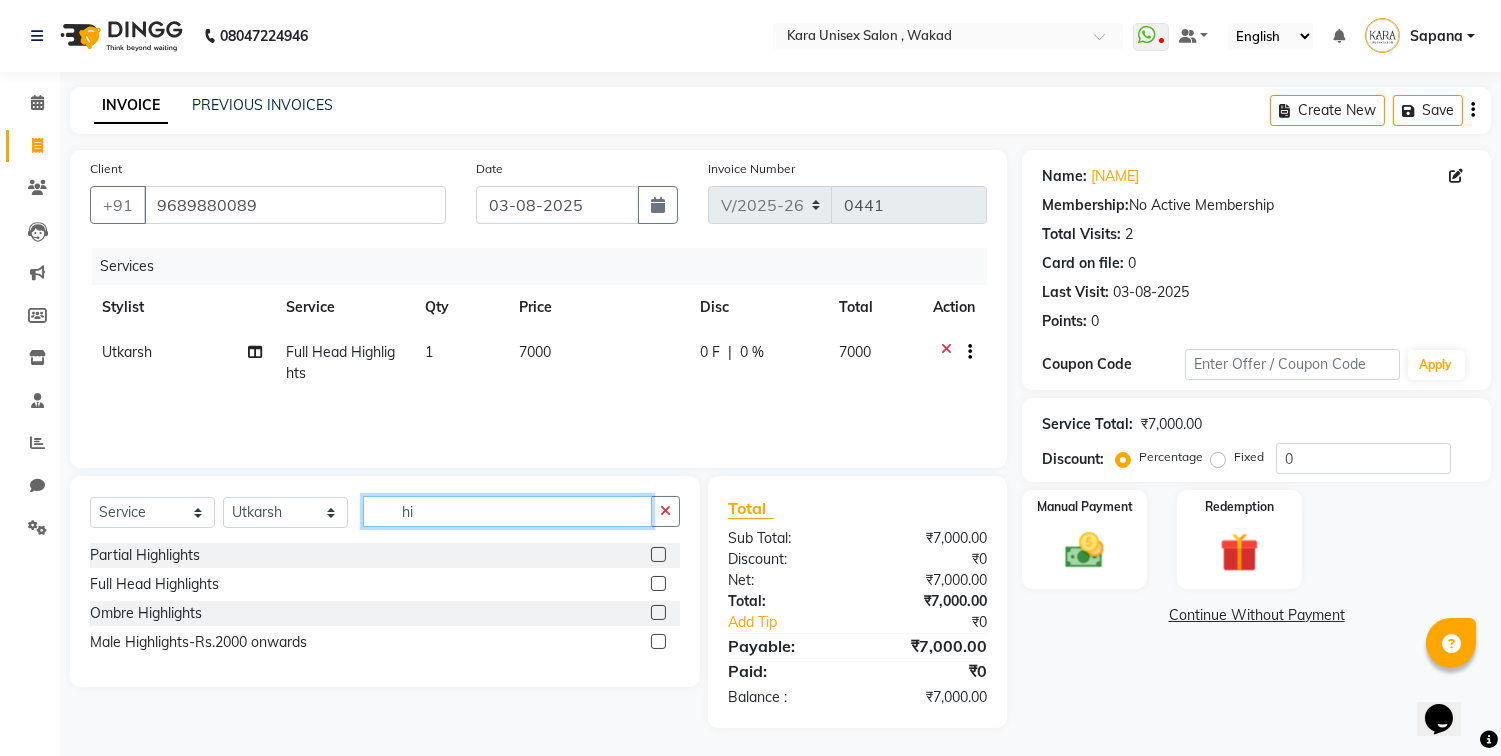 type on "h" 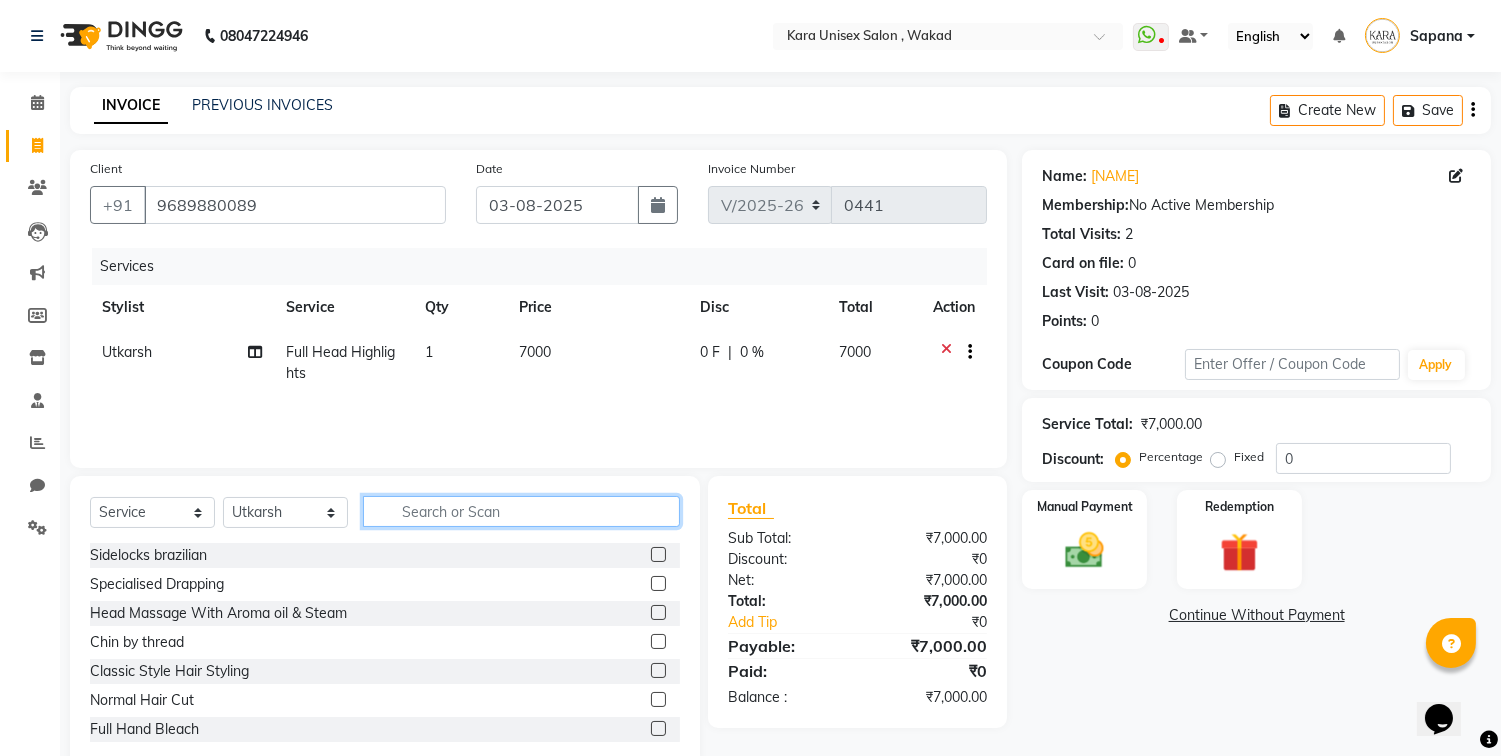 drag, startPoint x: 515, startPoint y: 510, endPoint x: 328, endPoint y: 520, distance: 187.26718 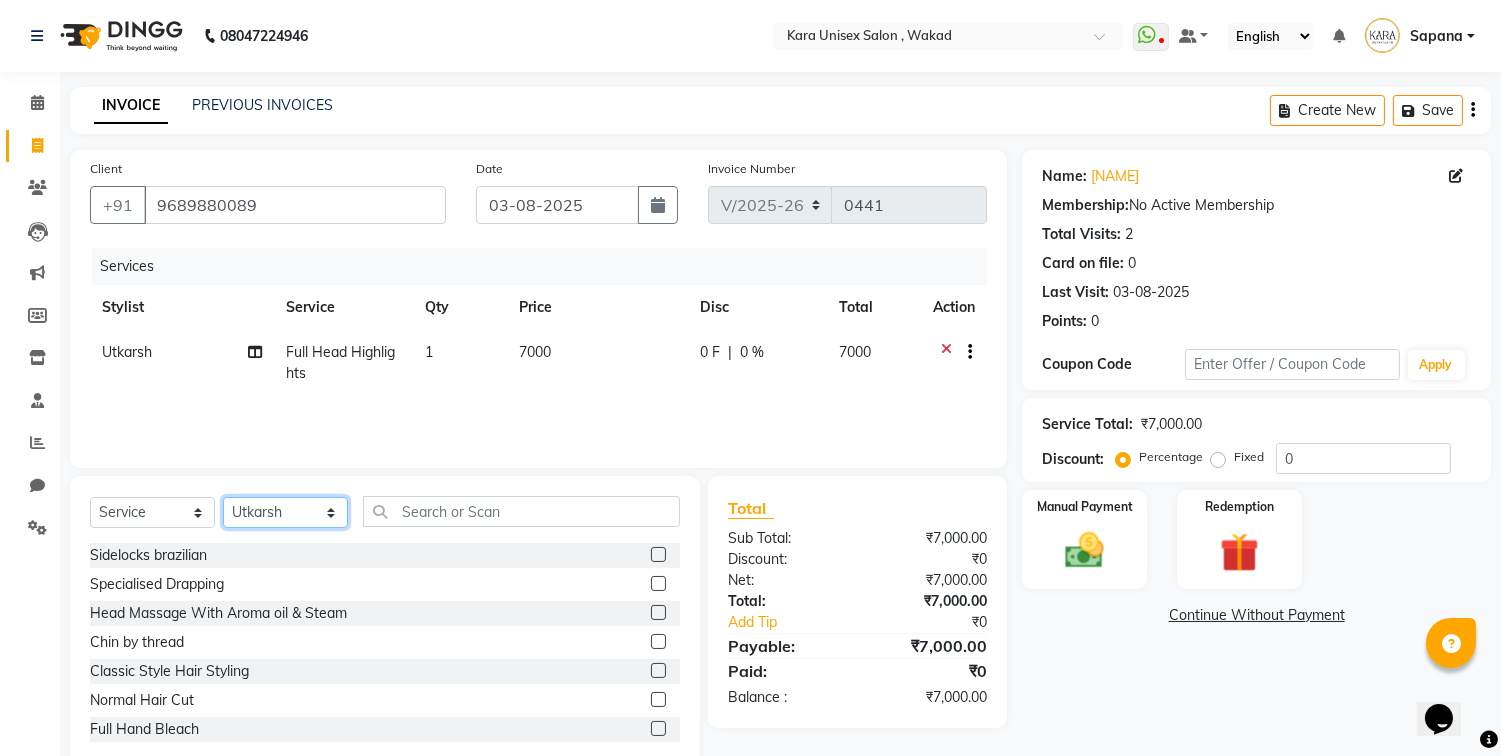 select on "70478" 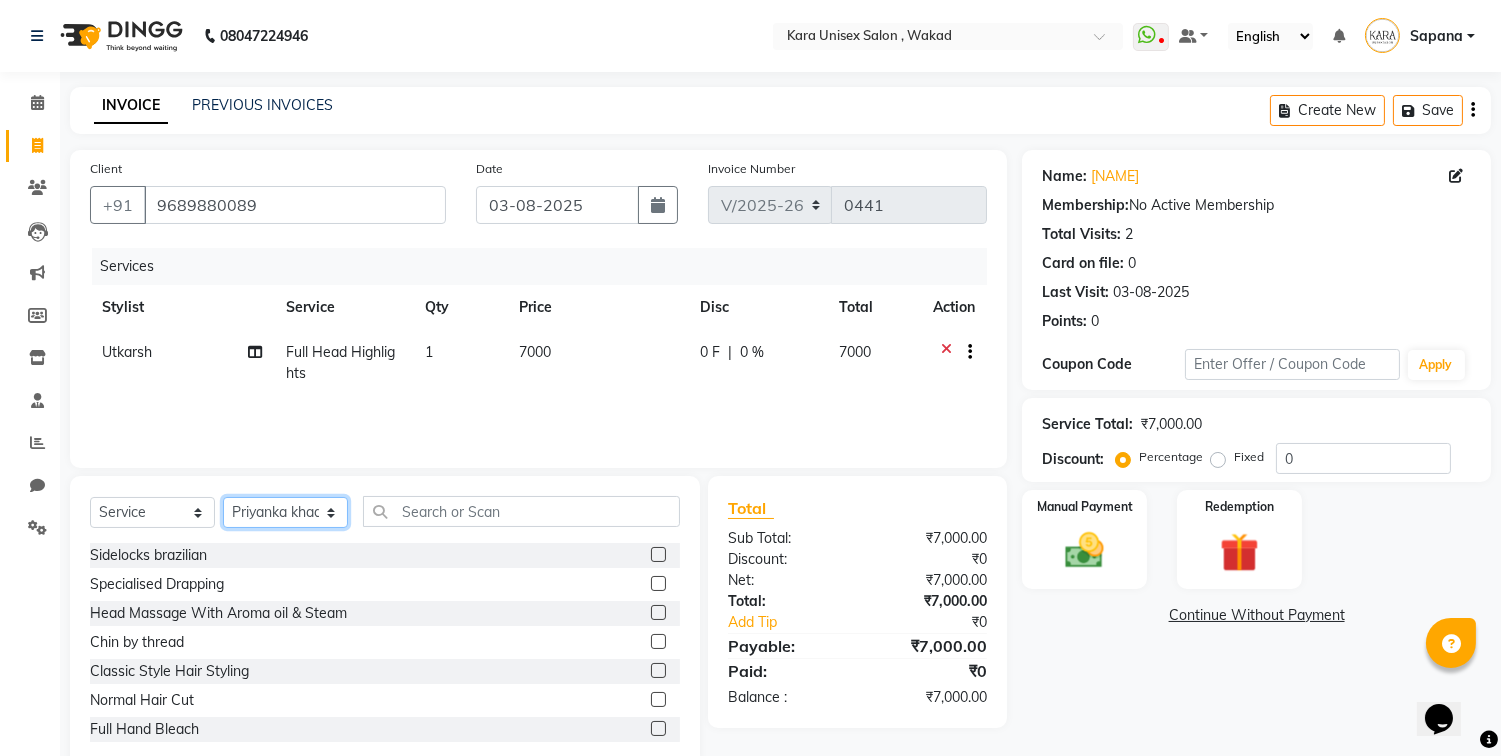click on "Select Stylist Alka Atul Gauri Gajbhar Guru Jyotsana Kavita Payal Prajakta Priti Kalokhe Priyanka khade Rubina Nadaf Sadhana Awtade Sakshi Bhilare Sapana  Seema Holge Somnath  Swati Utkarsh" 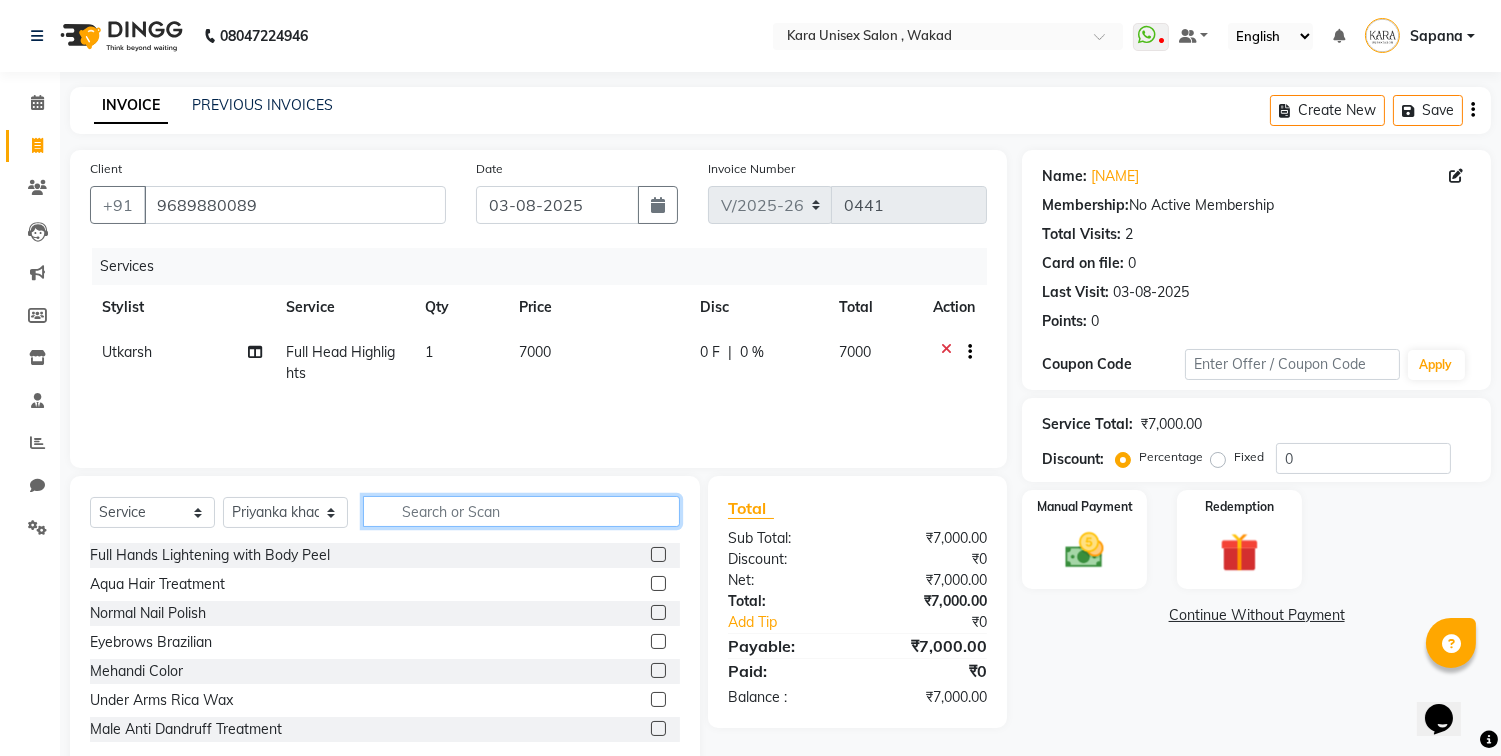 click 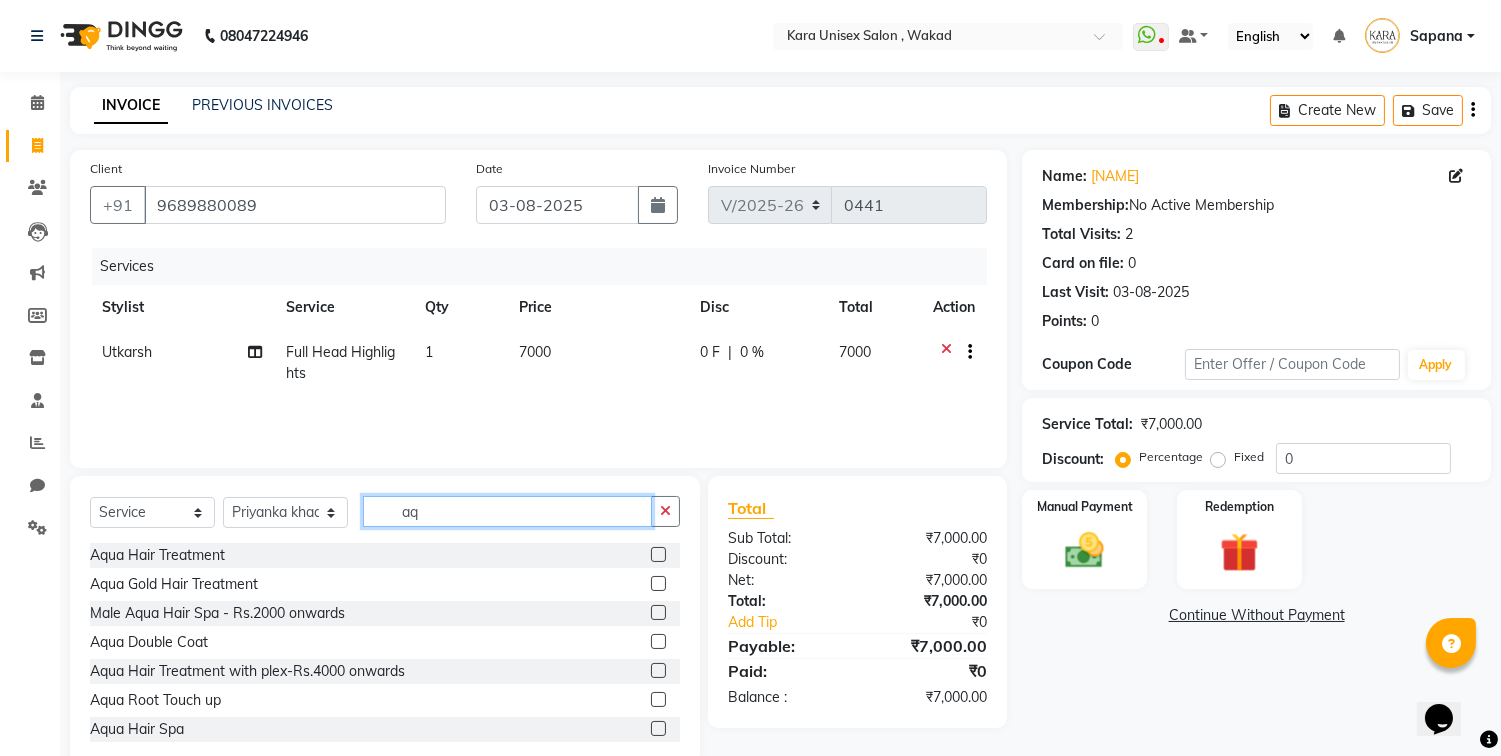 type on "aq" 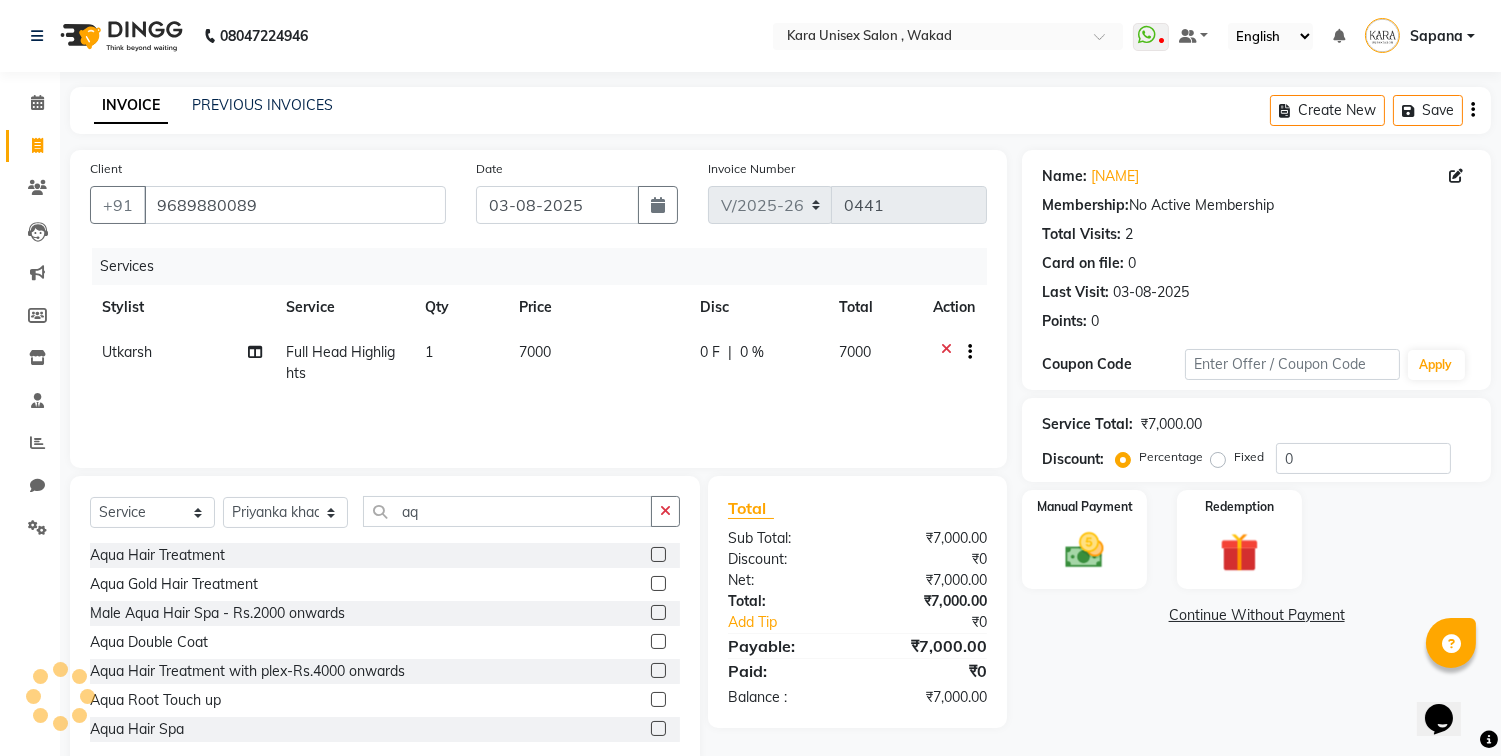 click on "Aqua Hair Treatment" 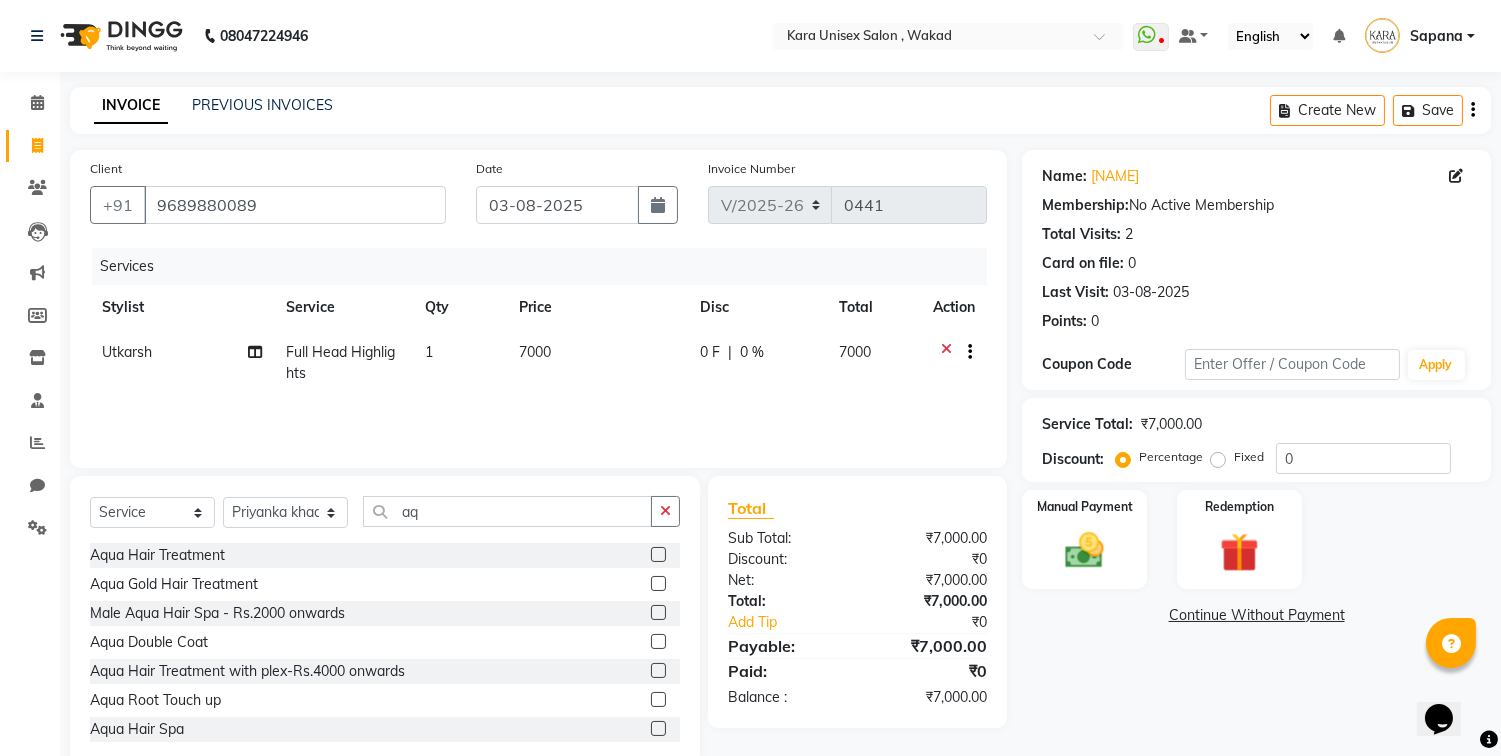click 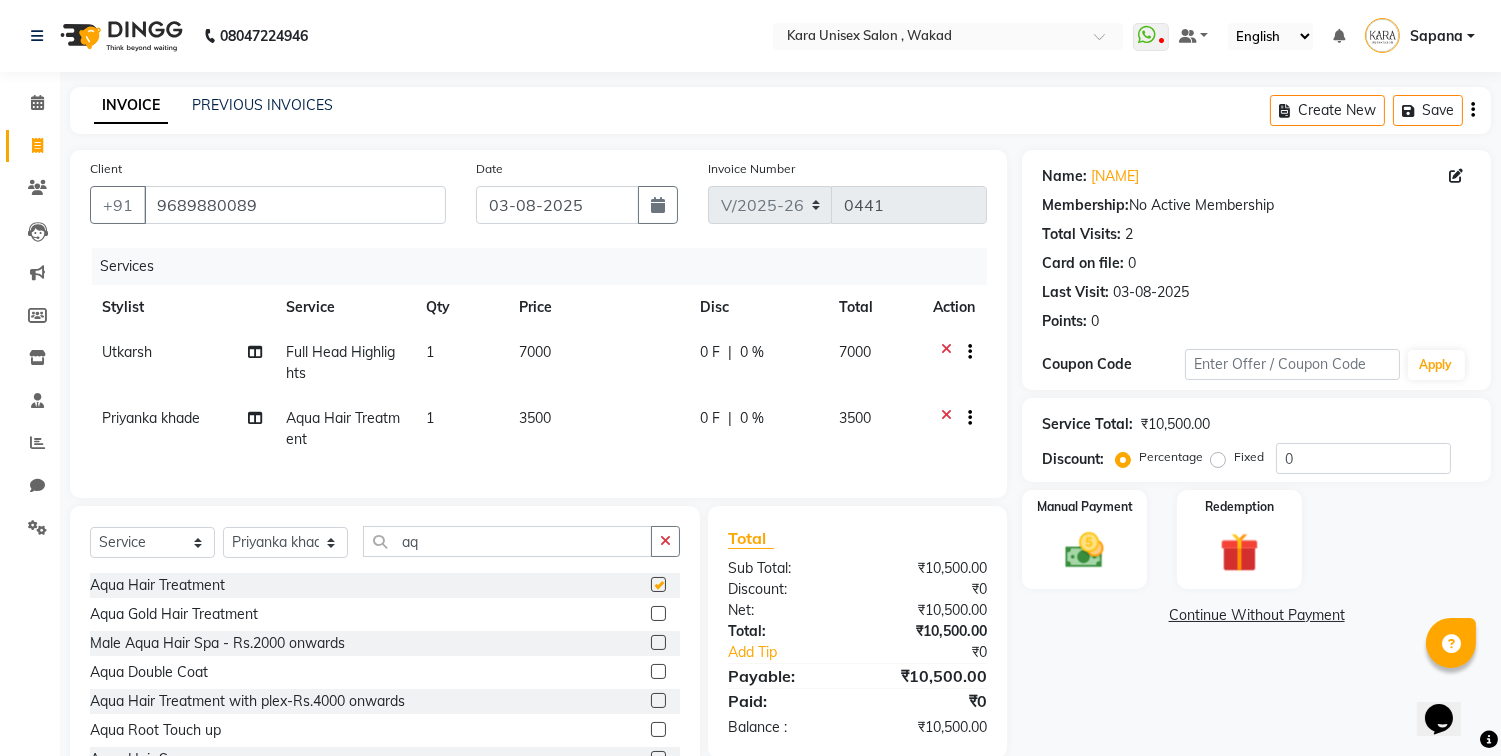 checkbox on "false" 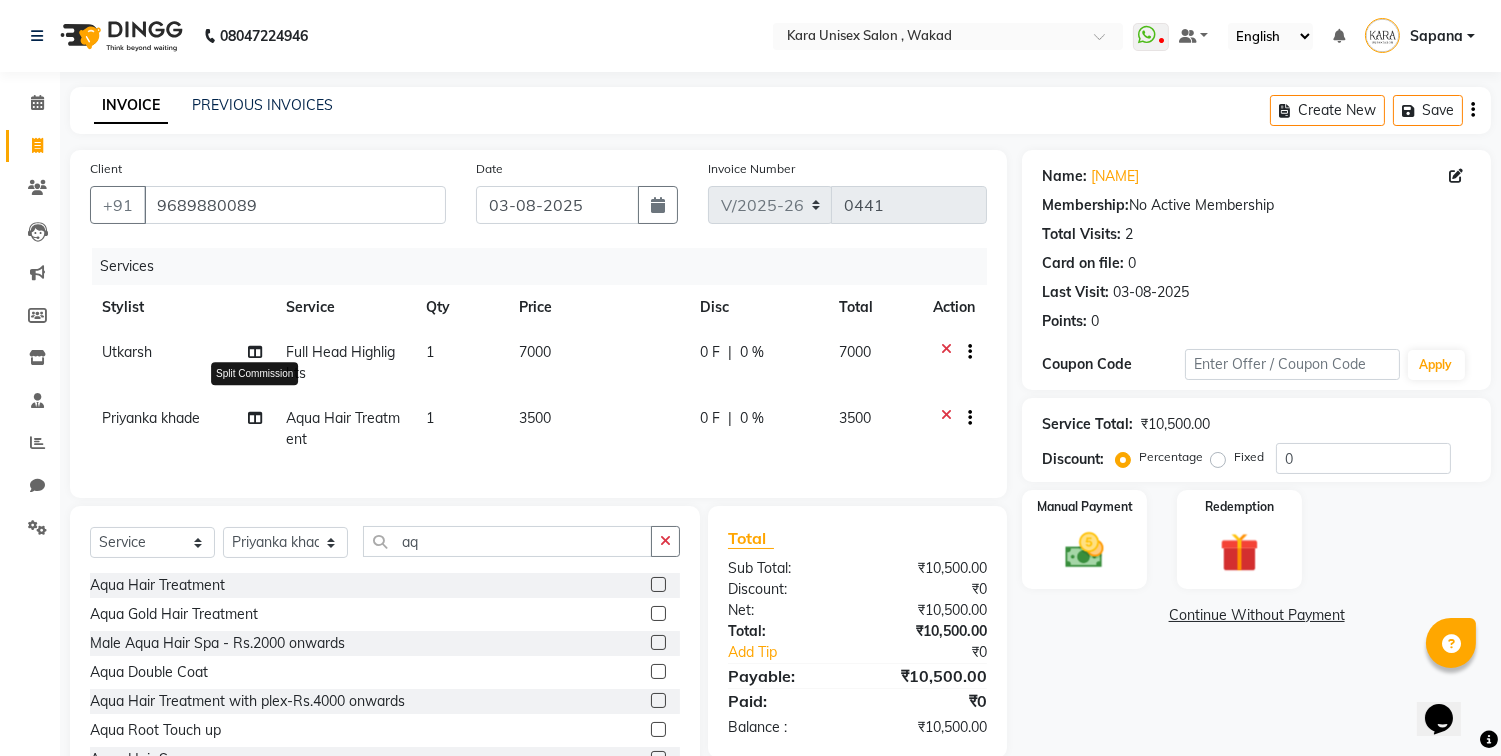 click 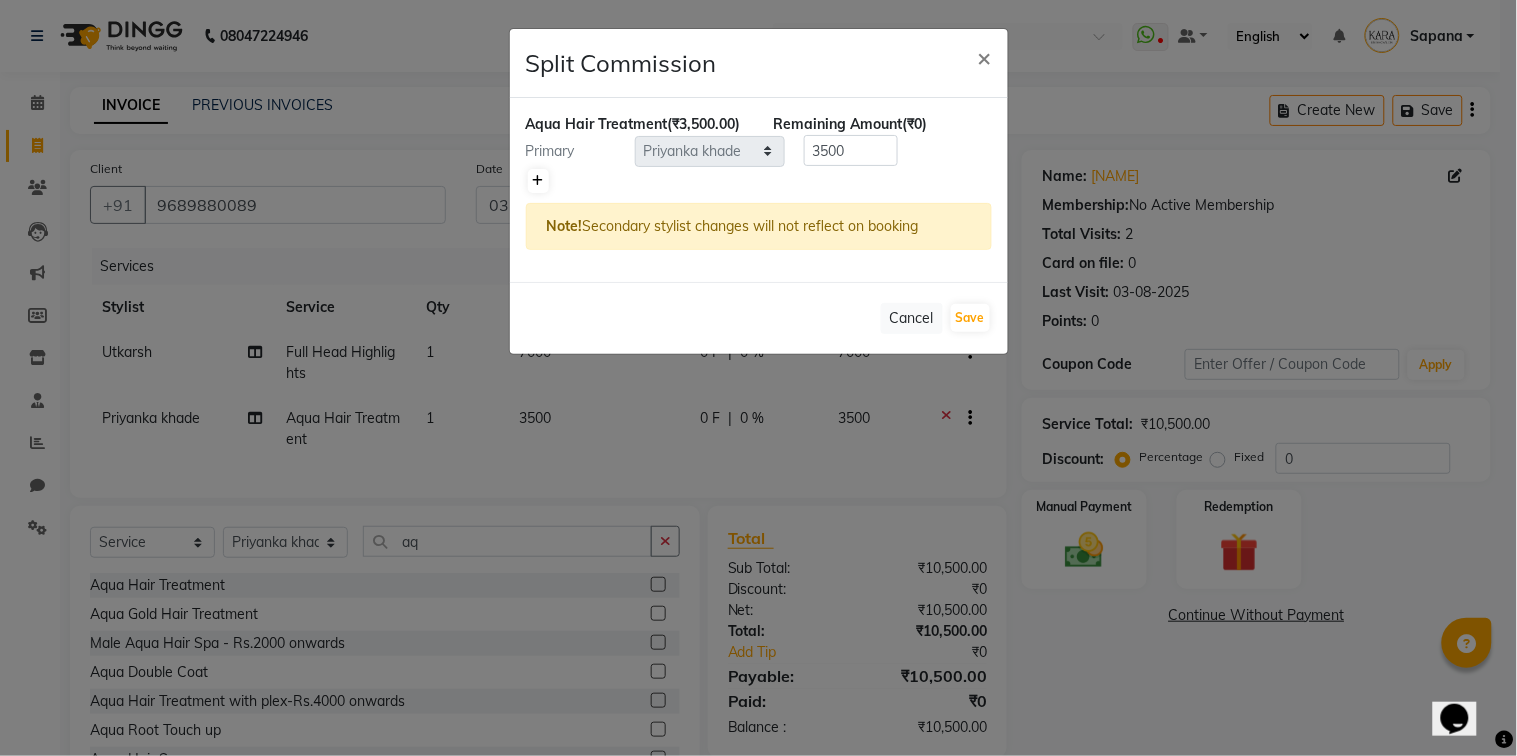 click 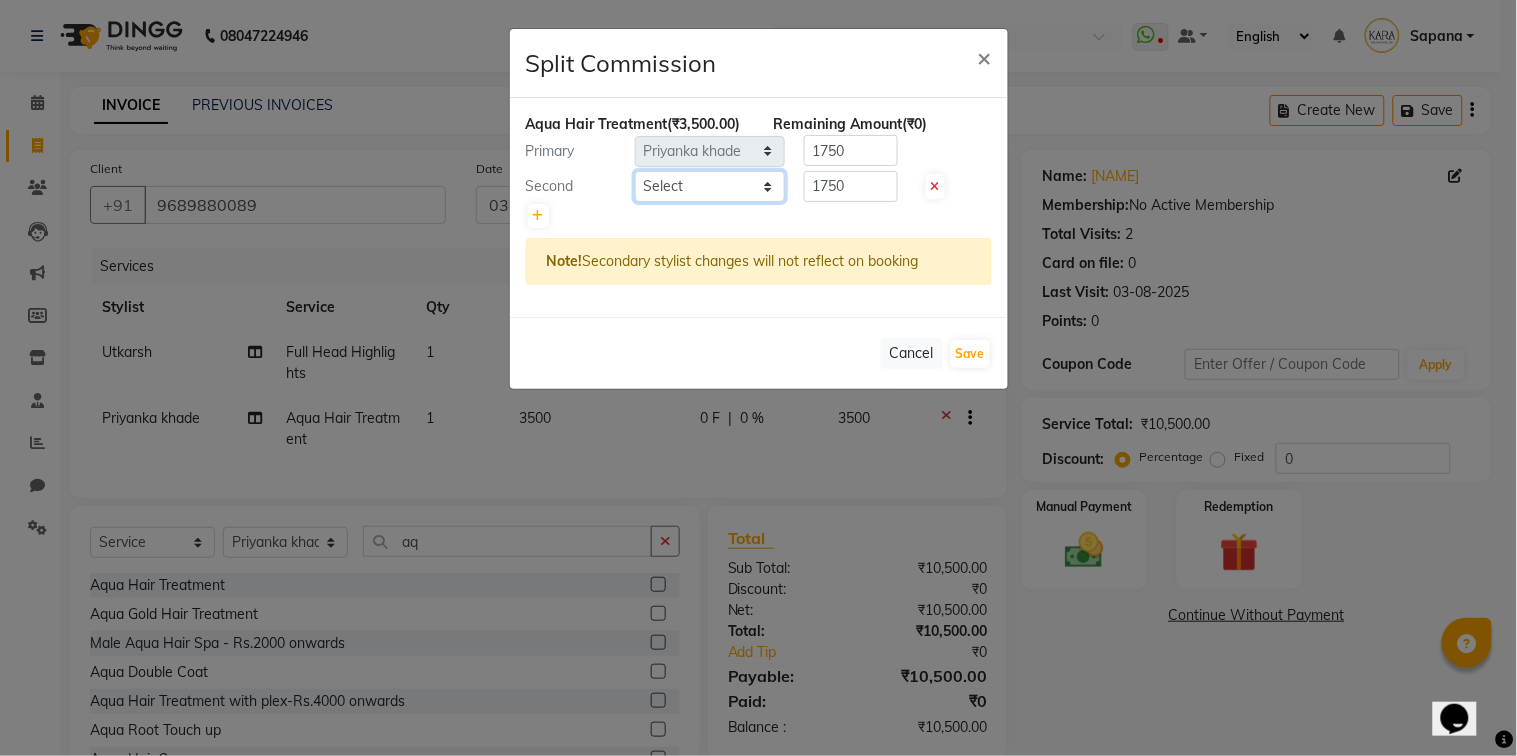 select on "70487" 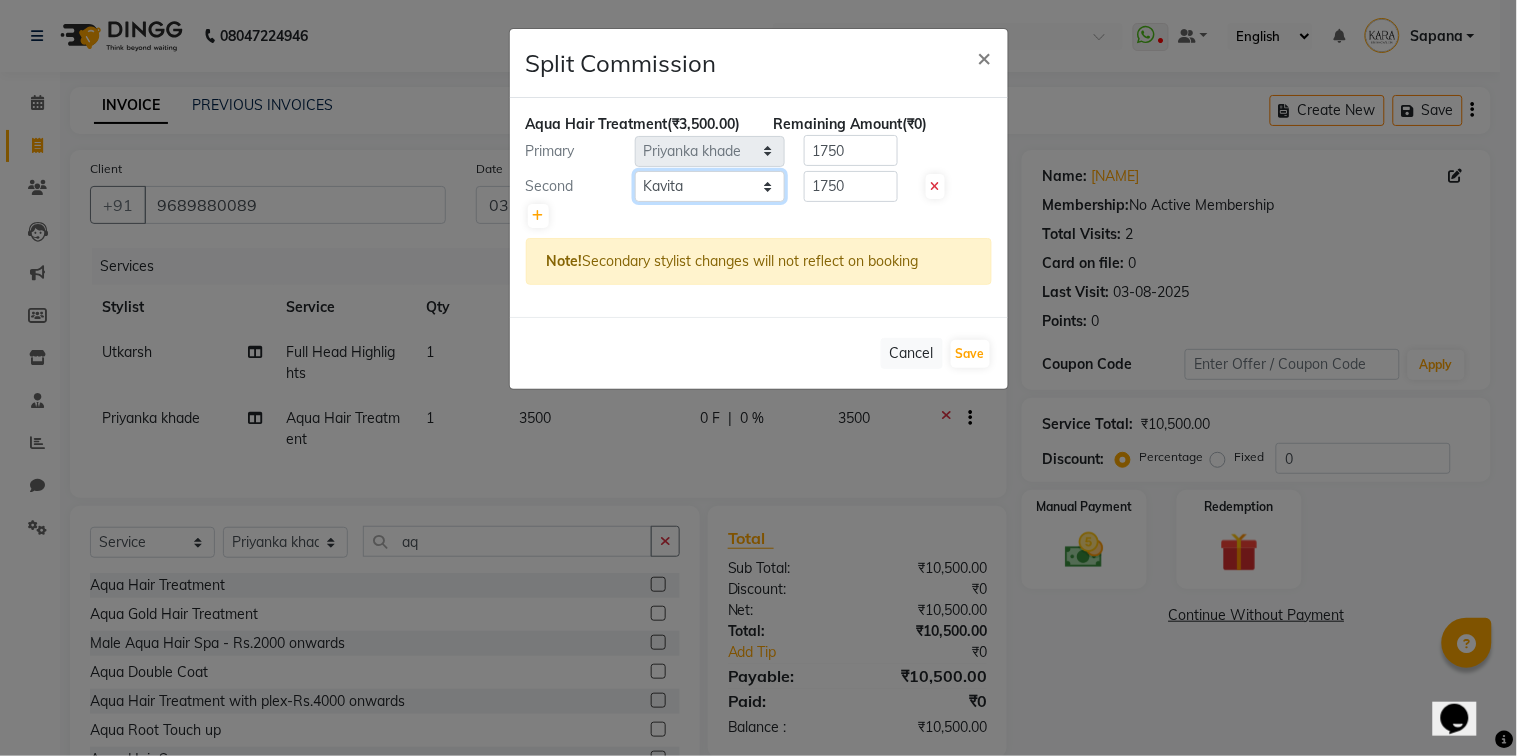 click on "Select  Alka   Atul   Gauri Gajbhar   Guru   Jyotsana   Kavita   Payal   Prajakta   Priti Kalokhe   [NAME]   Rubina Nadaf   Sadhana Awtade   Sakshi Bhilare   Sapana    Seema Holge   Somnath    Swati   [NAME]" 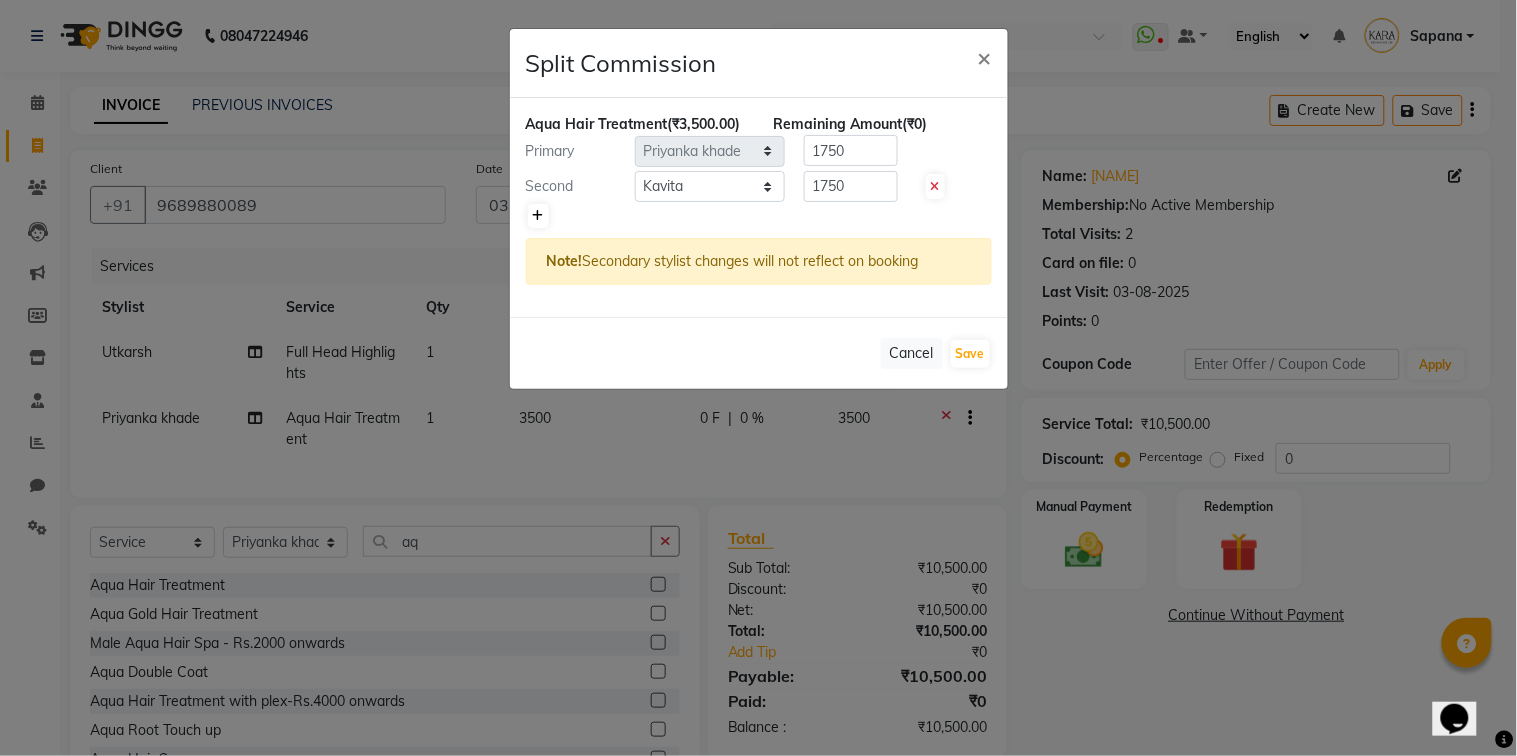 click 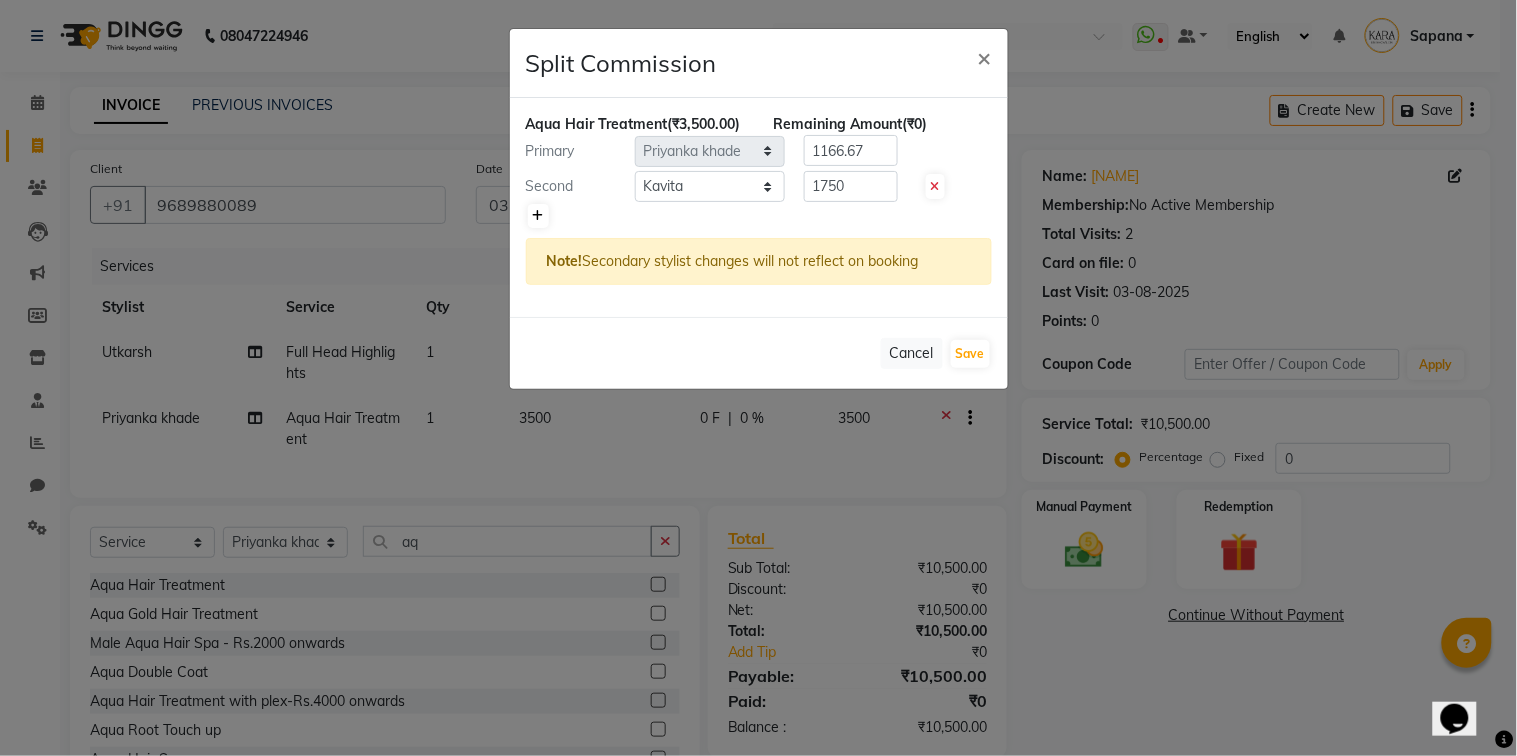 type on "1166.67" 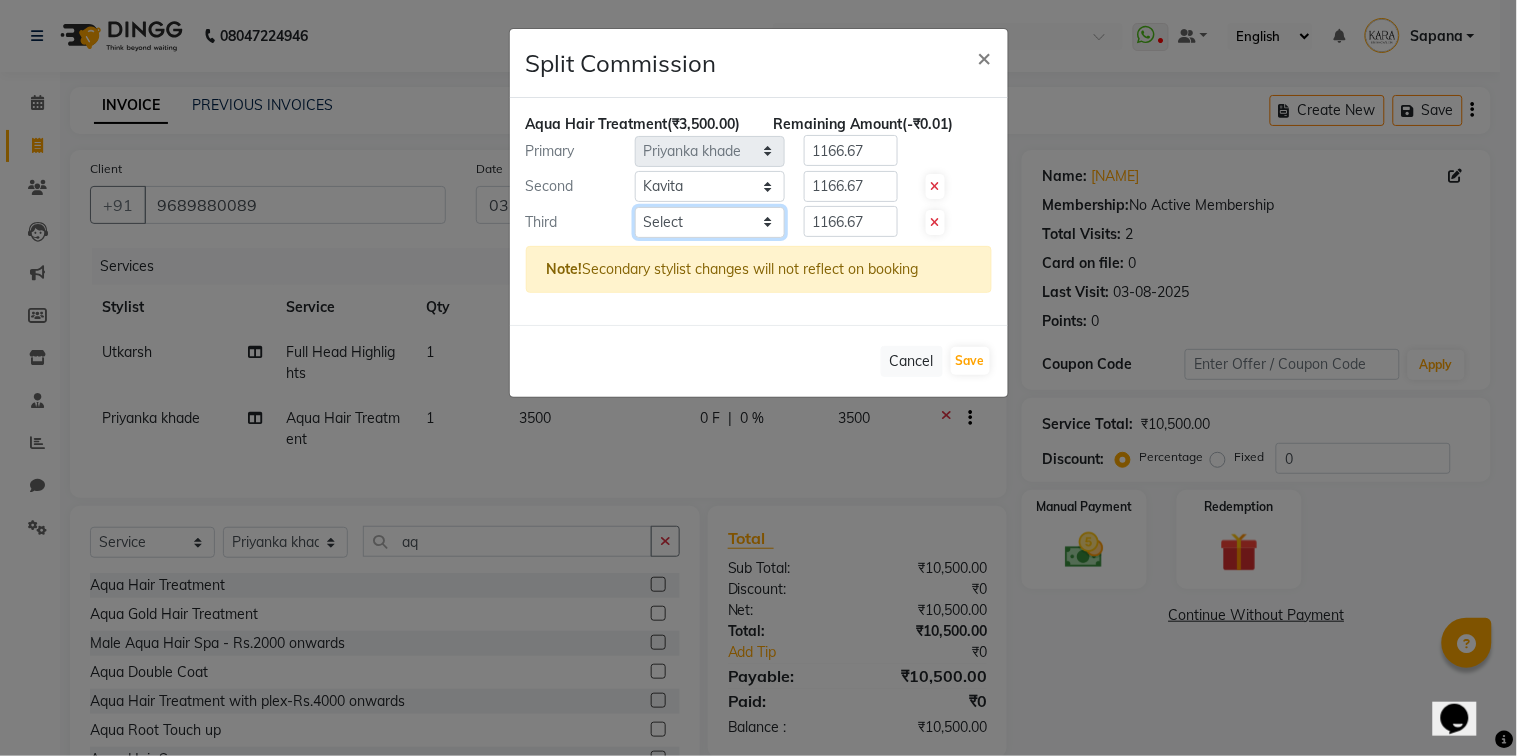 select on "70484" 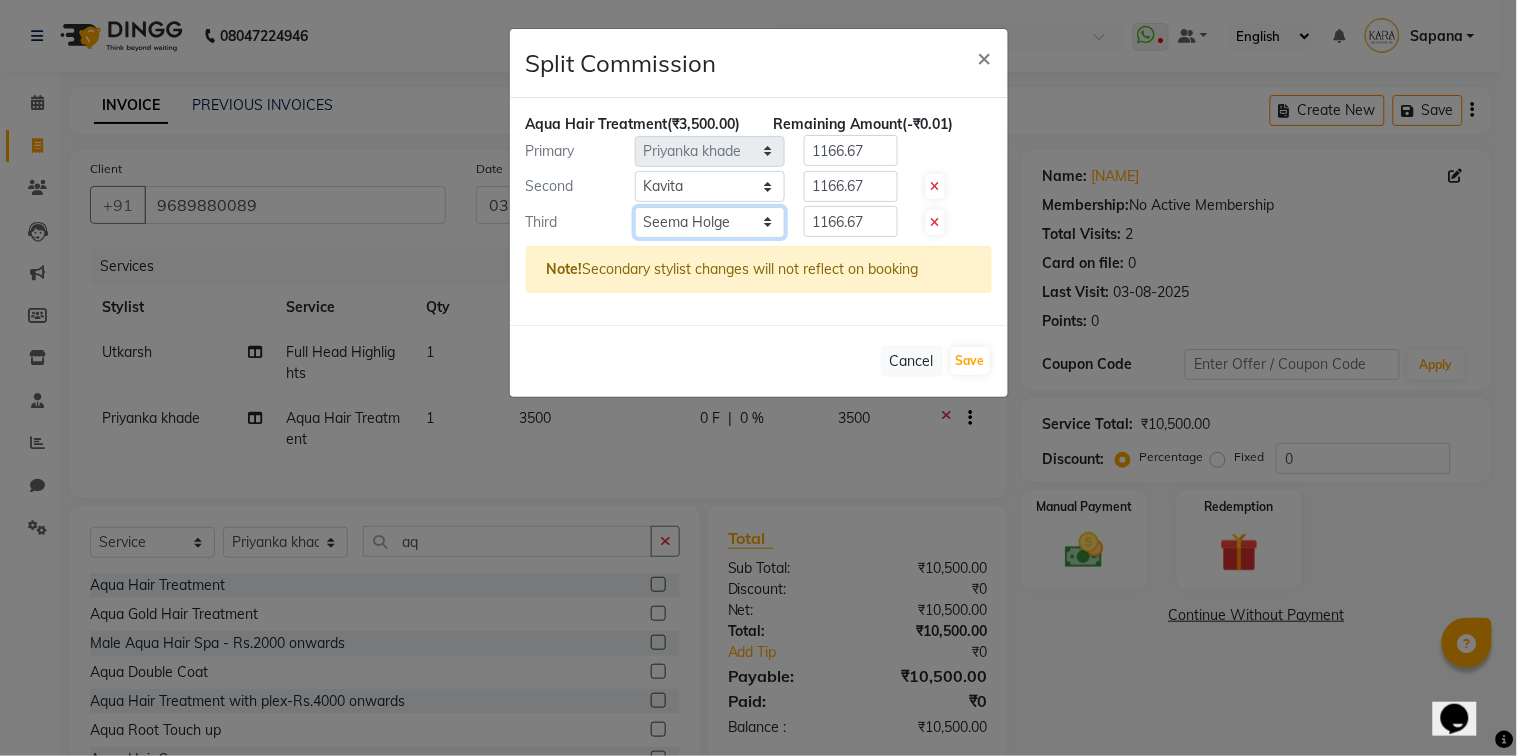 click on "Select  Alka   Atul   Gauri Gajbhar   Guru   Jyotsana   Kavita   Payal   Prajakta   Priti Kalokhe   [NAME]   Rubina Nadaf   Sadhana Awtade   Sakshi Bhilare   Sapana    Seema Holge   Somnath    Swati   [NAME]" 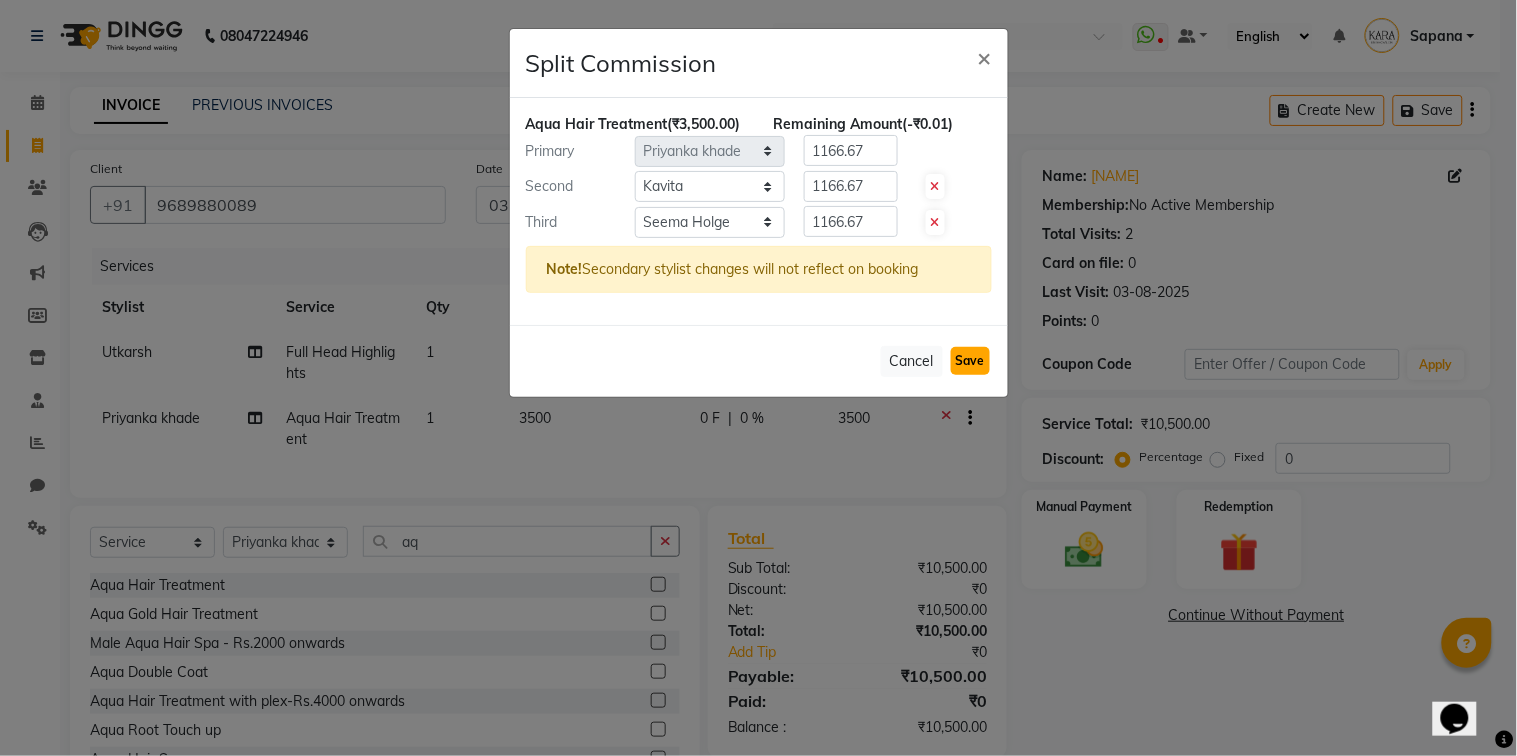 click on "Save" 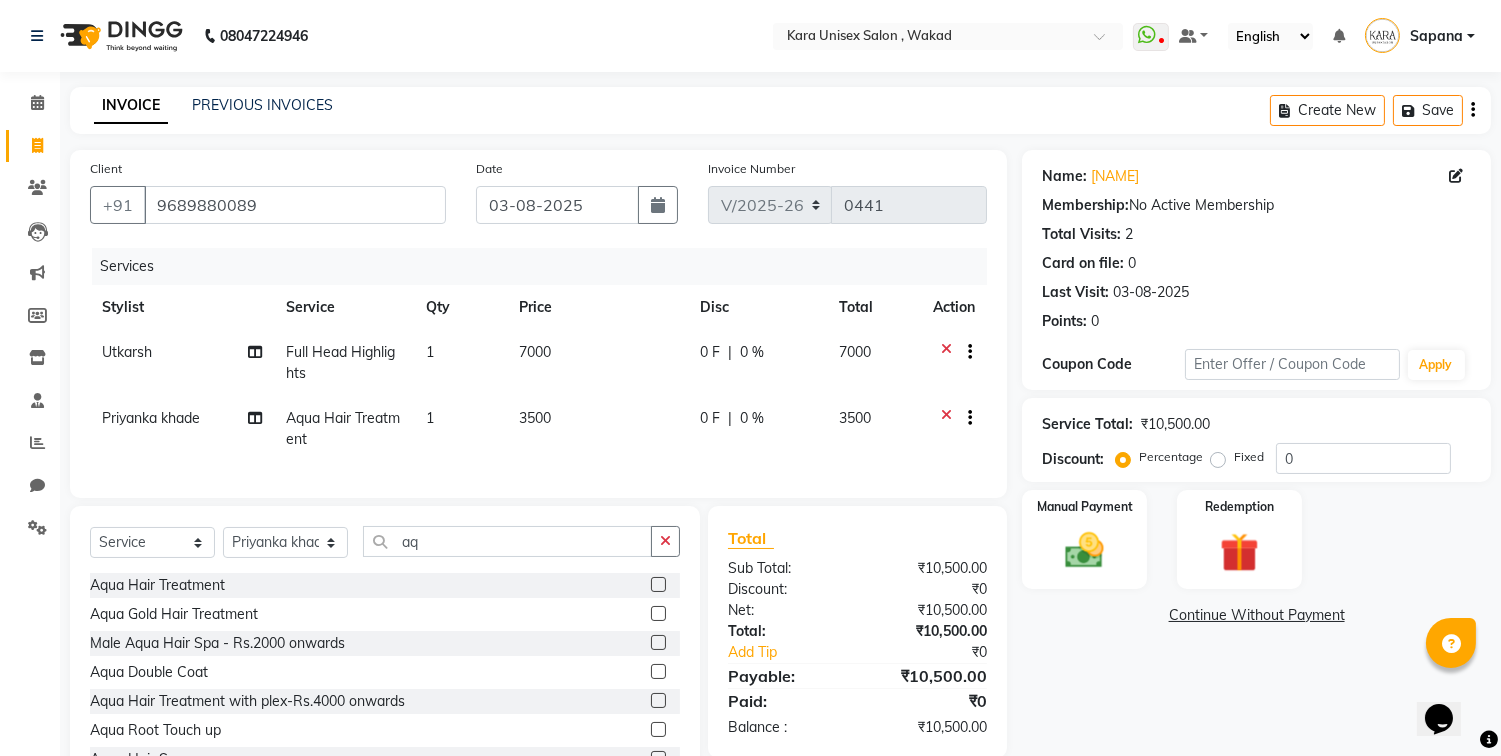 click on "3500" 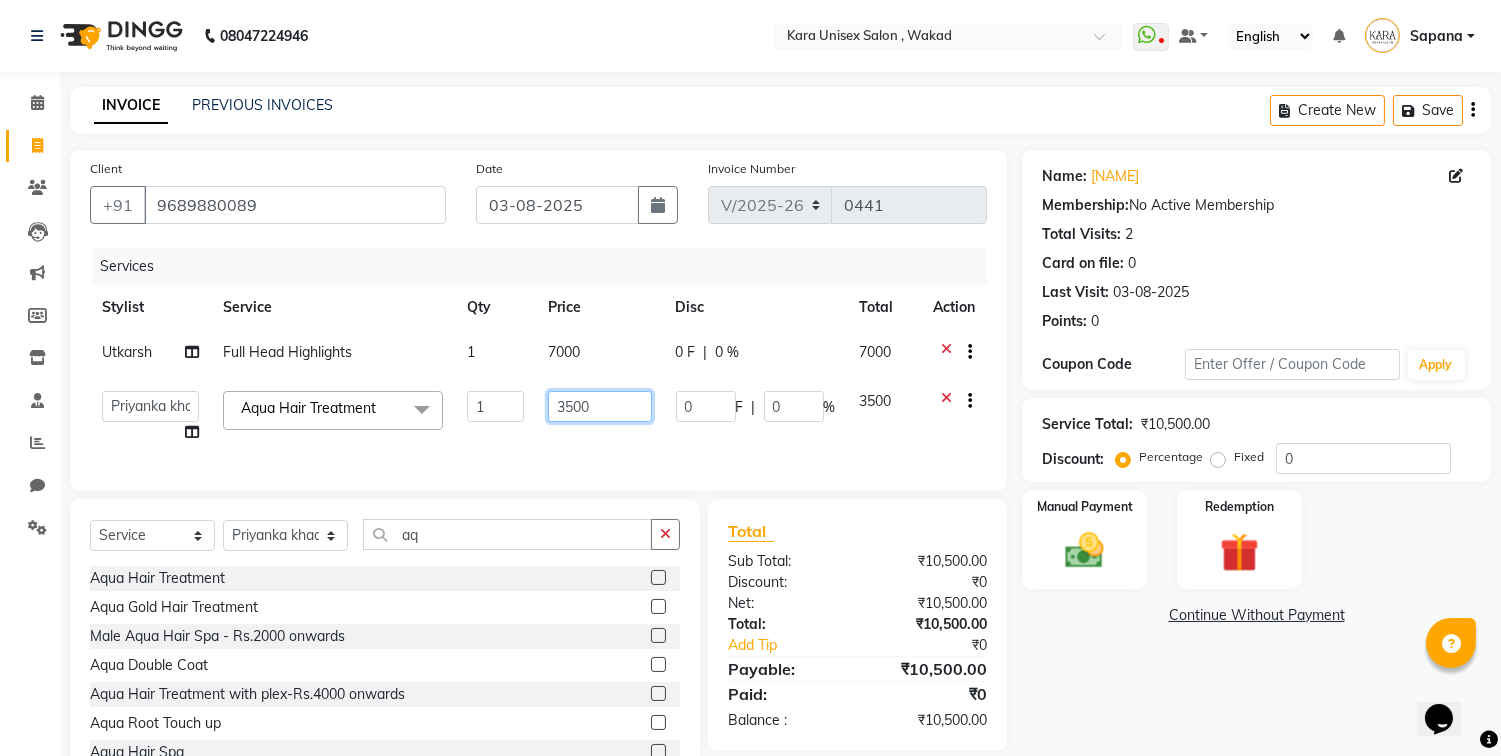 click on "3500" 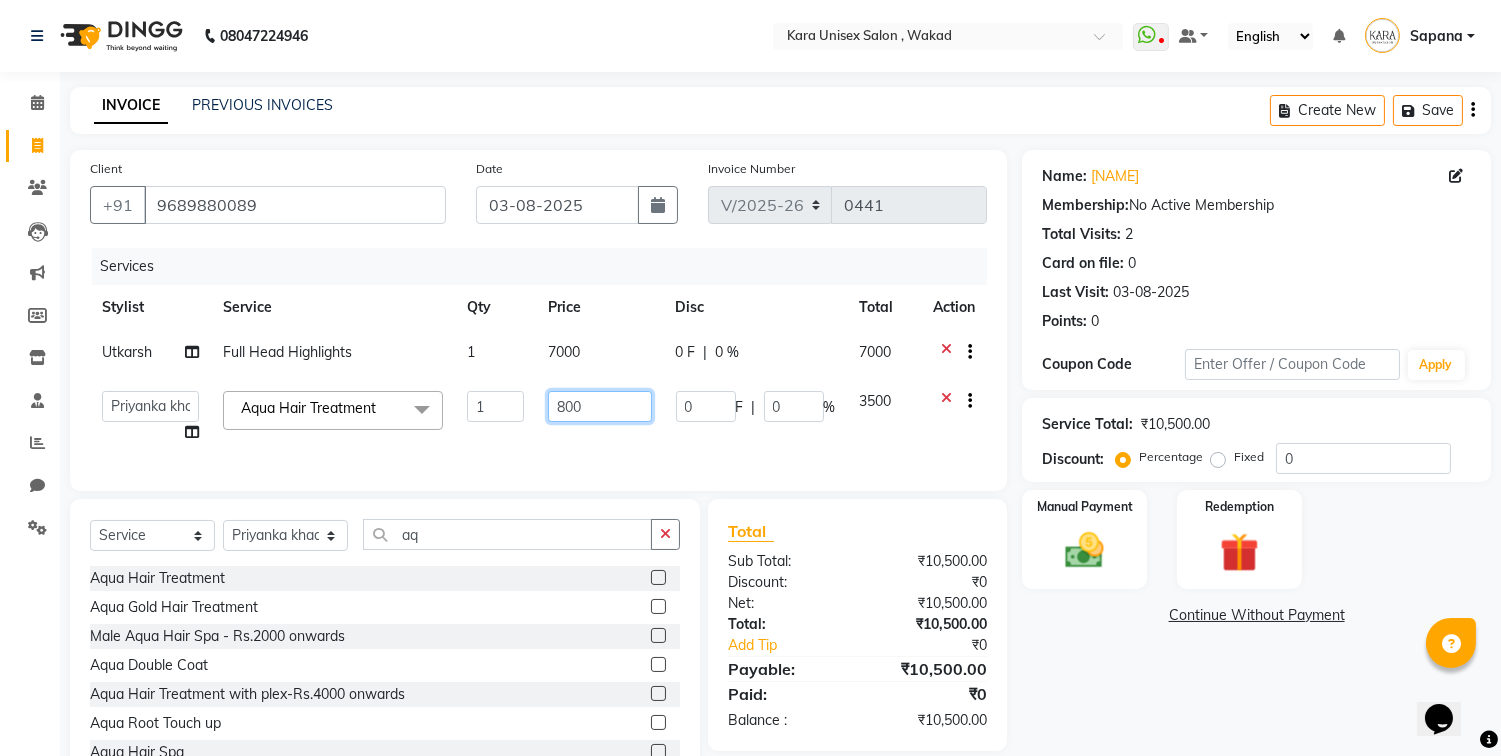 type on "8500" 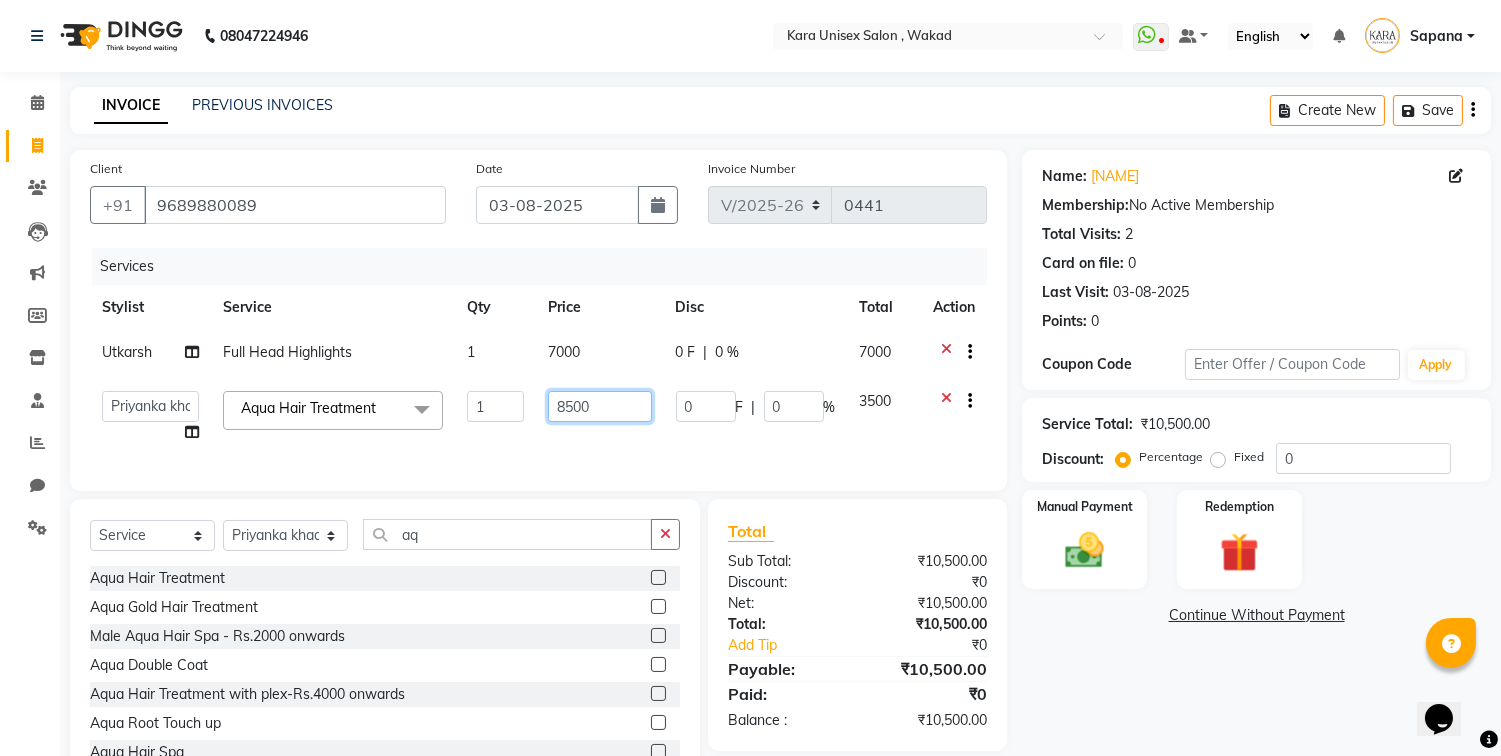 drag, startPoint x: 585, startPoint y: 403, endPoint x: 875, endPoint y: 574, distance: 336.66156 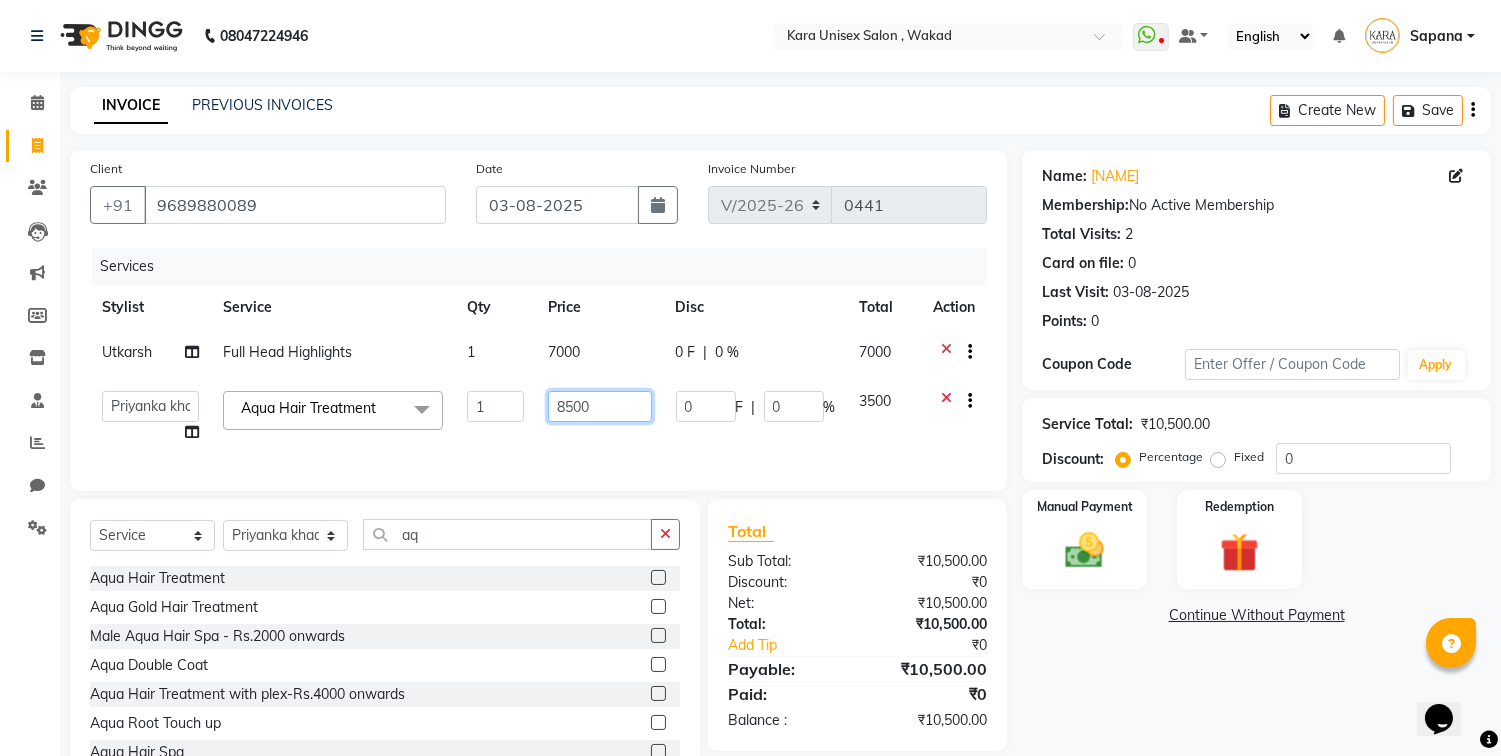 click on "Client +[PHONE] Date [DATE] Invoice Number V/2025 V/2025-26 0441 Services Stylist Service Qty Price Disc Total Action [FIRST] [LAST] [FIRST] [LAST] [FIRST] [LAST] [FIRST] [LAST] [FIRST] [LAST] [FIRST] [LAST] [FIRST] [LAST] [FIRST] [LAST] [FIRST] [LAST] [FIRST] [LAST] [FIRST] [LAST] [FIRST] [LAST] [FIRST] [LAST] [FIRST] [LAST] [FIRST] [LAST] [FIRST] [LAST] [FIRST] [LAST] Aqua Hair Treatment  x Full Hands Lightening with Body Peel Aqua Hair Treatment Normal Nail Polish Eyebrows Brazilian Mehandi Color Under Arms Rica Wax Male Anti Dandruff Treatment Gel Polish removal Chin Brazilian Strawberry & Kiwi Manicure by Aroma Aqua Gold Hair Treatment Micro needling Treatment - Add on Fruit Cleanup Head Massage With Aroma oil & Steam Potli Massage - Add on Full Body Chocolate Wax Full Leg Bleach Luxuary package @2999 Gel Extentions removal Beard shaping Bridal Makeup Male Hair Spa Regular Tummy Rica Wax Classic Saree draping Butt Lightening Chemical treatment Bikini Rica Brazilian Wax D-tan Half Hand 1" 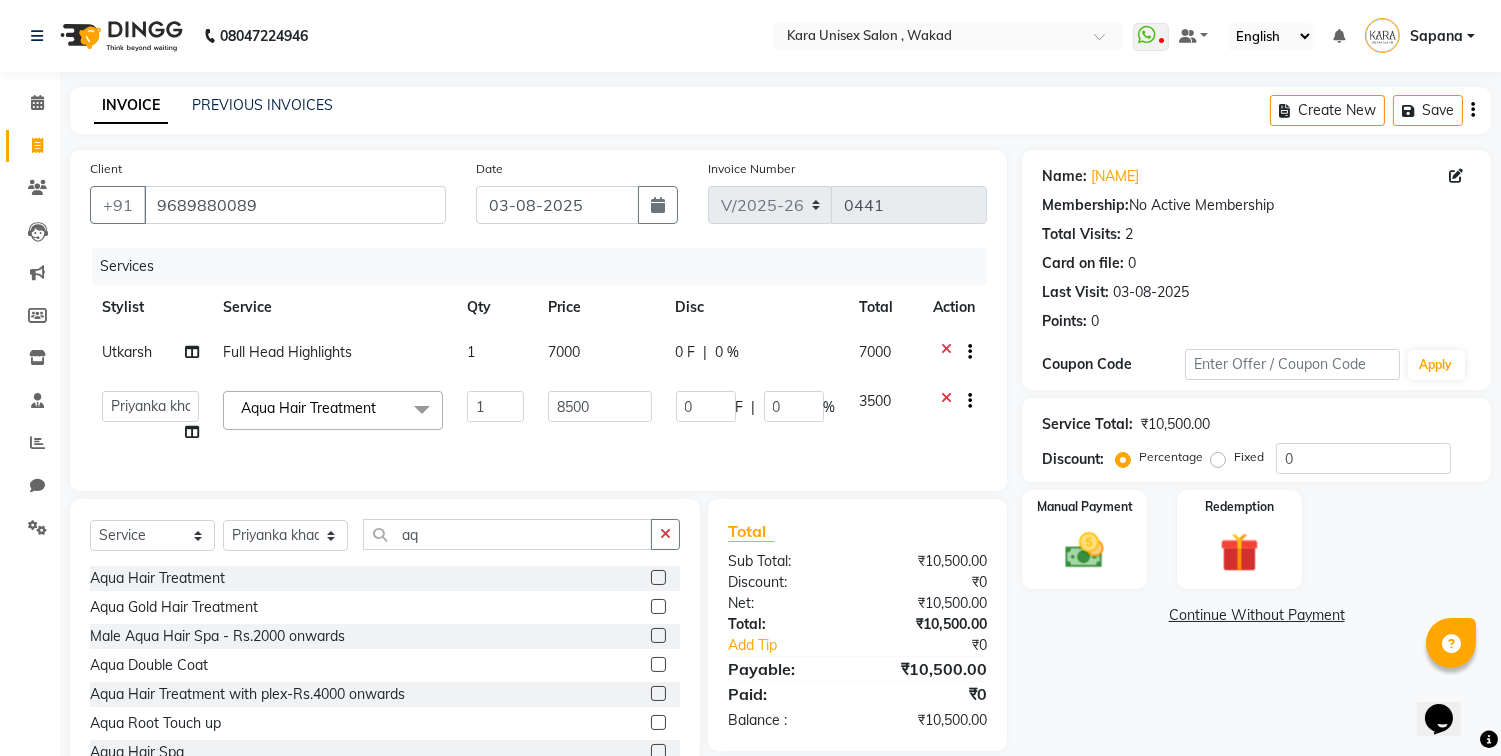 click on "Name: [NAME] Membership:  No Active Membership  Total Visits:  2 Card on file:  0 Last Visit:   03-08-2025 Points:   0  Coupon Code Apply Service Total:  ₹10,500.00  Discount:  Percentage   Fixed  0 Manual Payment Redemption  Continue Without Payment" 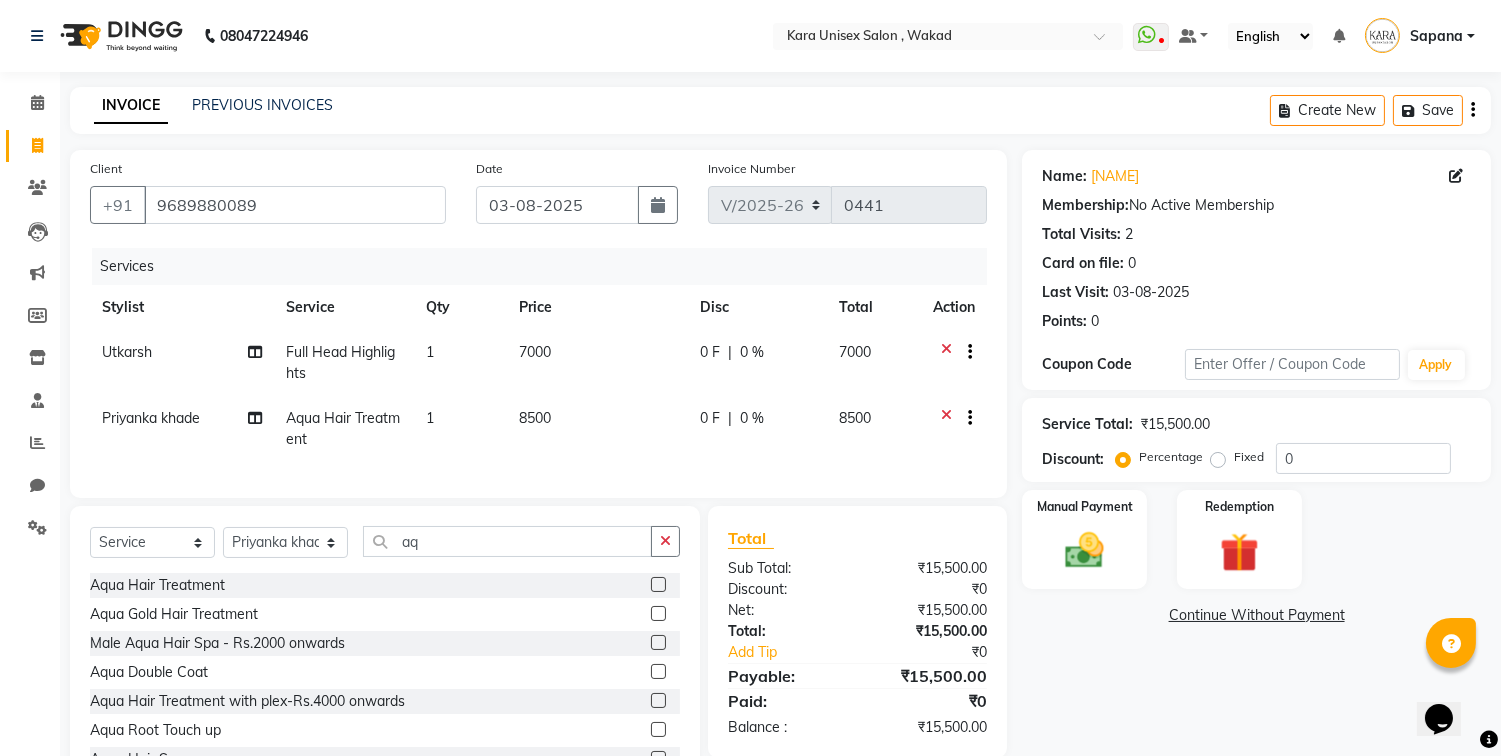 drag, startPoint x: 1042, startPoint y: 700, endPoint x: 230, endPoint y: 542, distance: 827.2291 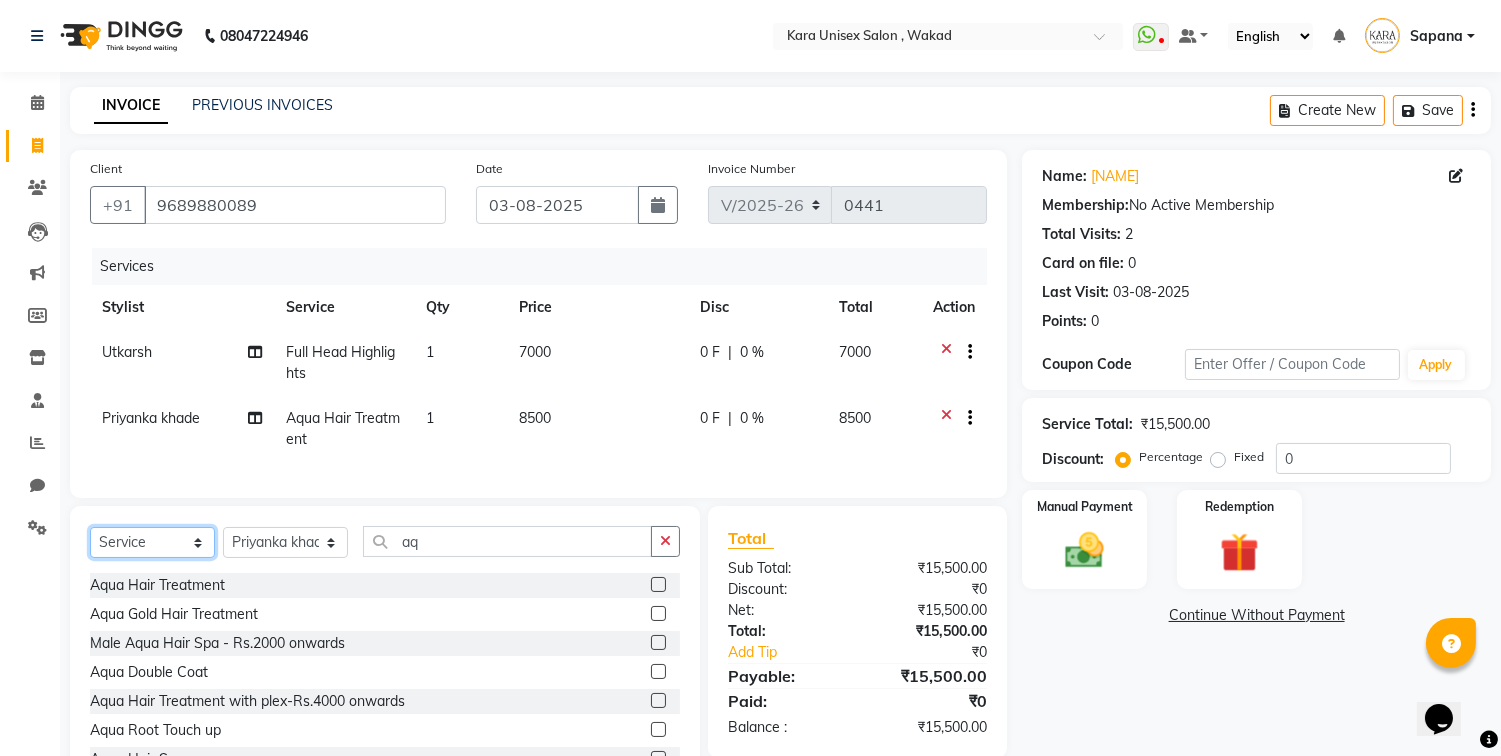 select on "product" 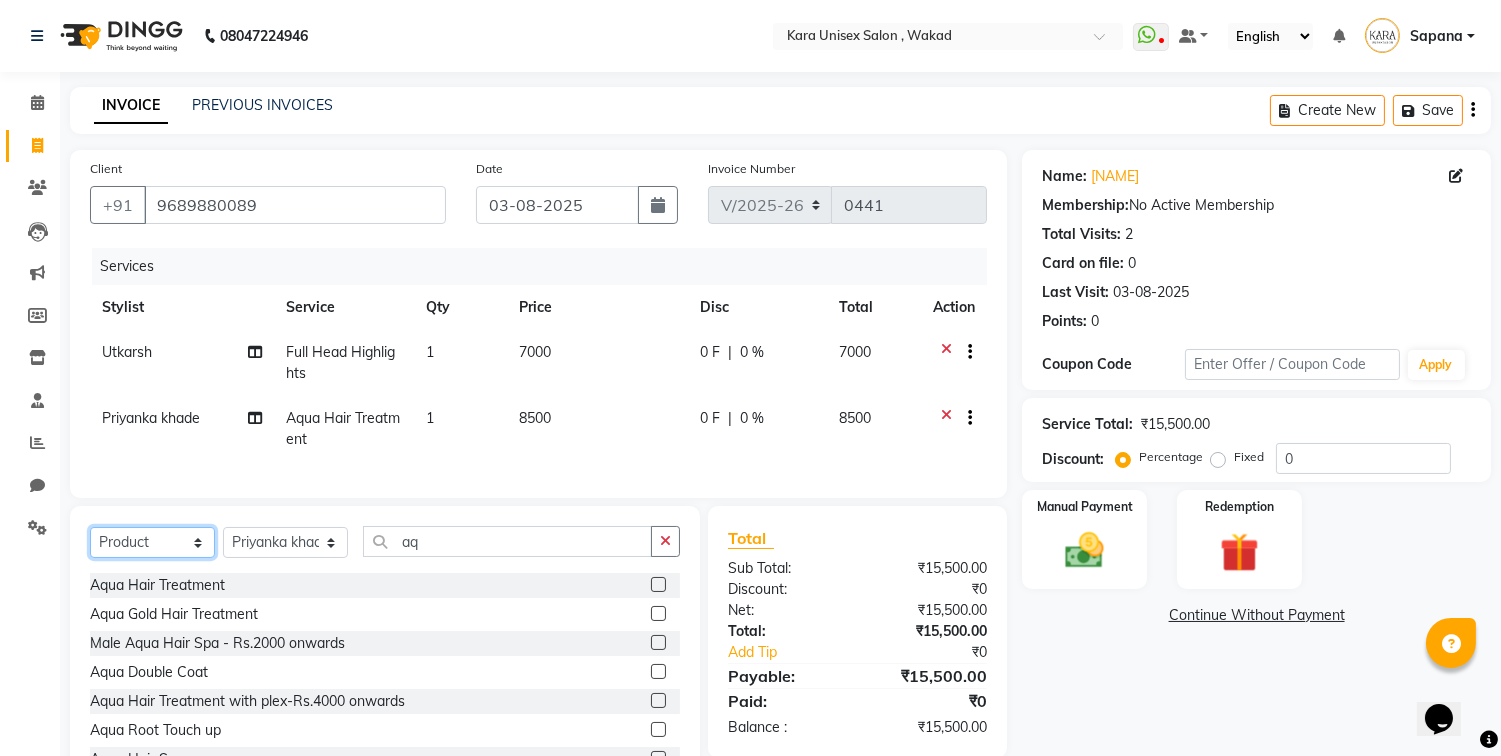 click on "Select  Service  Product  Membership  Package Voucher Prepaid Gift Card" 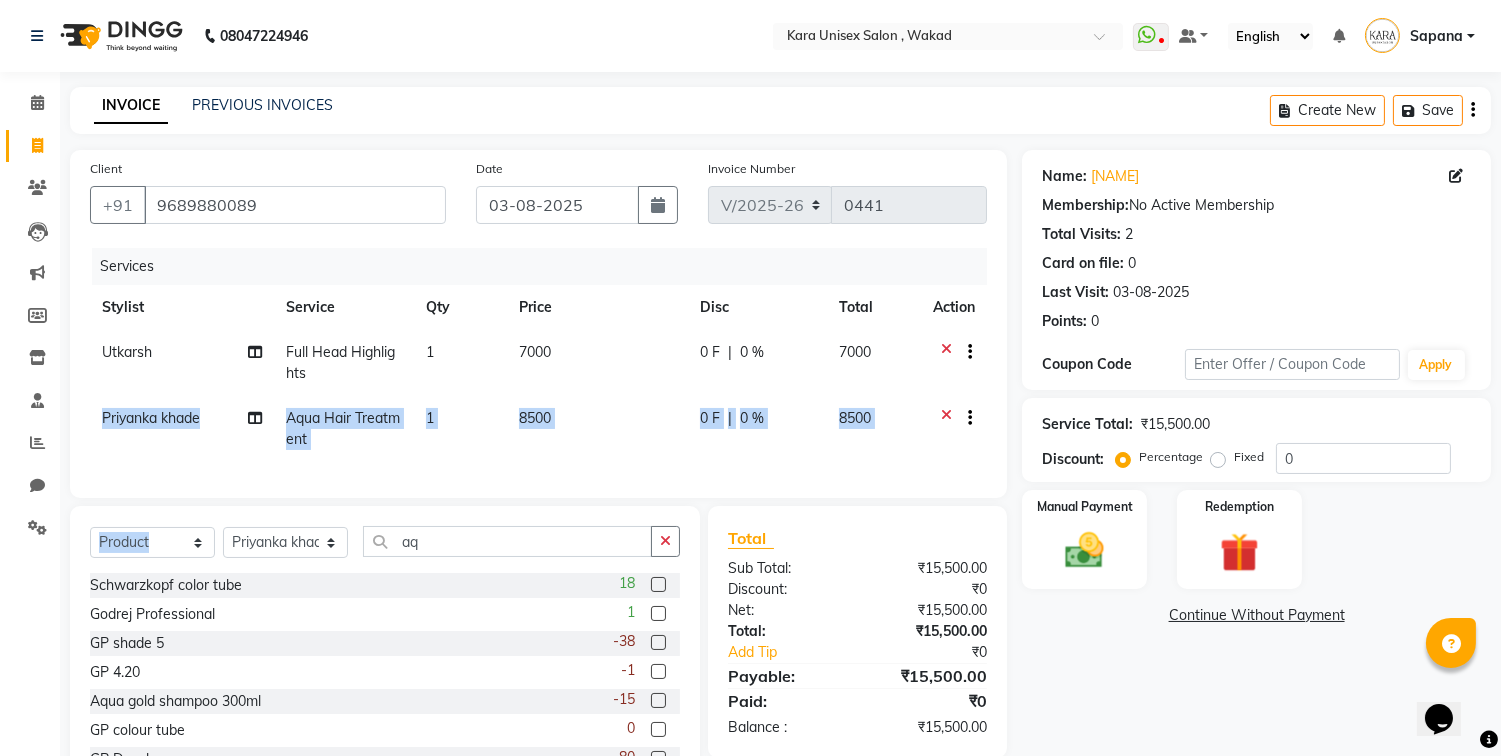 drag, startPoint x: 156, startPoint y: 404, endPoint x: 232, endPoint y: 530, distance: 147.14618 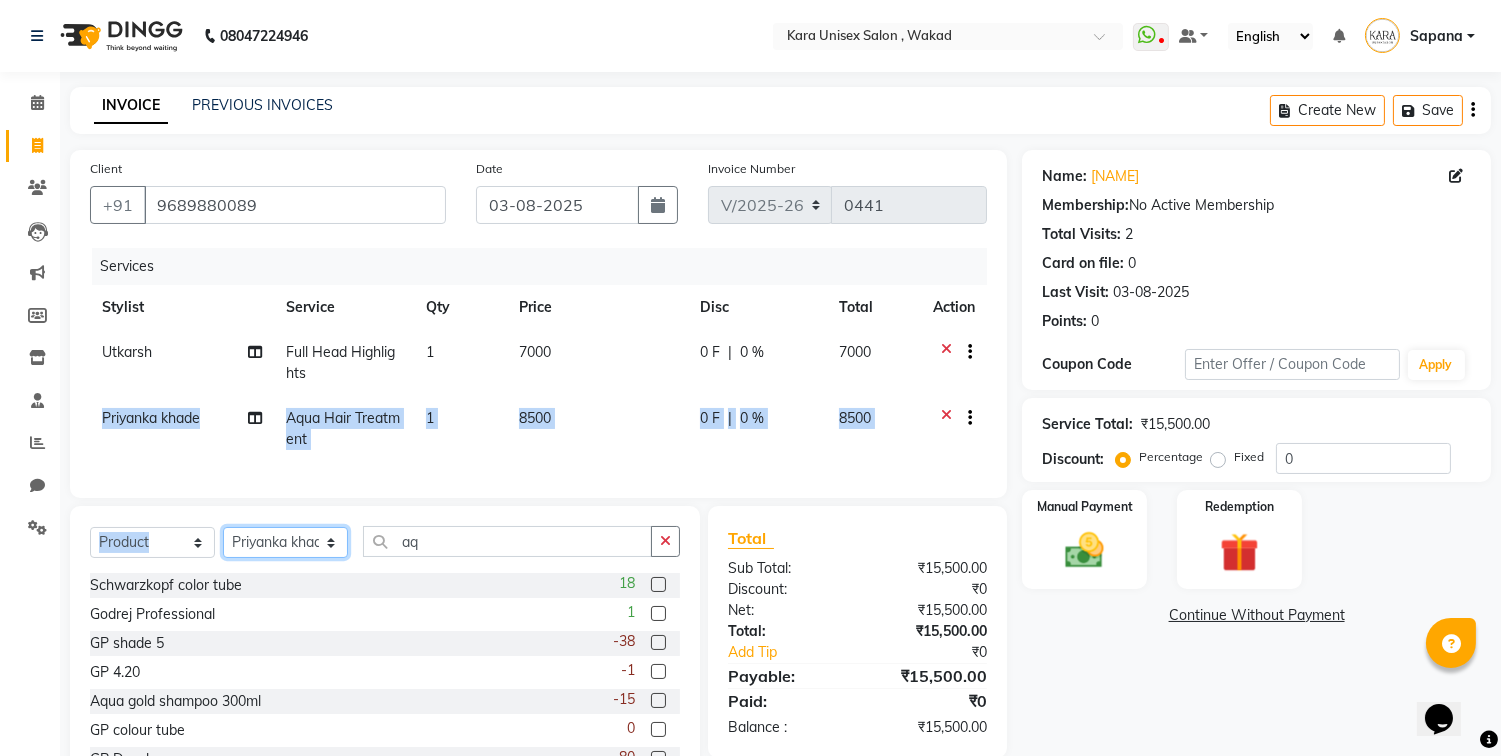 select on "70487" 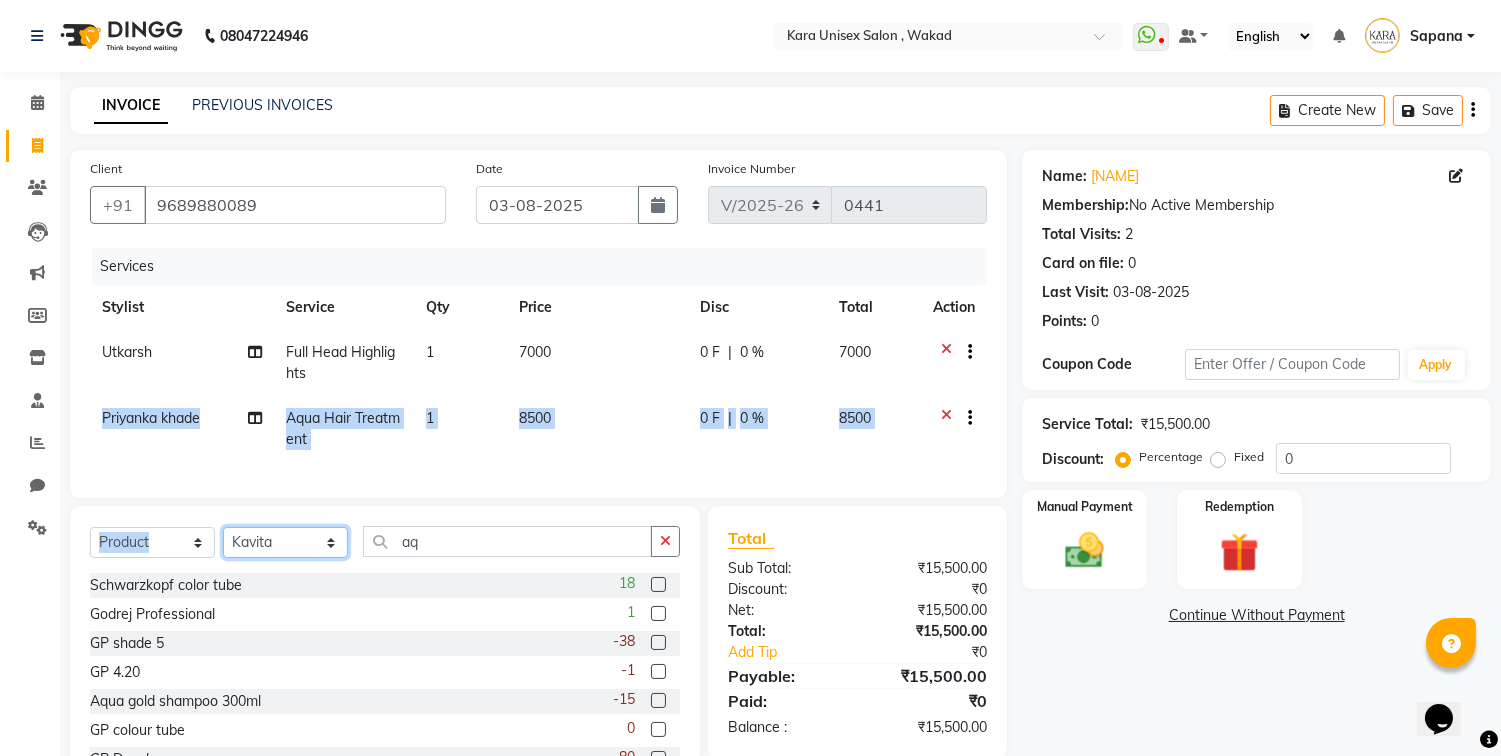 click on "Select Stylist Alka Atul Gauri Gajbhar Guru Jyotsana Kavita Payal Prajakta Priti Kalokhe Priyanka khade Rubina Nadaf Sadhana Awtade Sakshi Bhilare Sapana  Seema Holge Somnath  Swati Utkarsh" 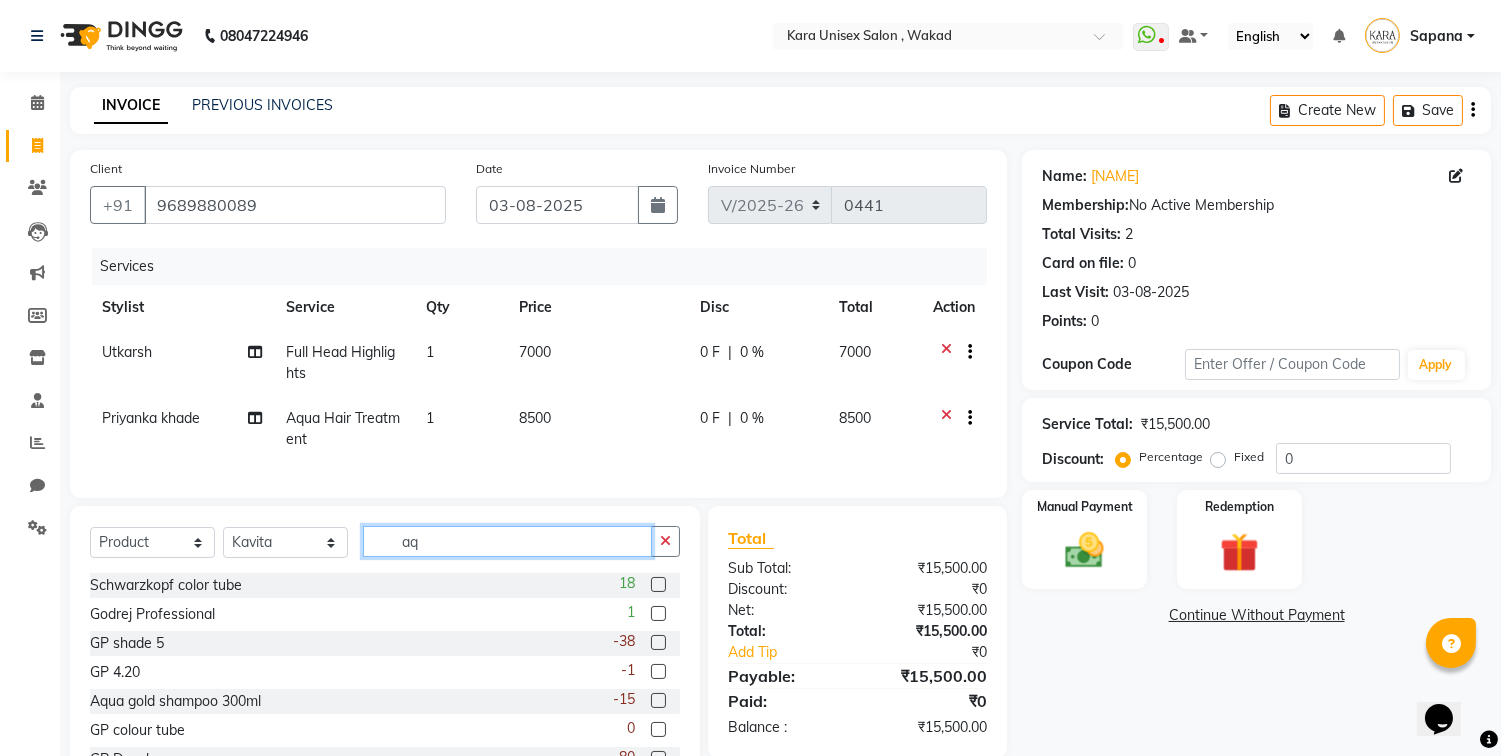 click on "aq" 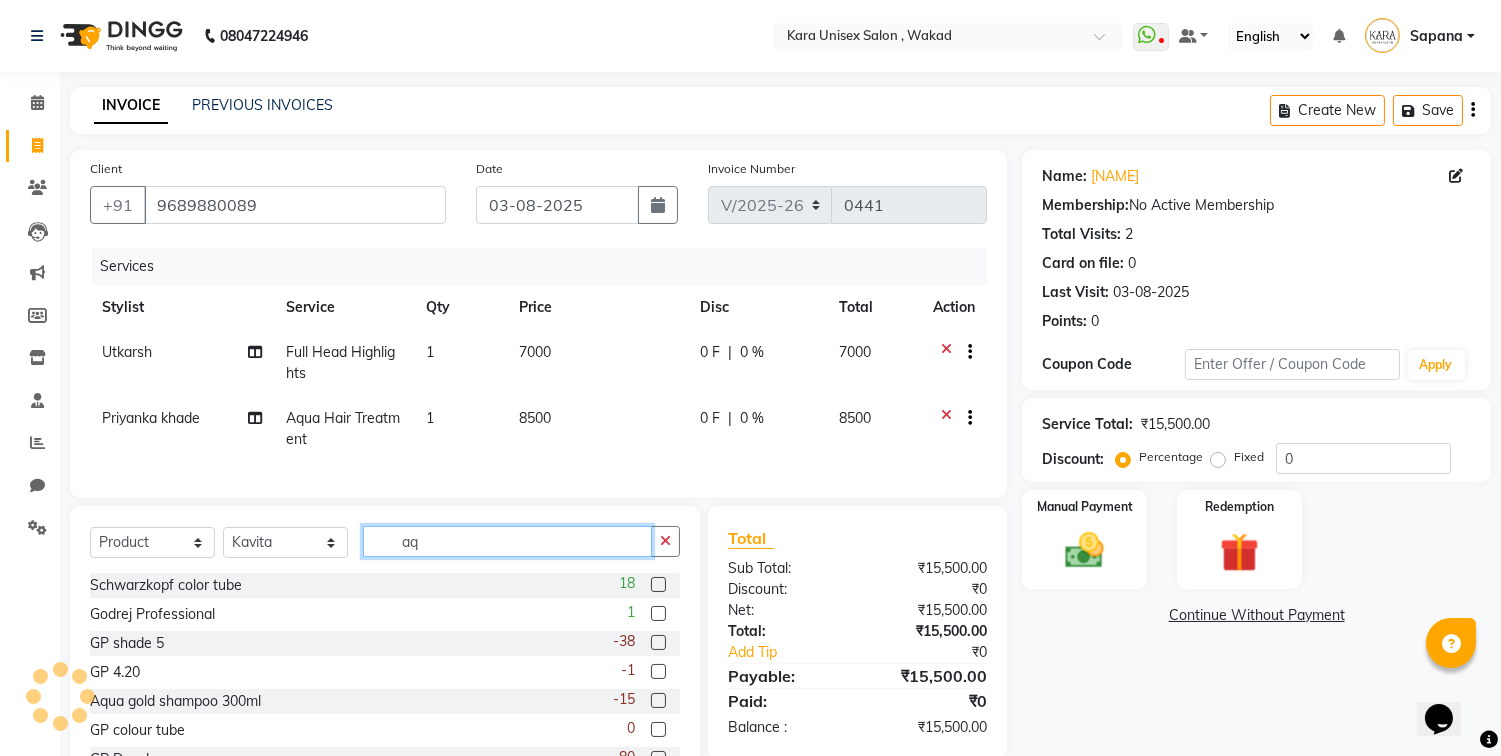type on "a" 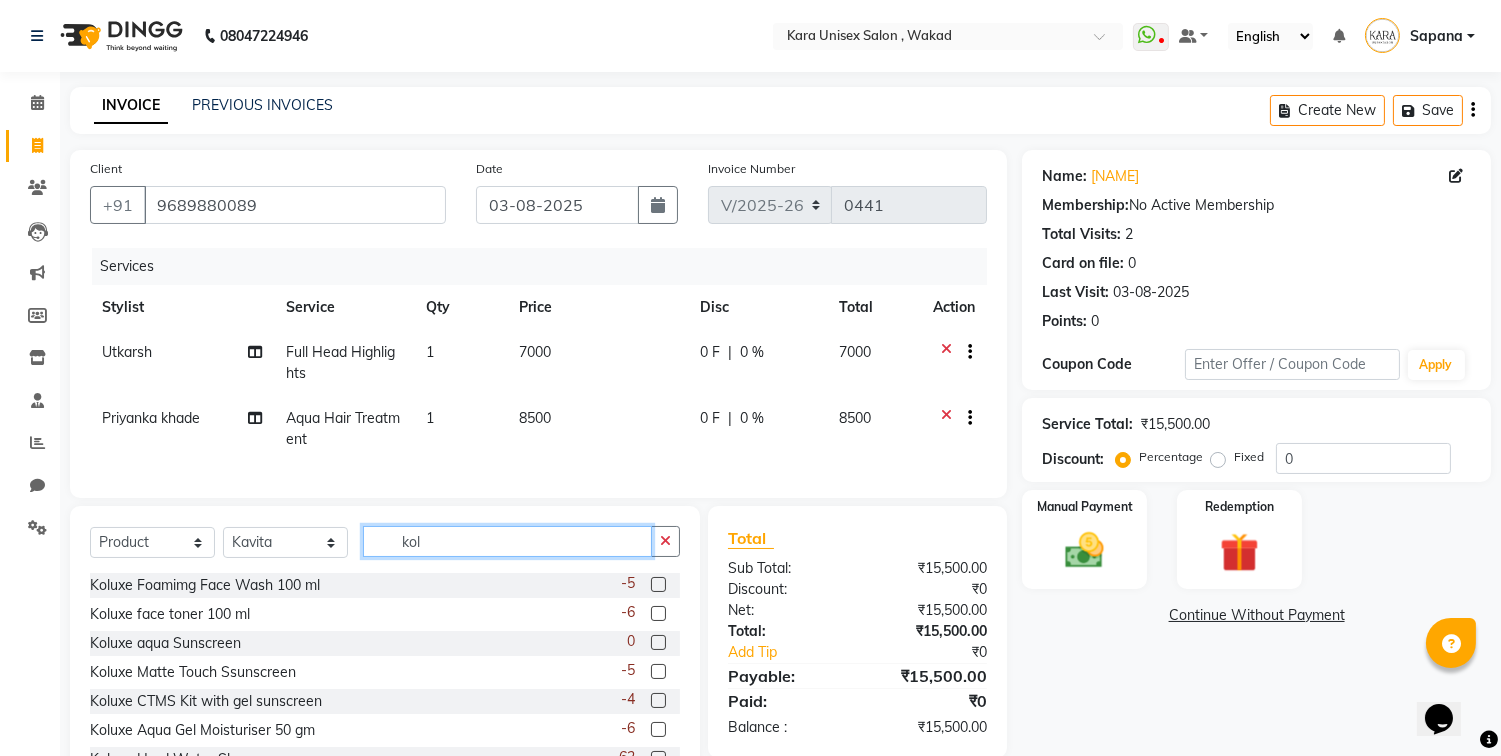type on "kol" 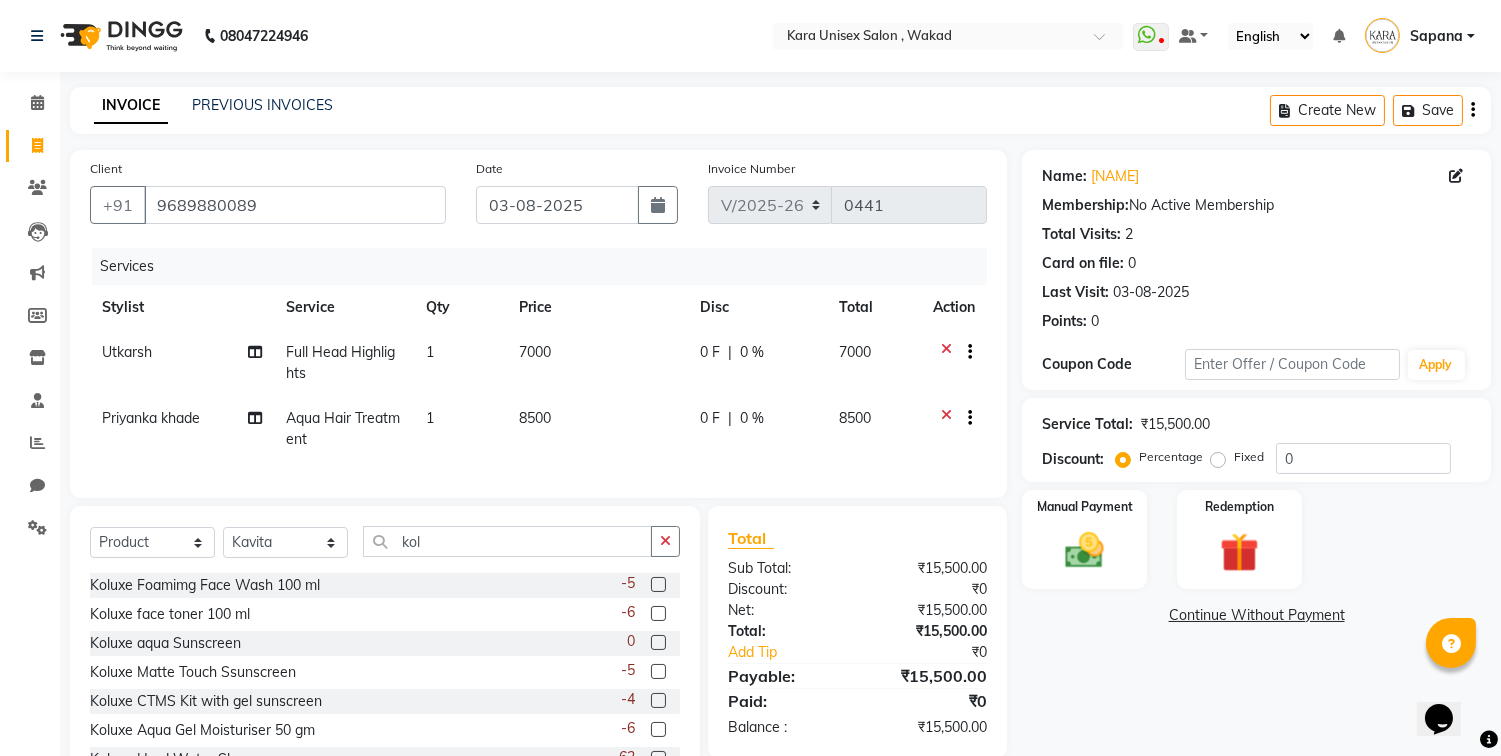 click 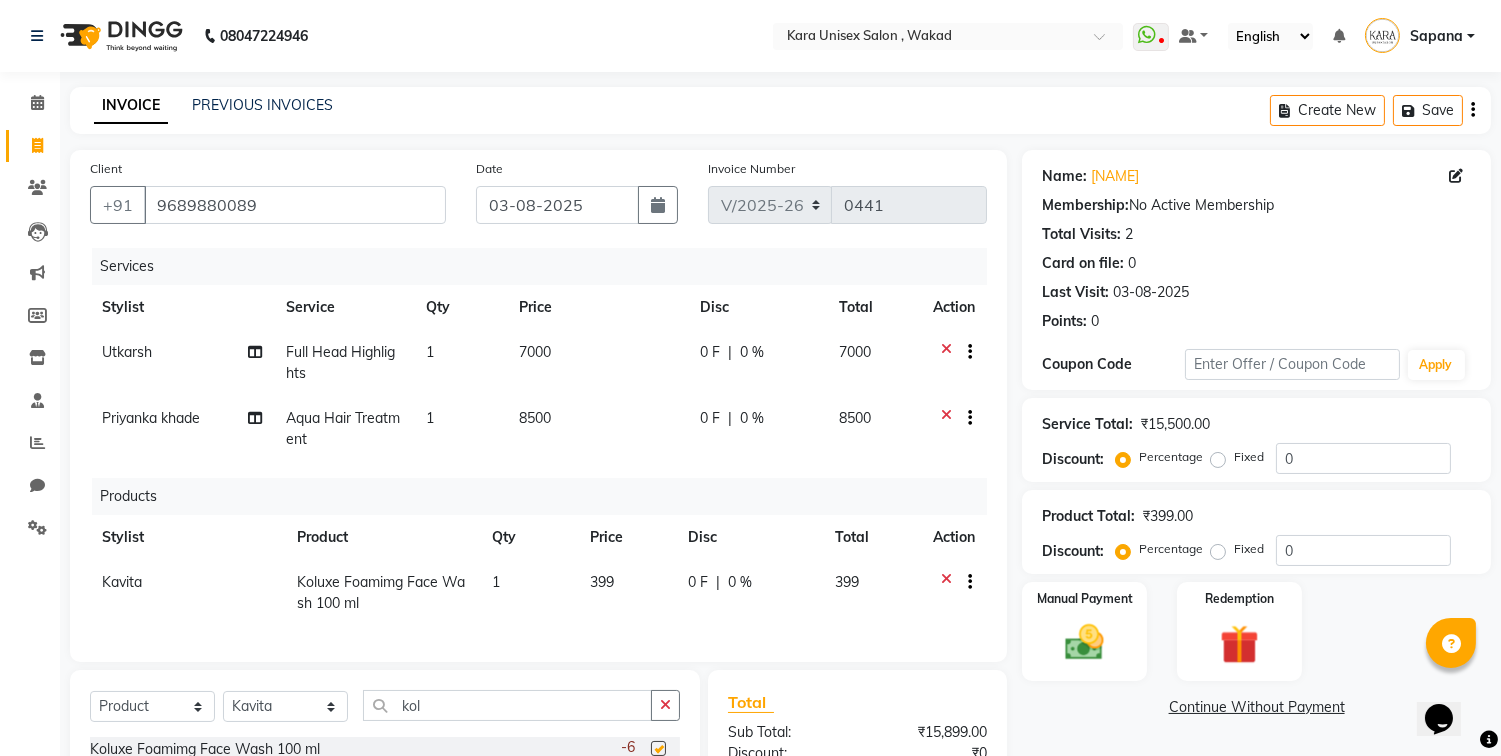 checkbox on "false" 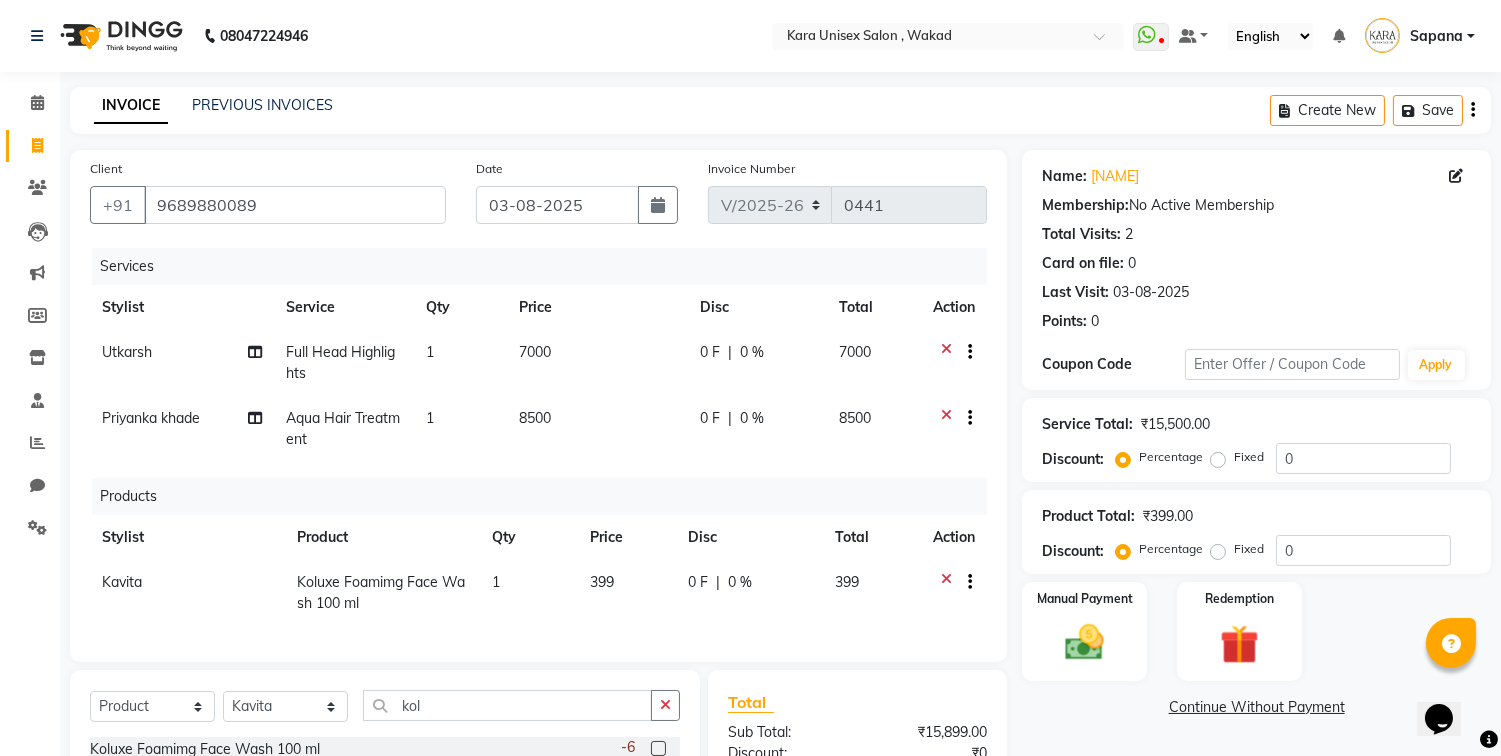 scroll, scrollTop: 255, scrollLeft: 0, axis: vertical 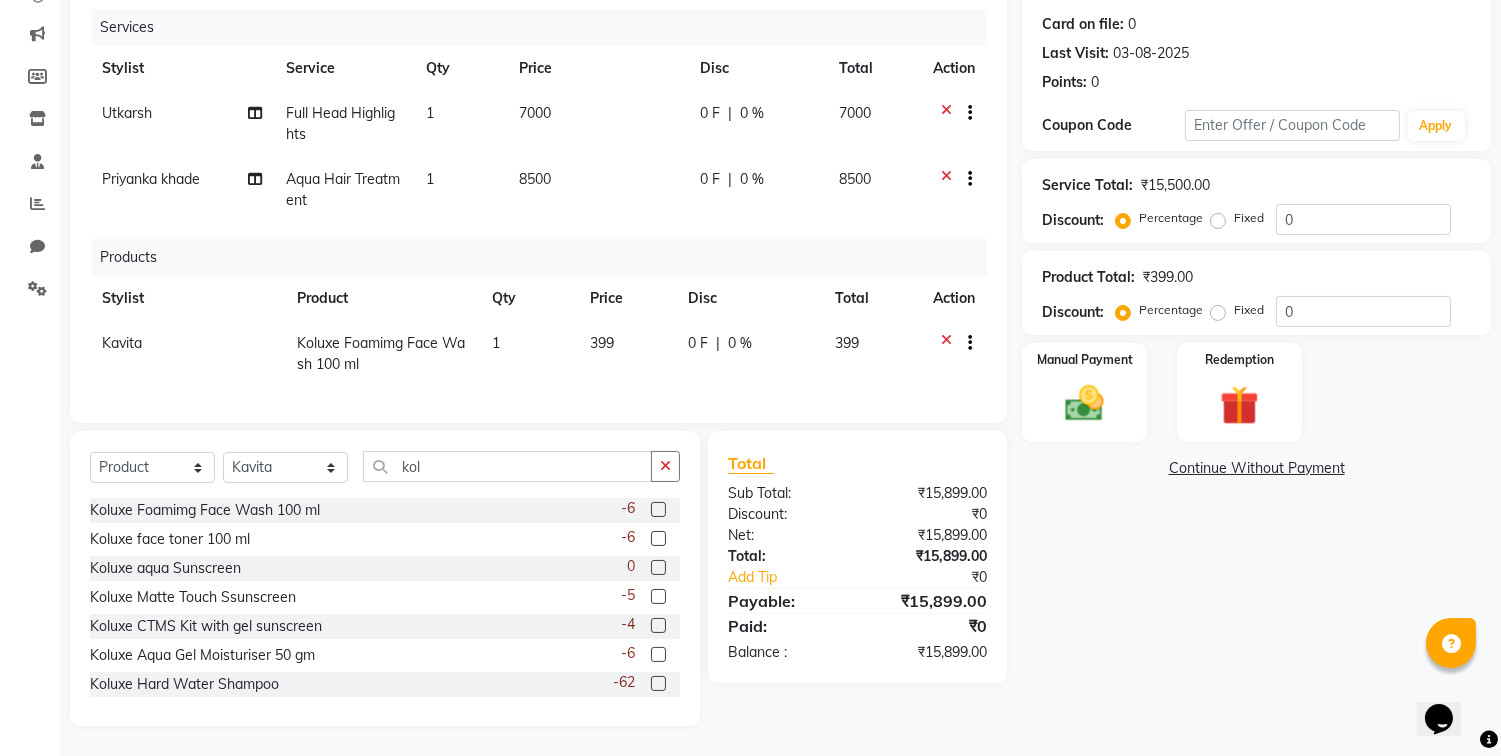 click 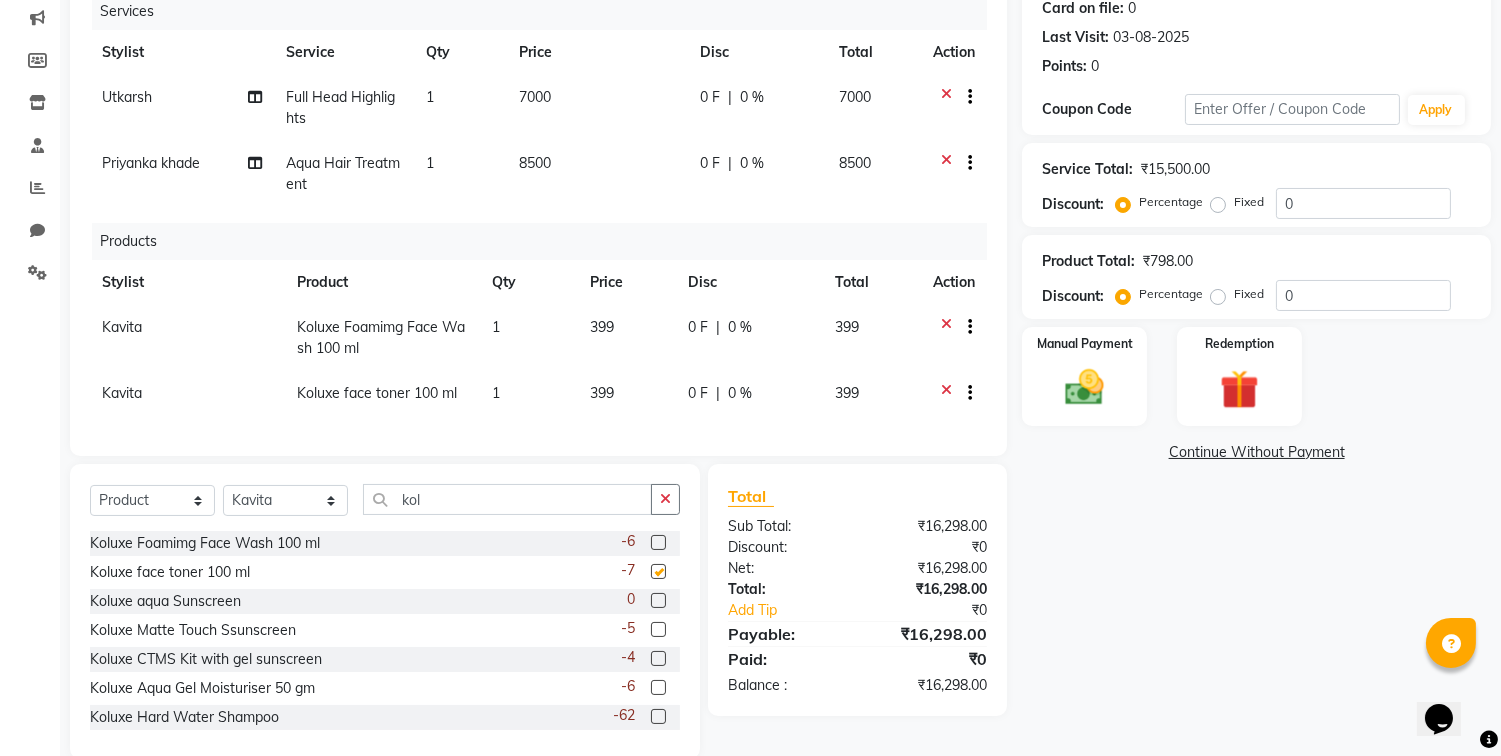 checkbox on "false" 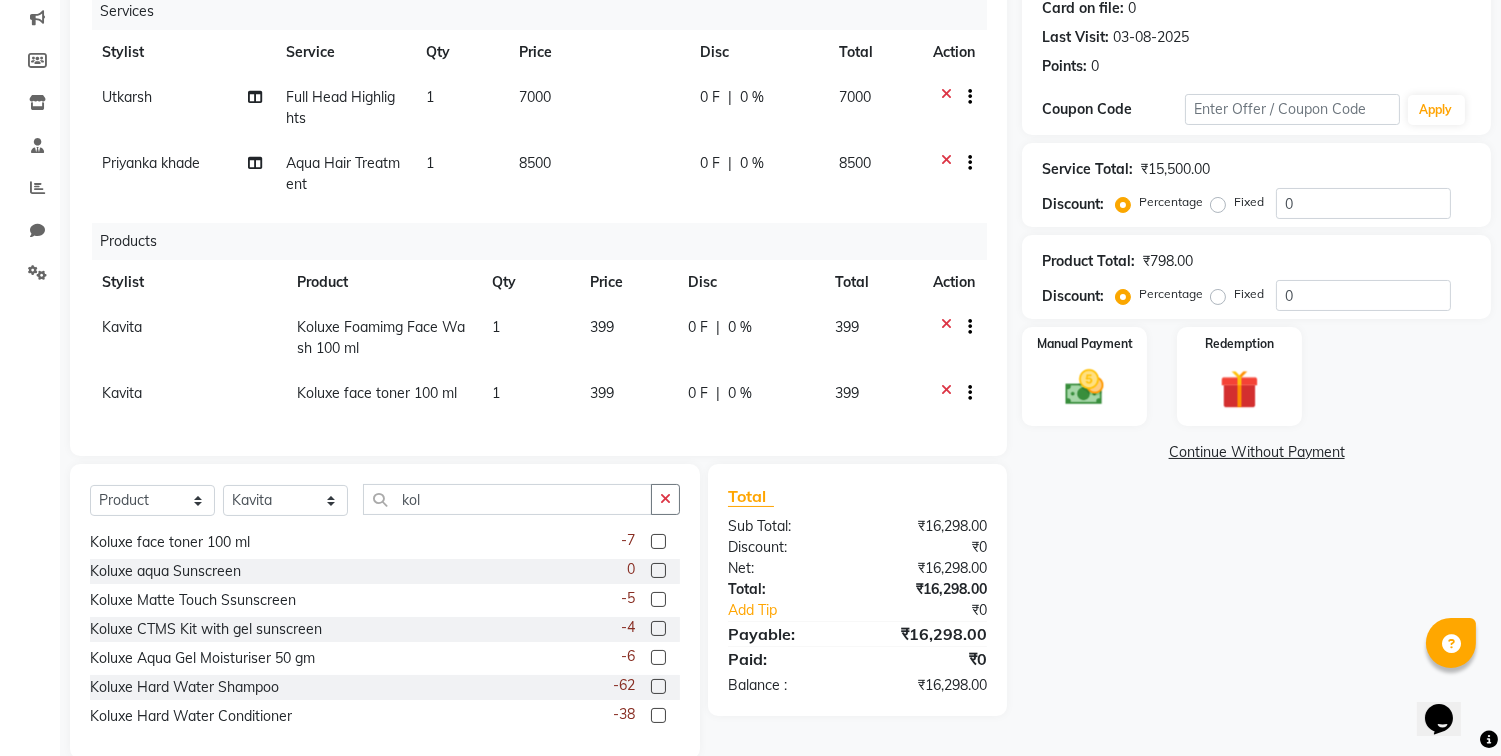 scroll, scrollTop: 31, scrollLeft: 0, axis: vertical 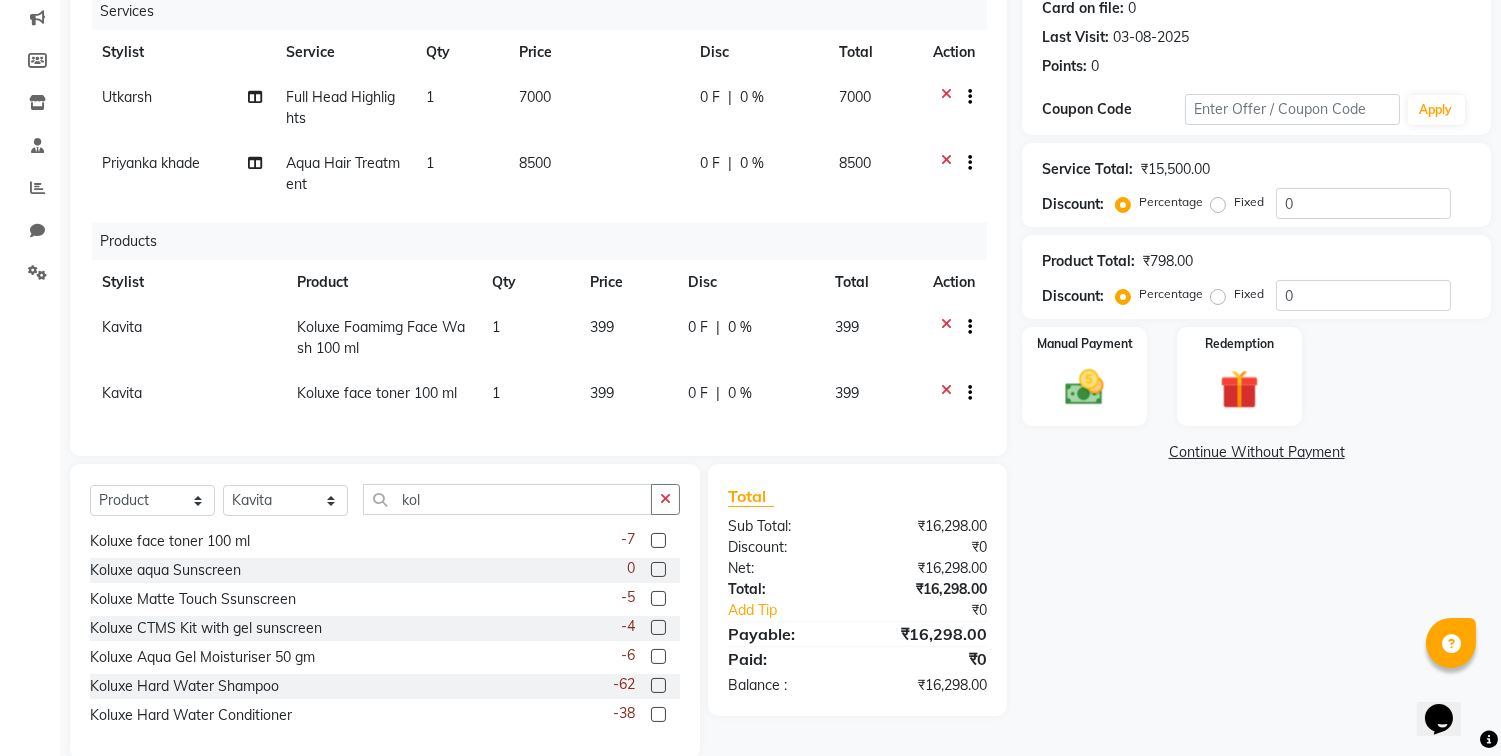 click 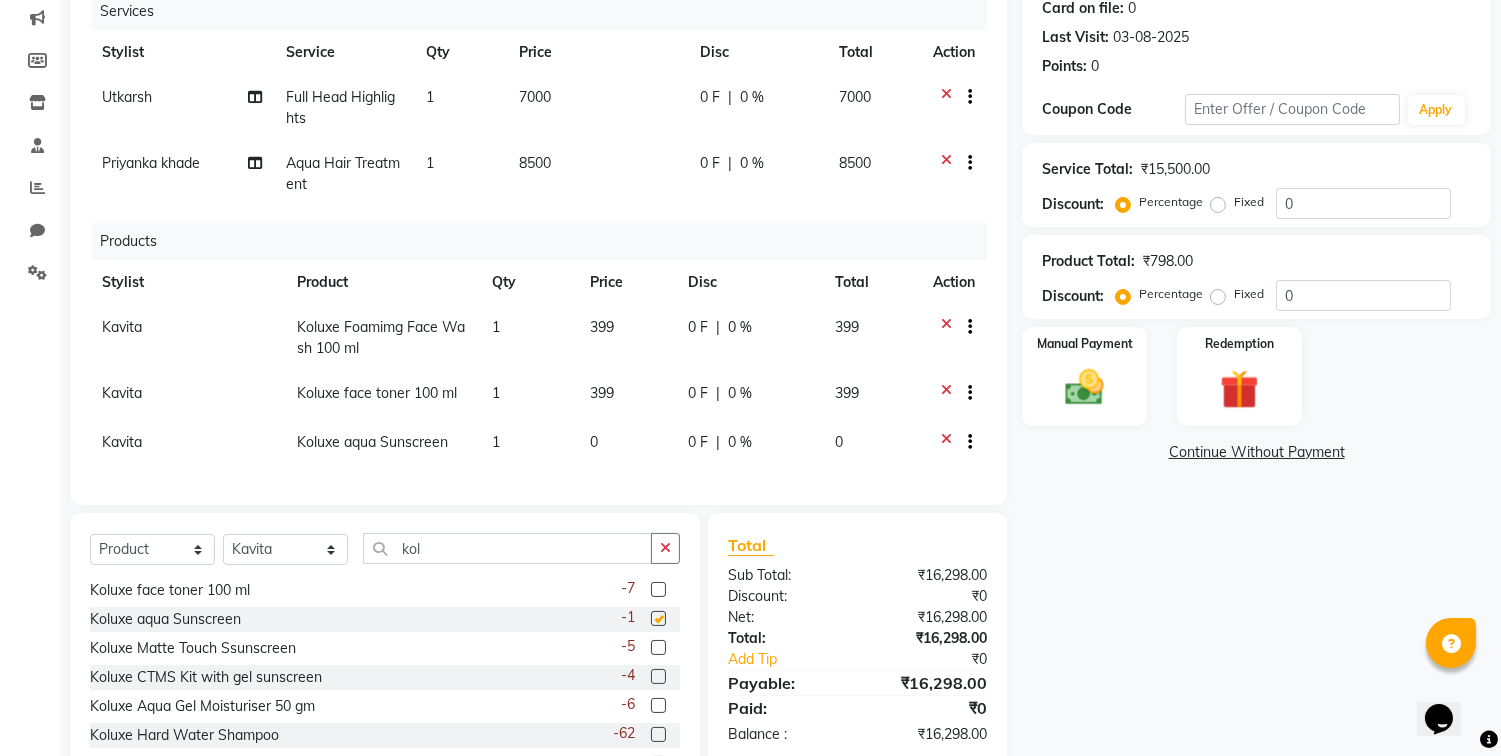 checkbox on "false" 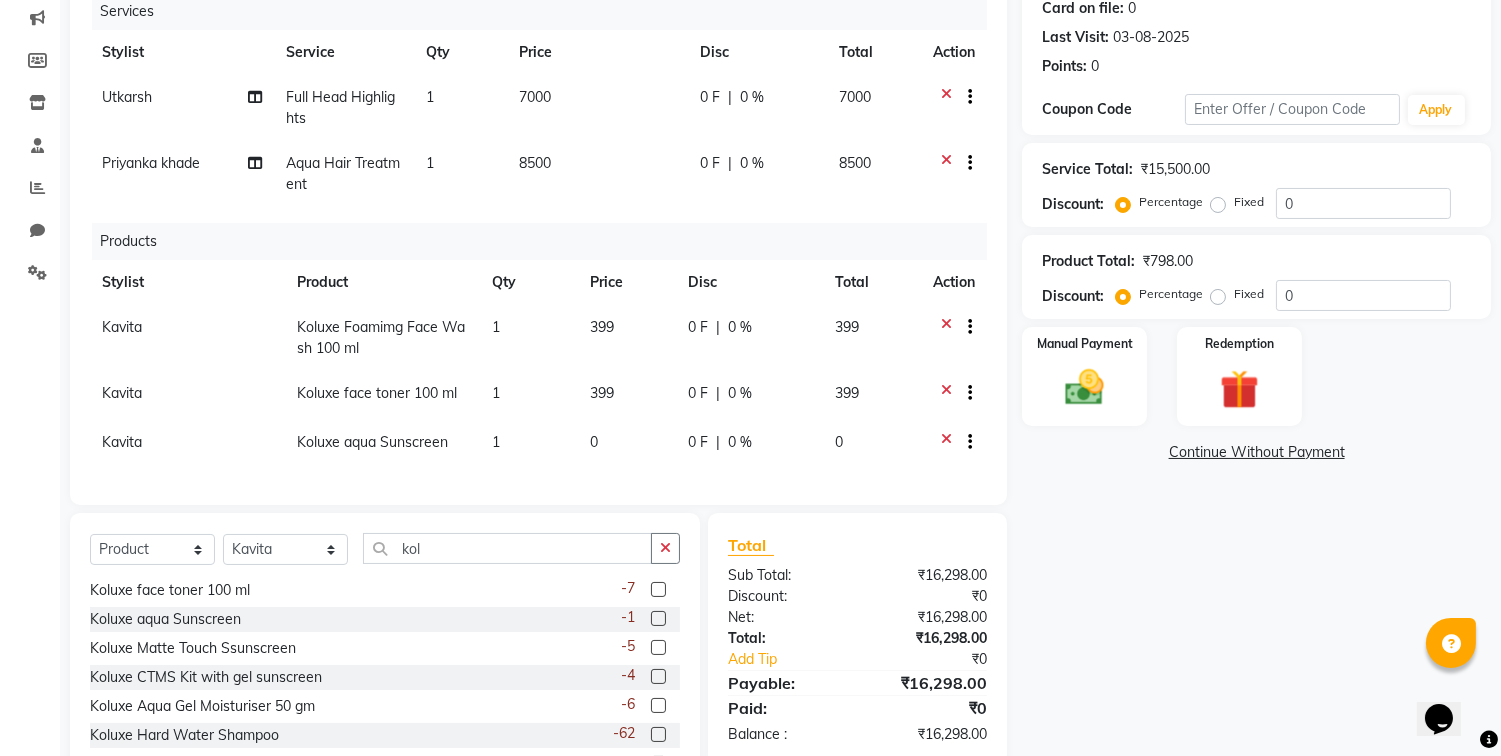 scroll, scrollTop: 32, scrollLeft: 0, axis: vertical 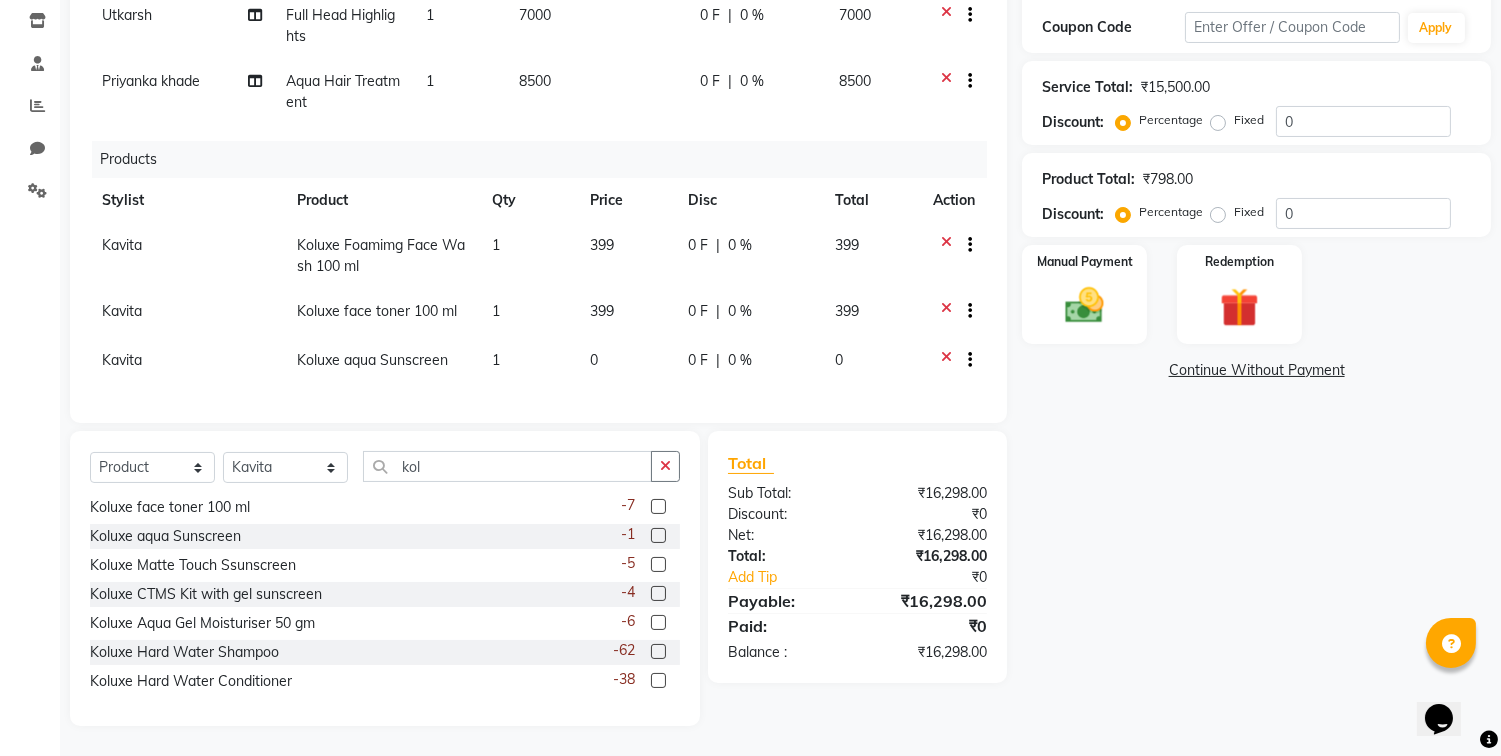 click 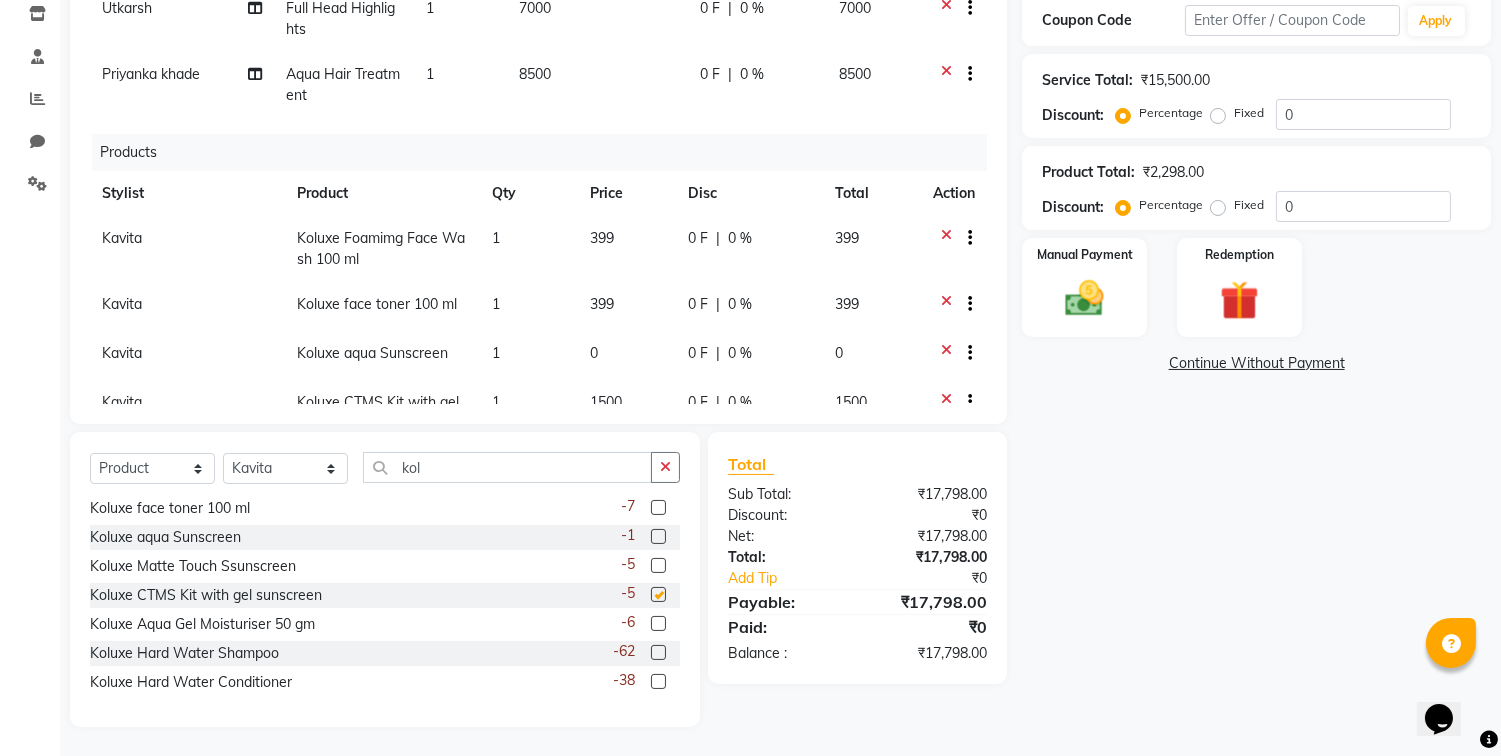 checkbox on "false" 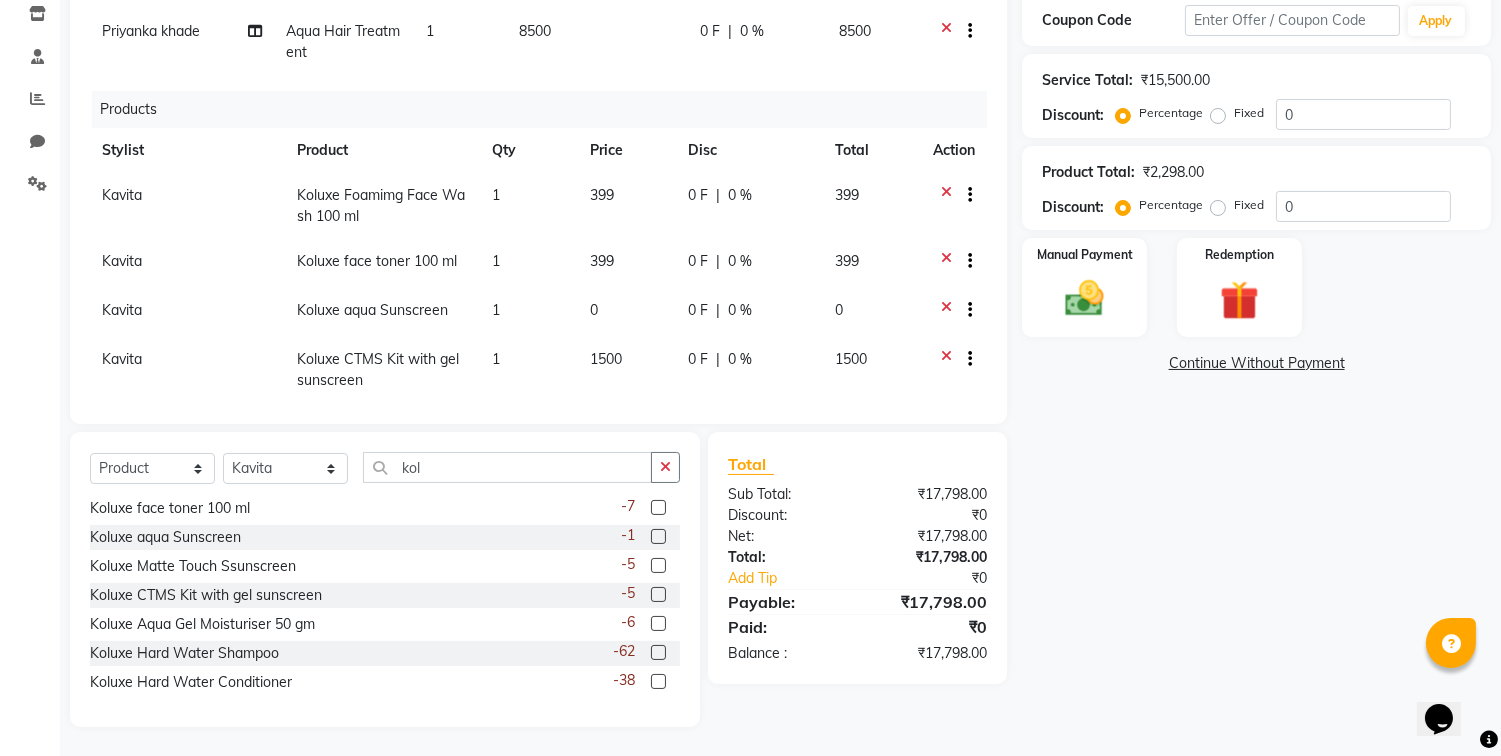scroll, scrollTop: 44, scrollLeft: 0, axis: vertical 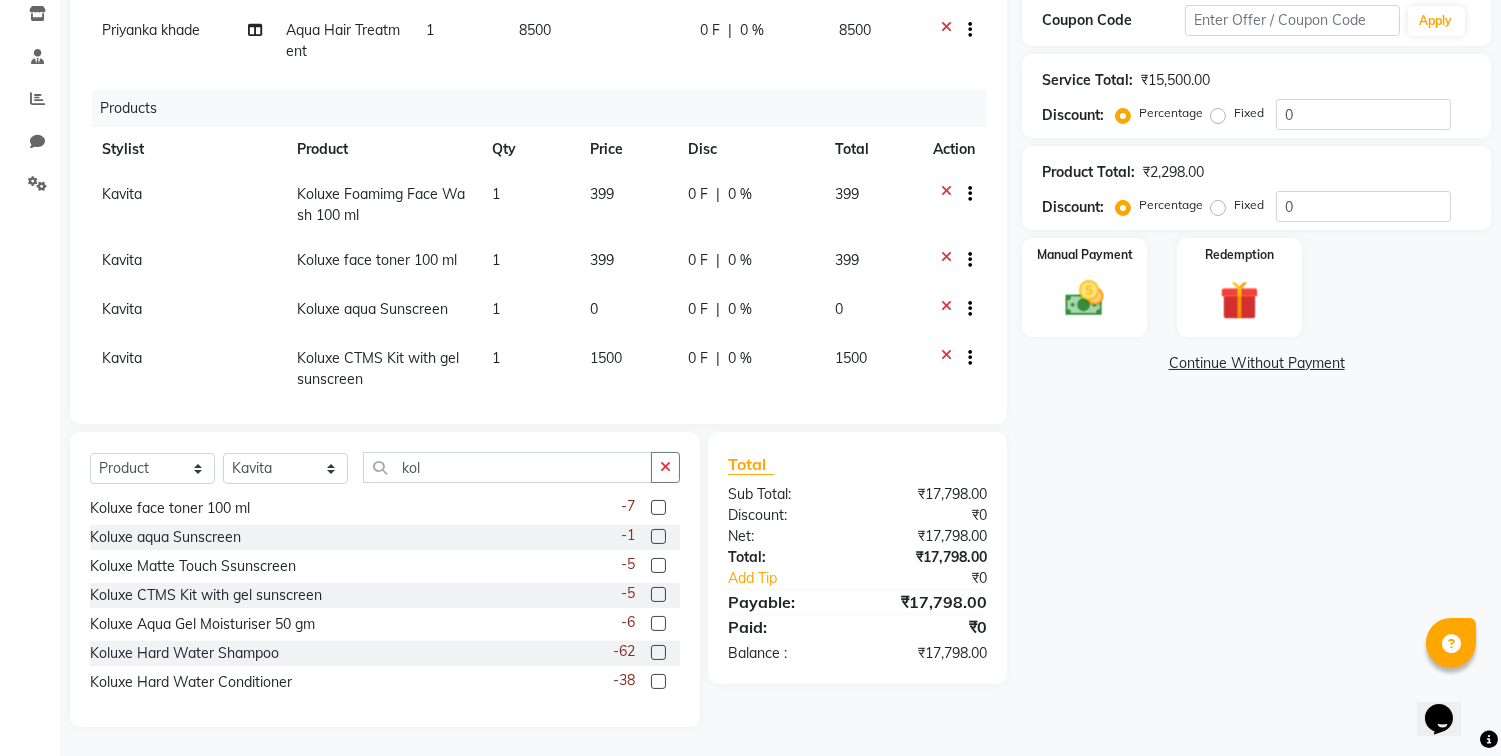 click 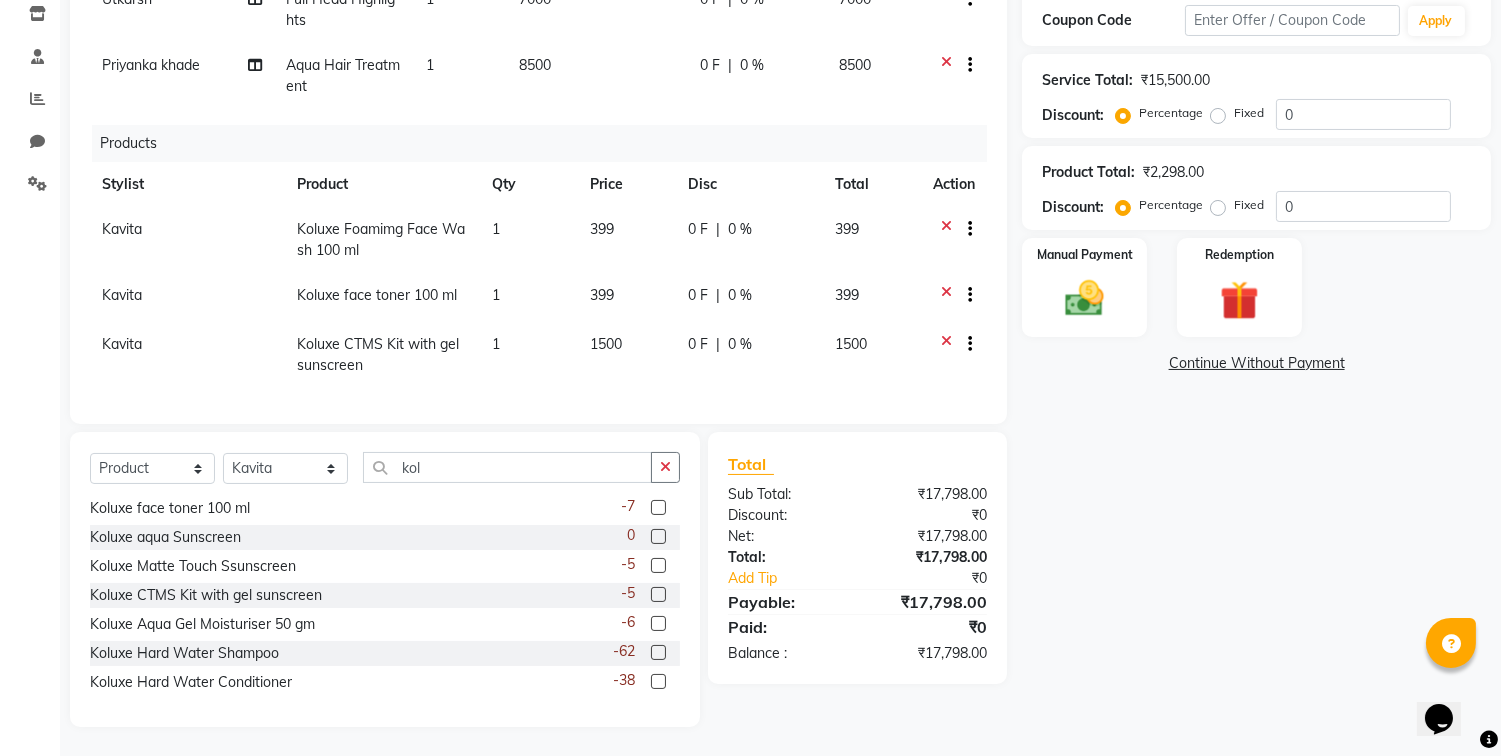 click 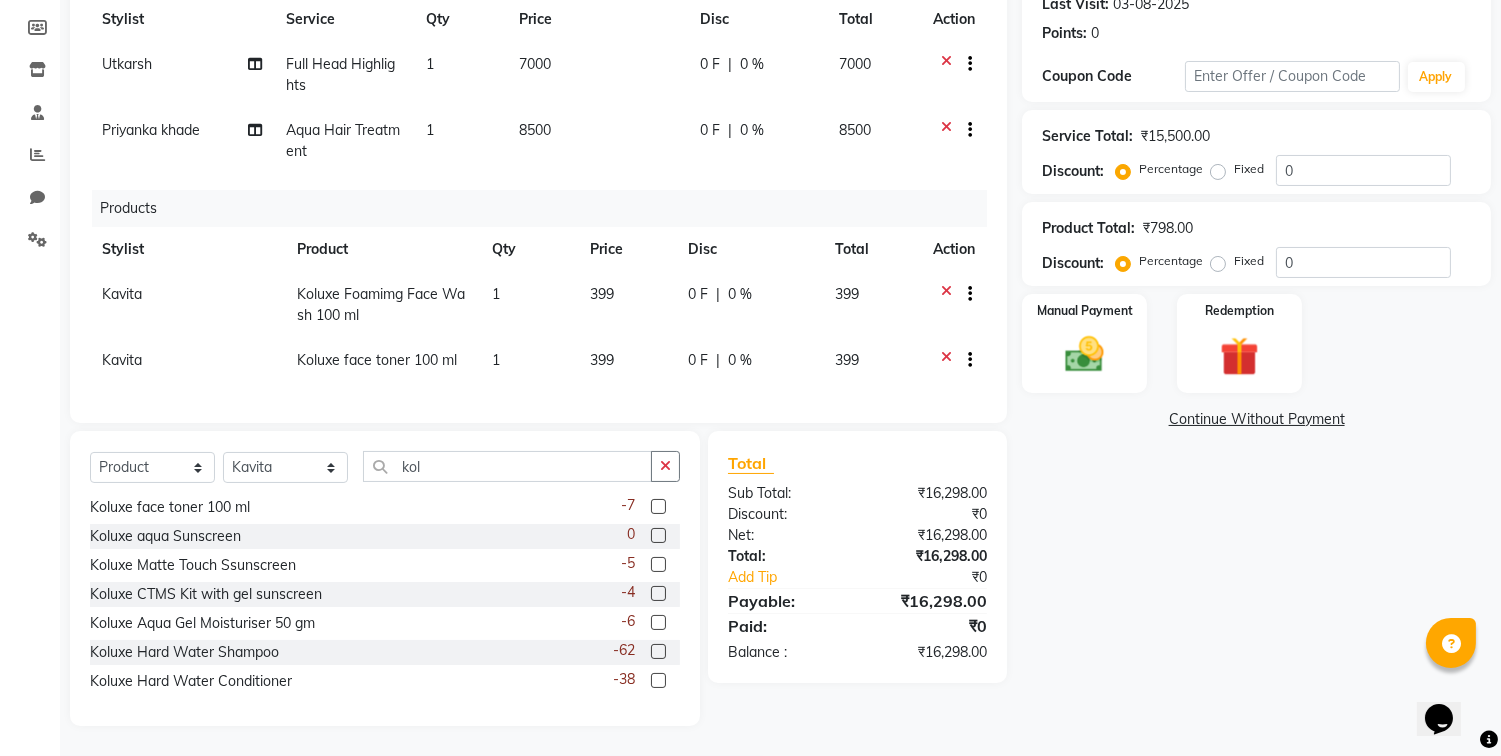 scroll, scrollTop: 0, scrollLeft: 0, axis: both 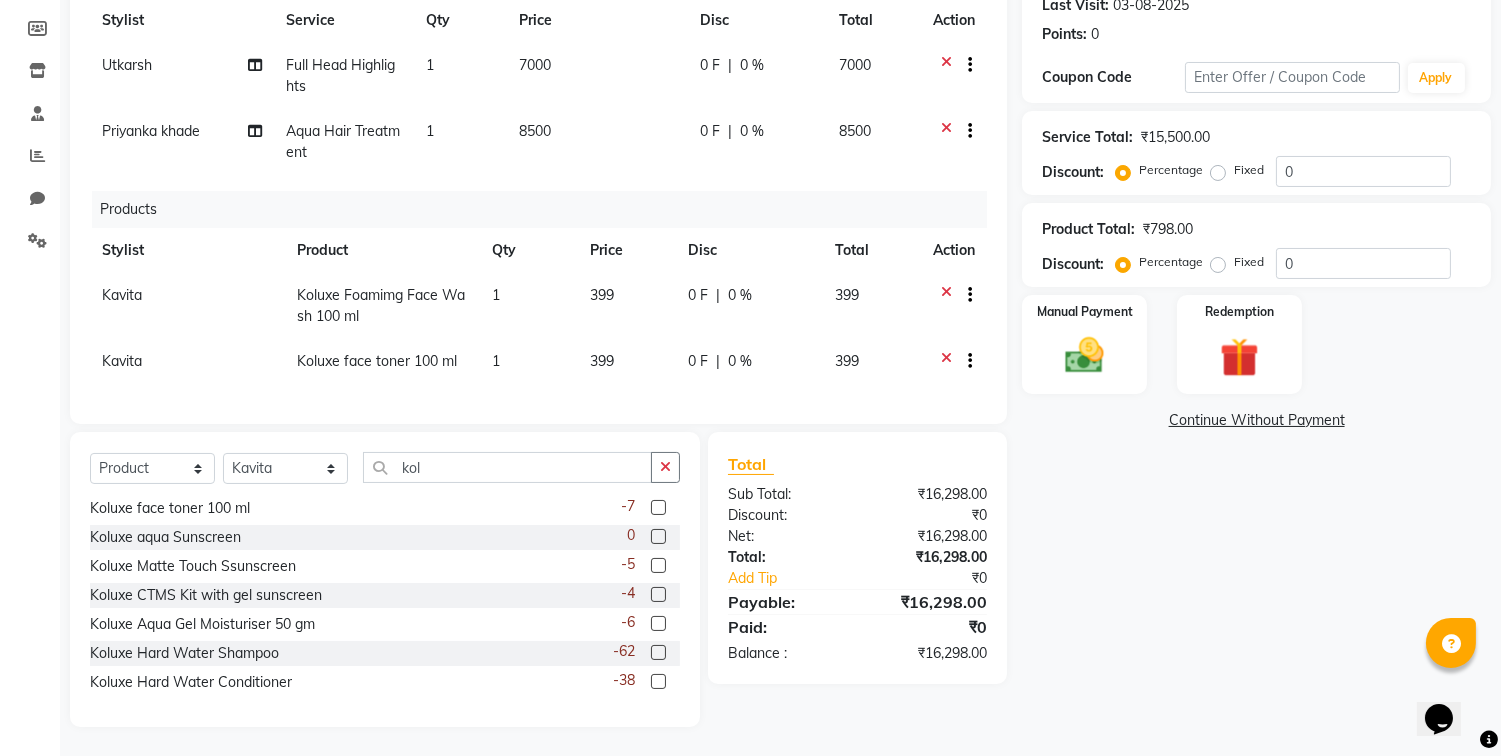 click 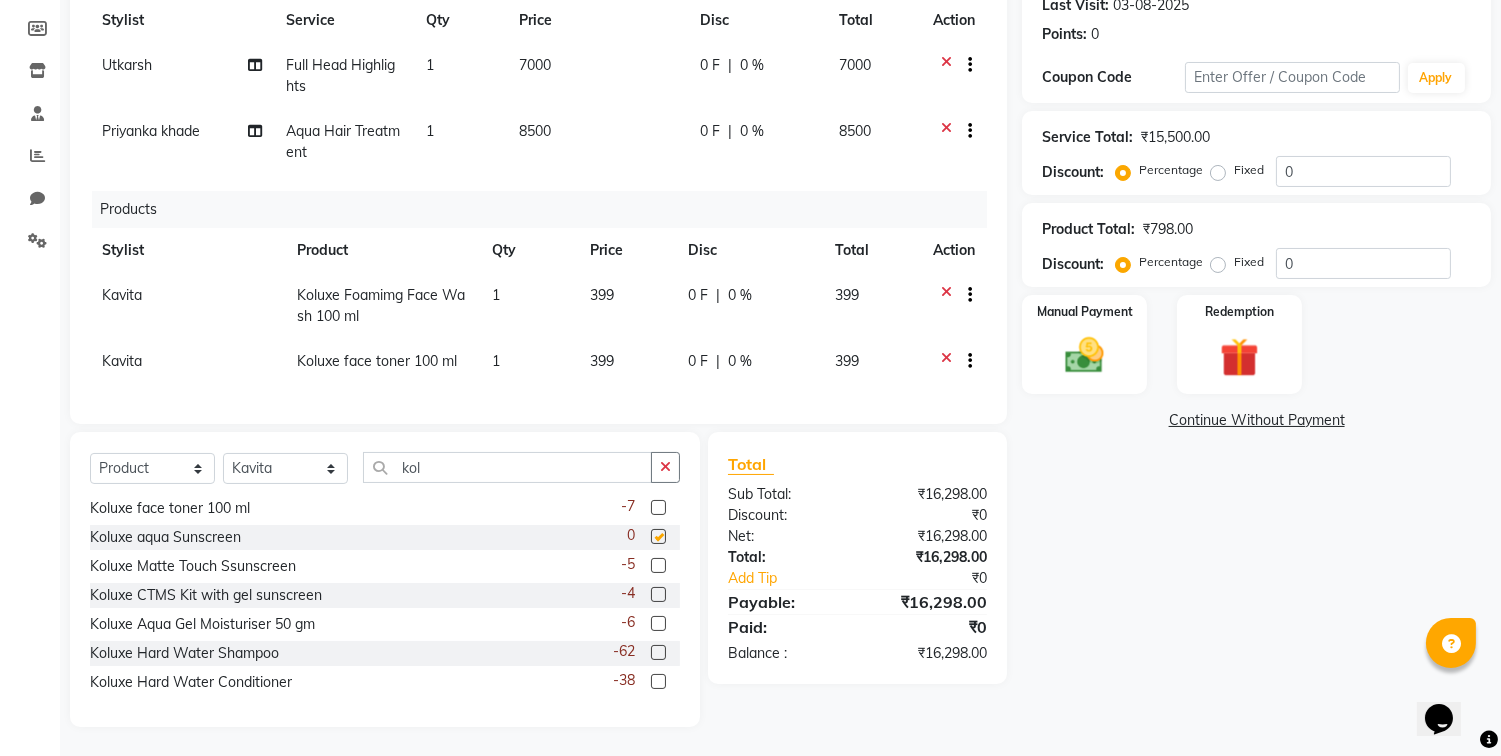 scroll, scrollTop: 344, scrollLeft: 0, axis: vertical 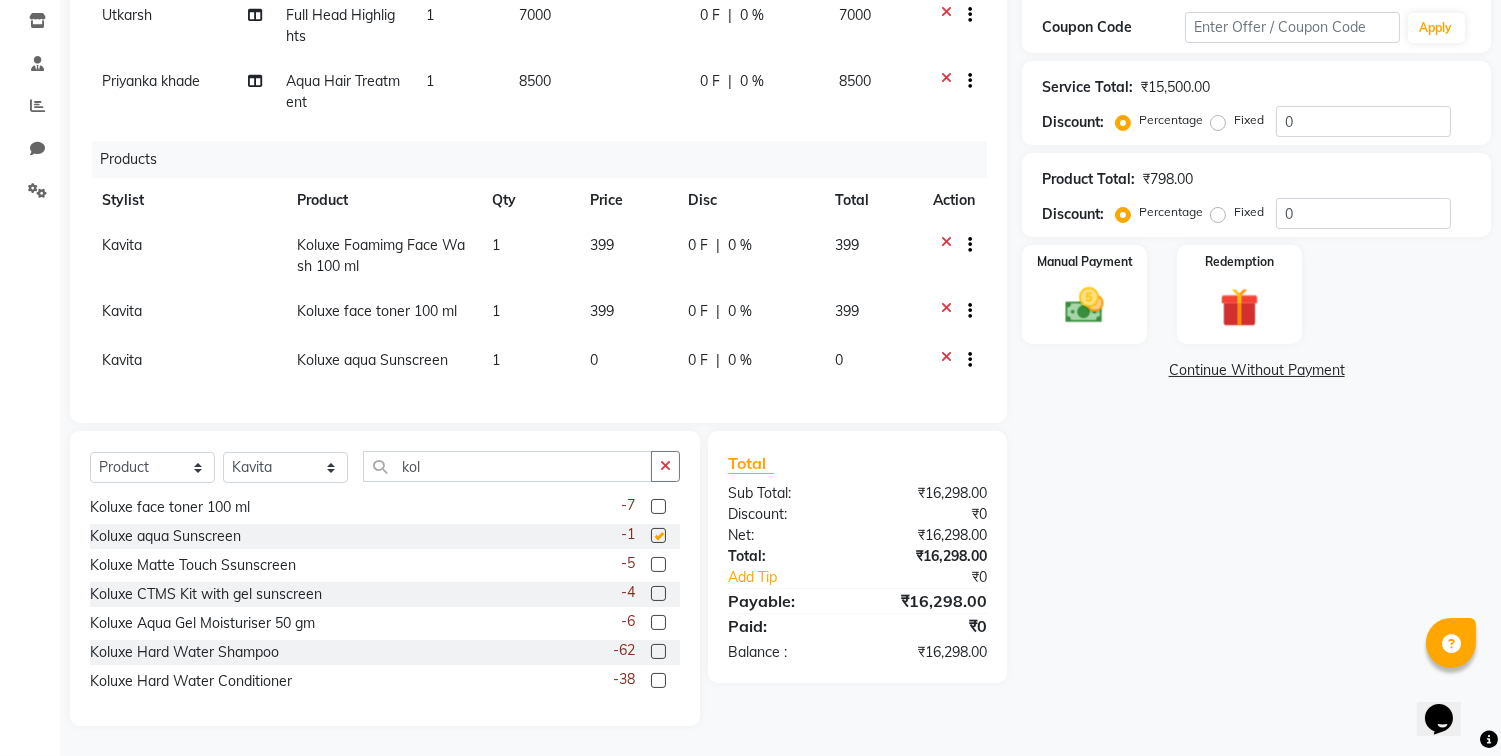 checkbox on "false" 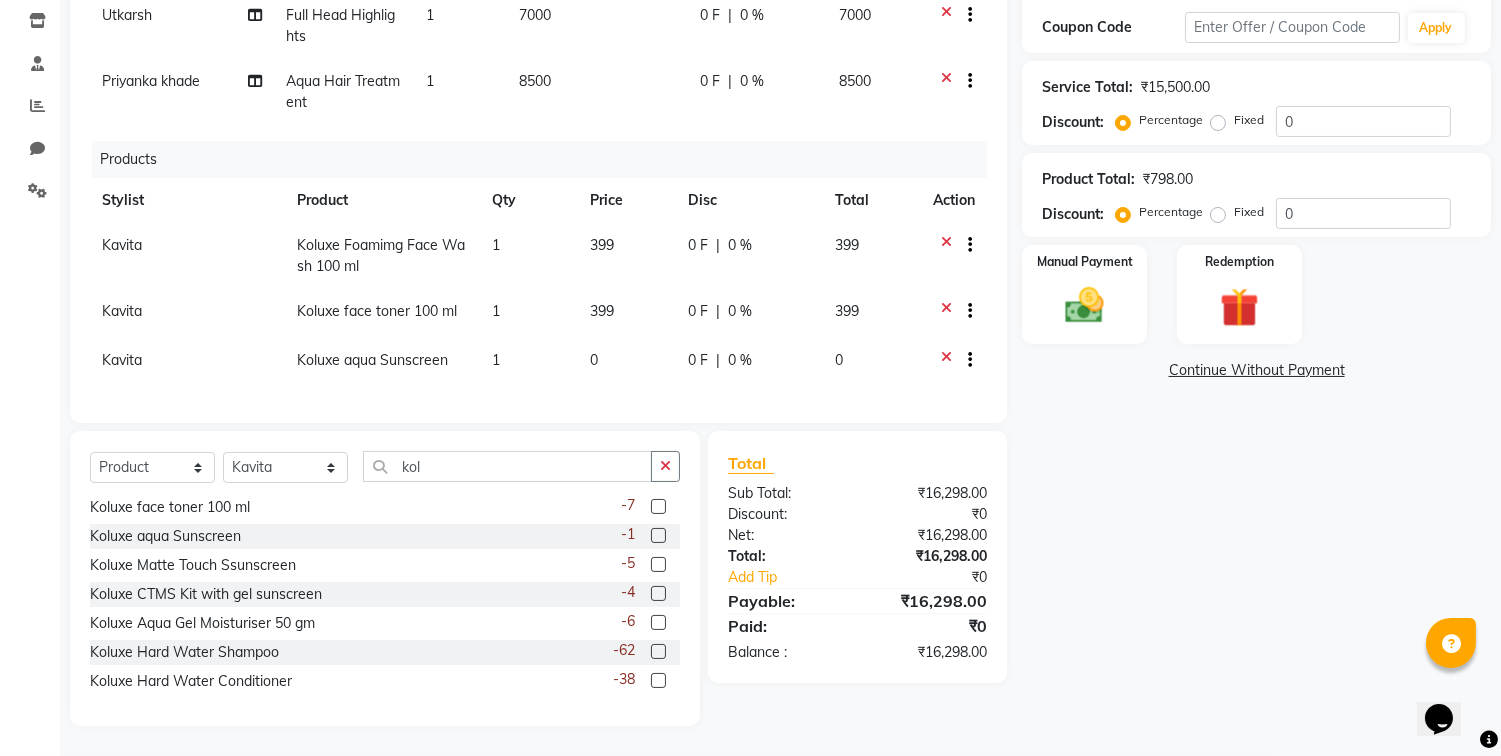 click 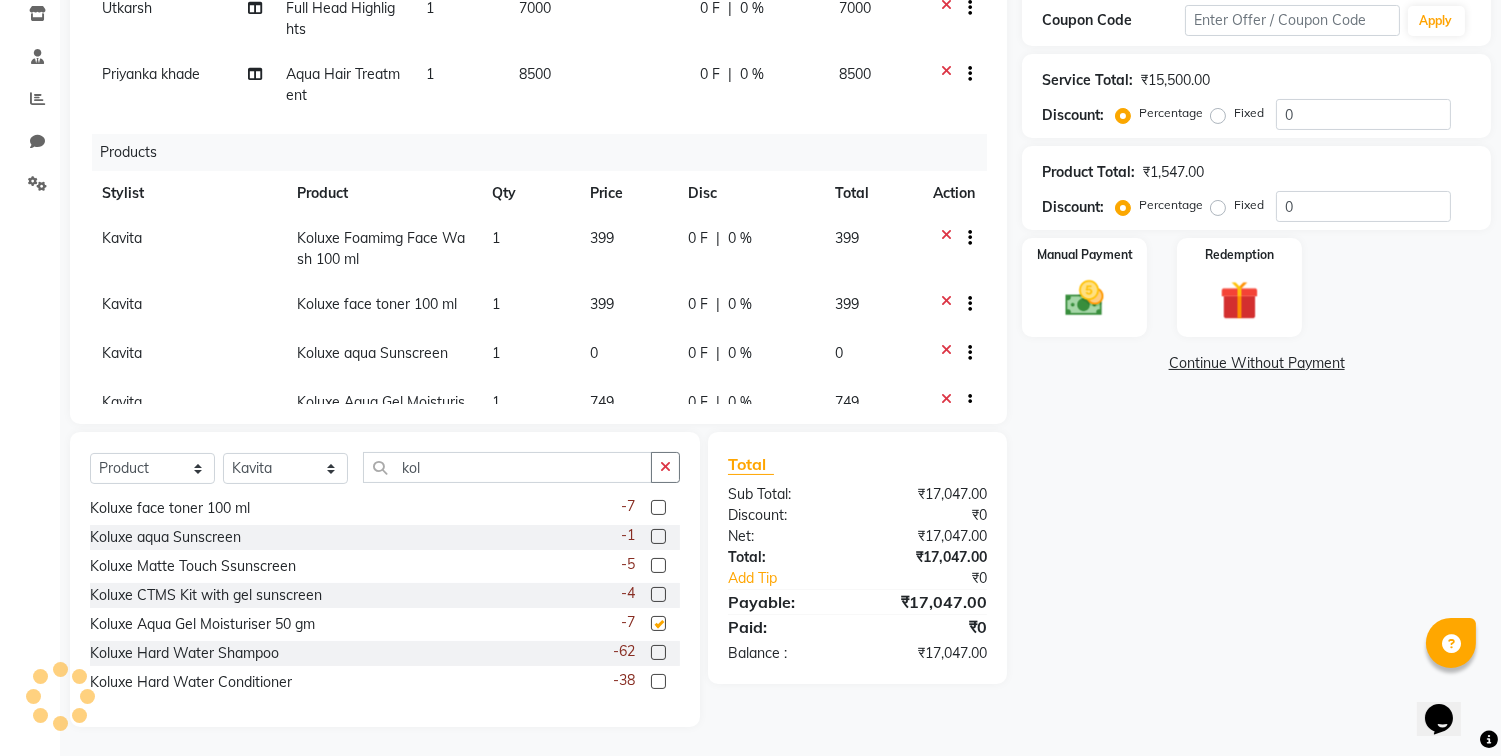 checkbox on "false" 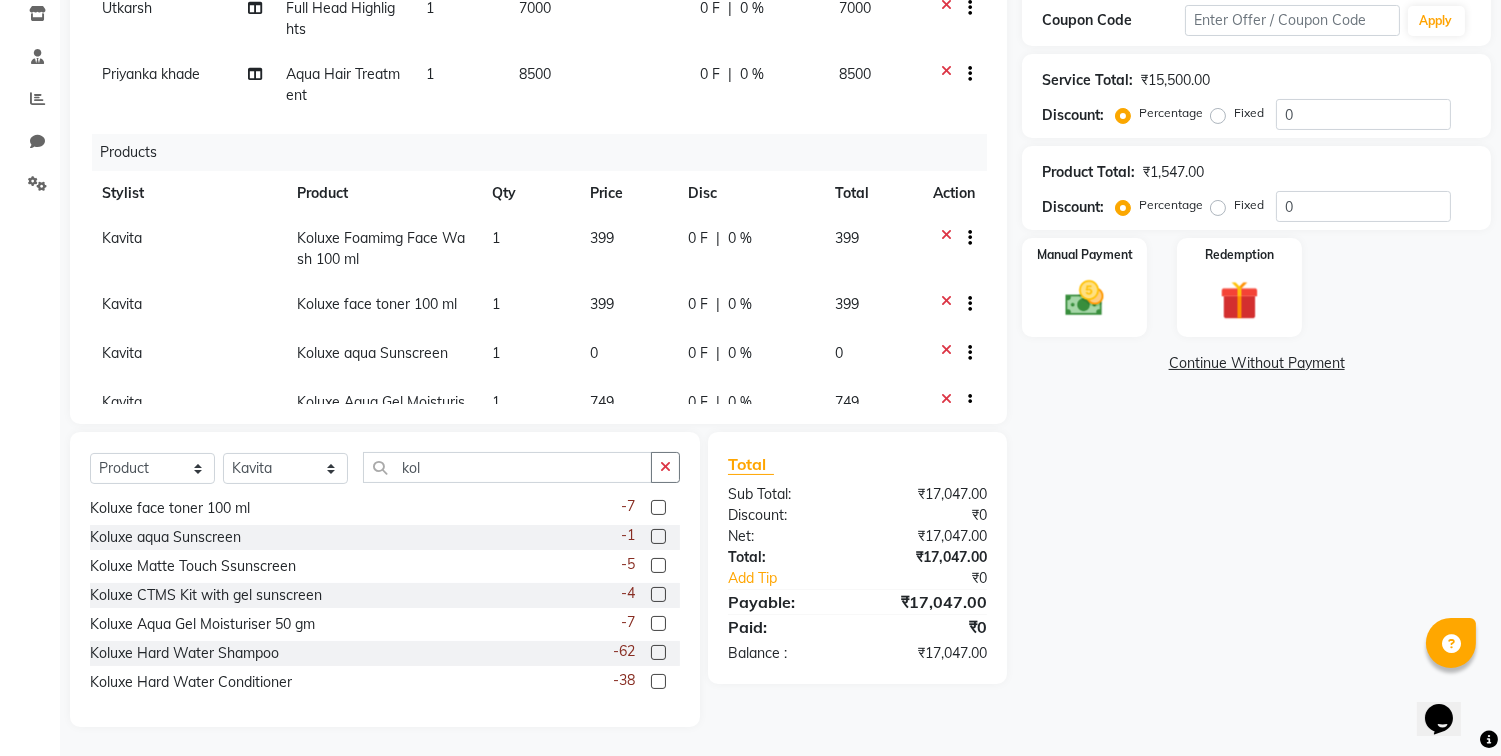 click 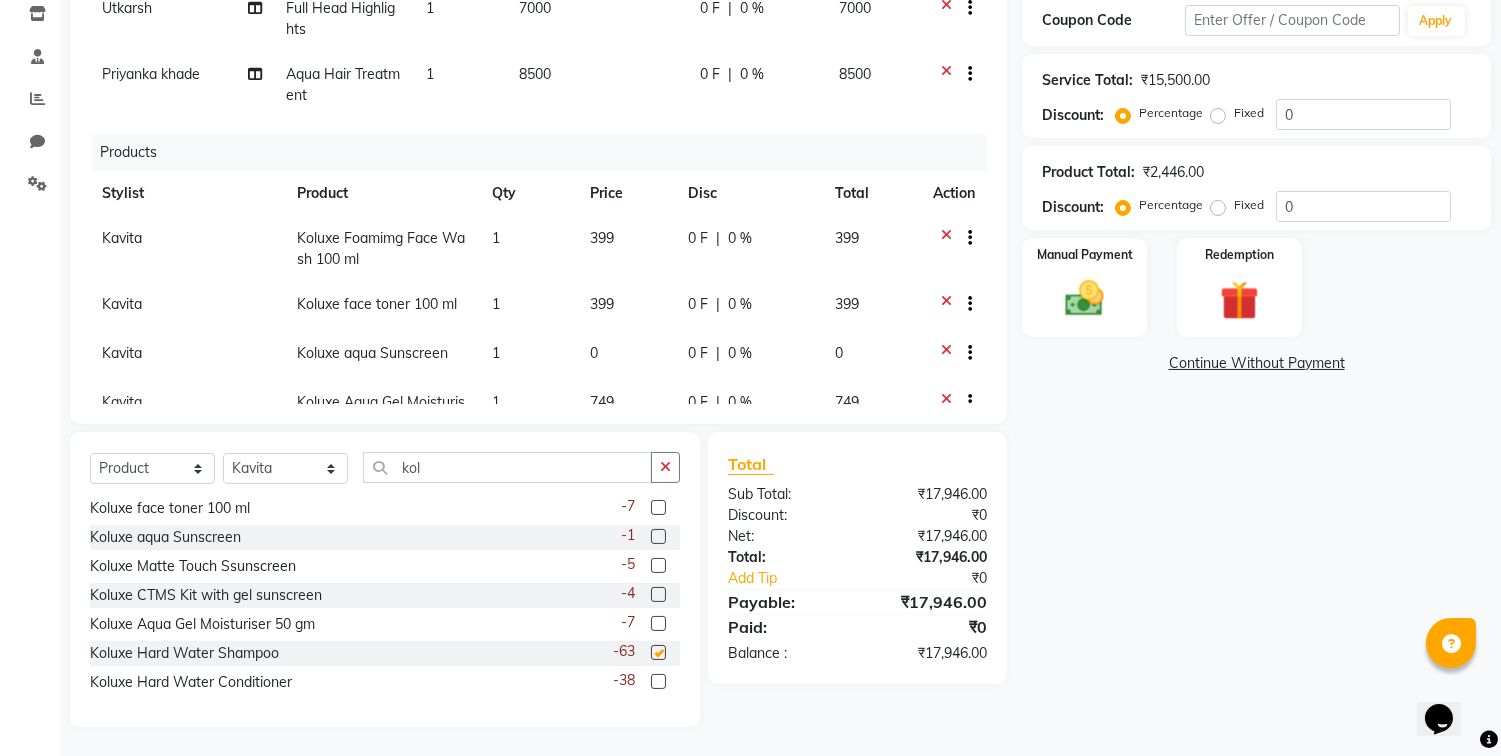 checkbox on "false" 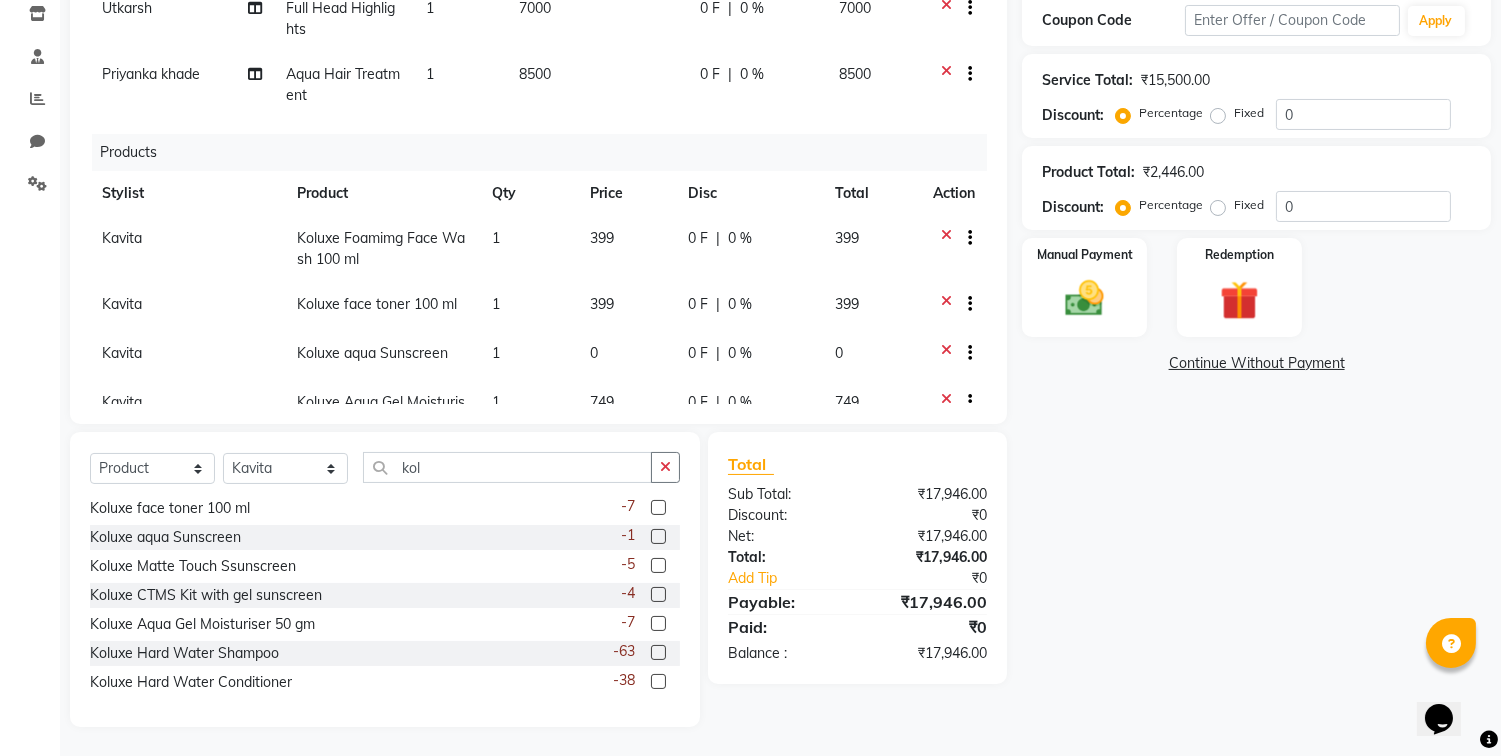 click 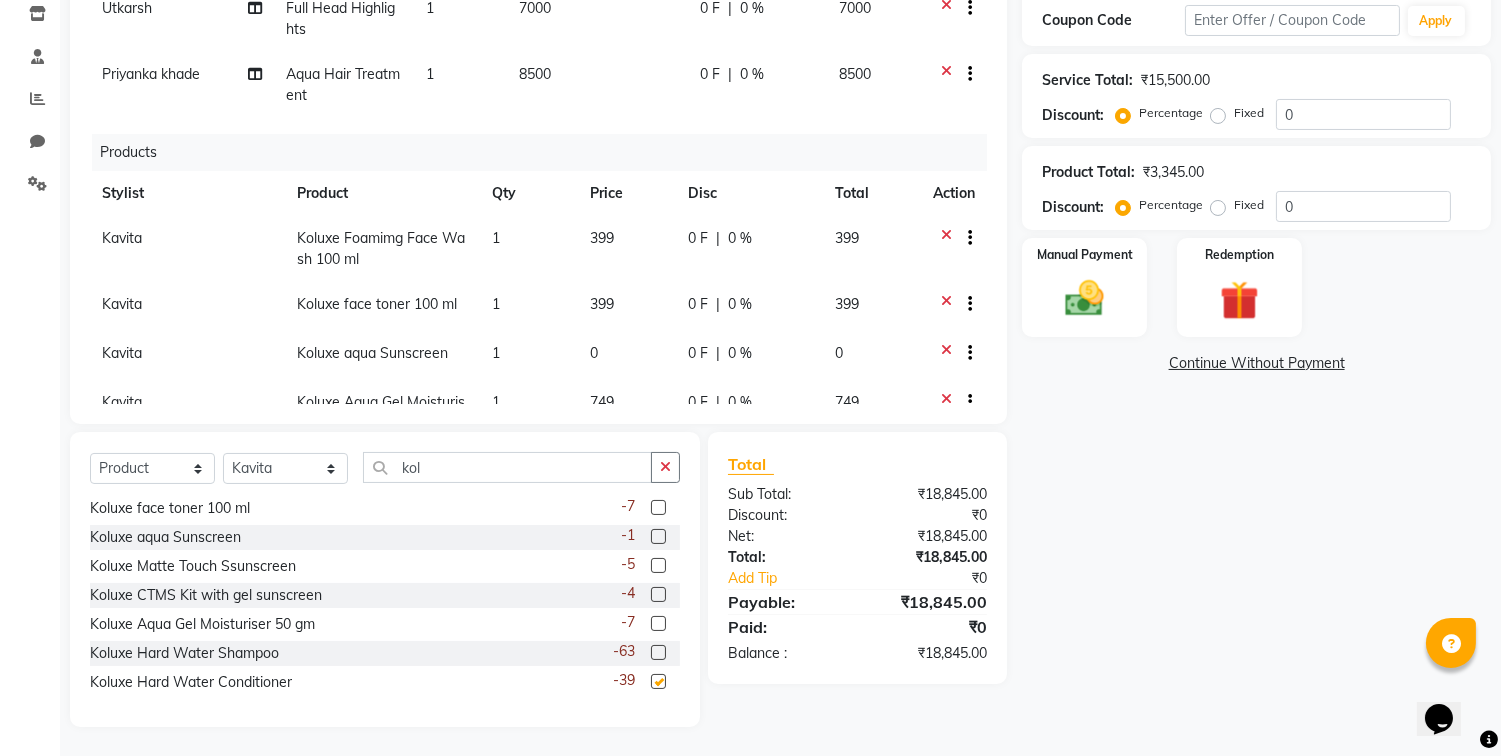 checkbox on "false" 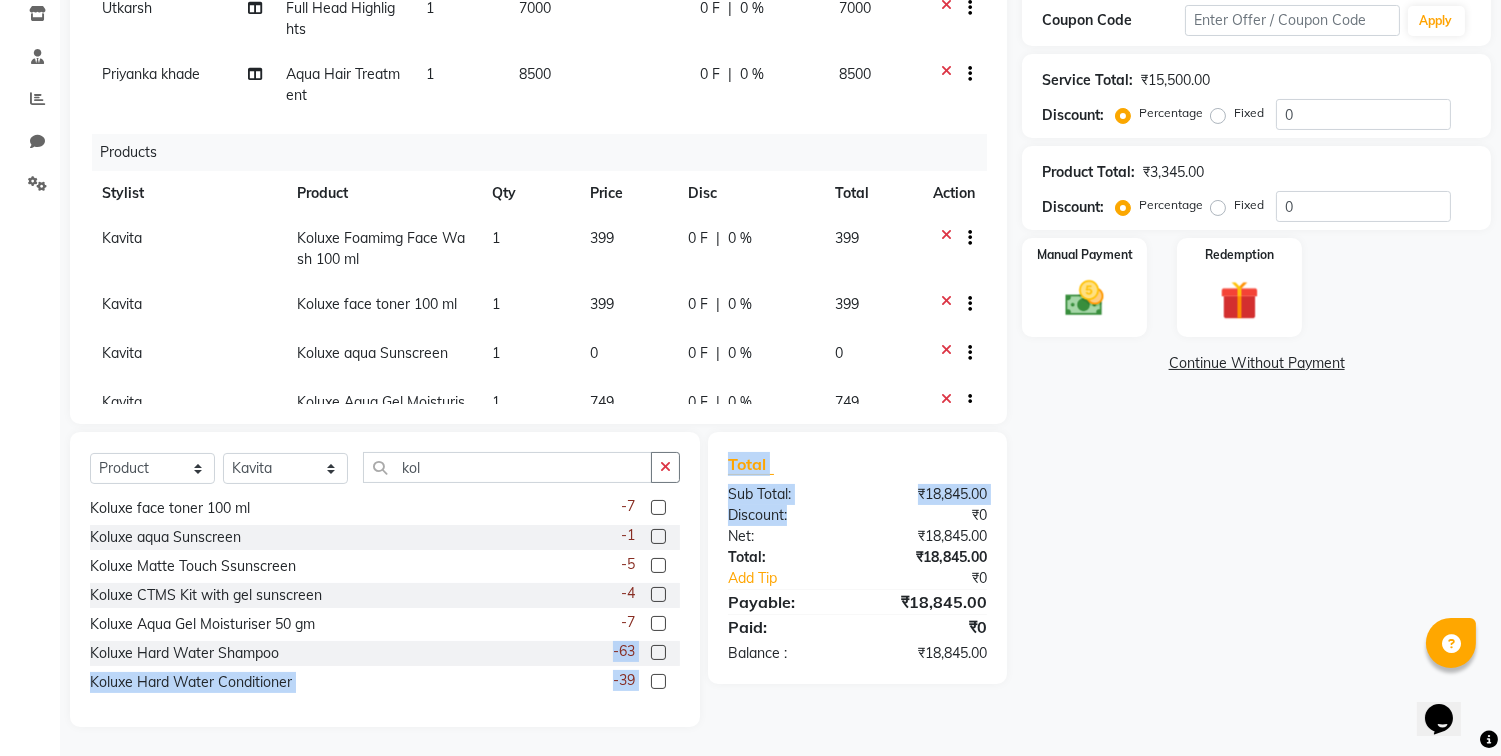 drag, startPoint x: 693, startPoint y: 645, endPoint x: 842, endPoint y: 507, distance: 203.08865 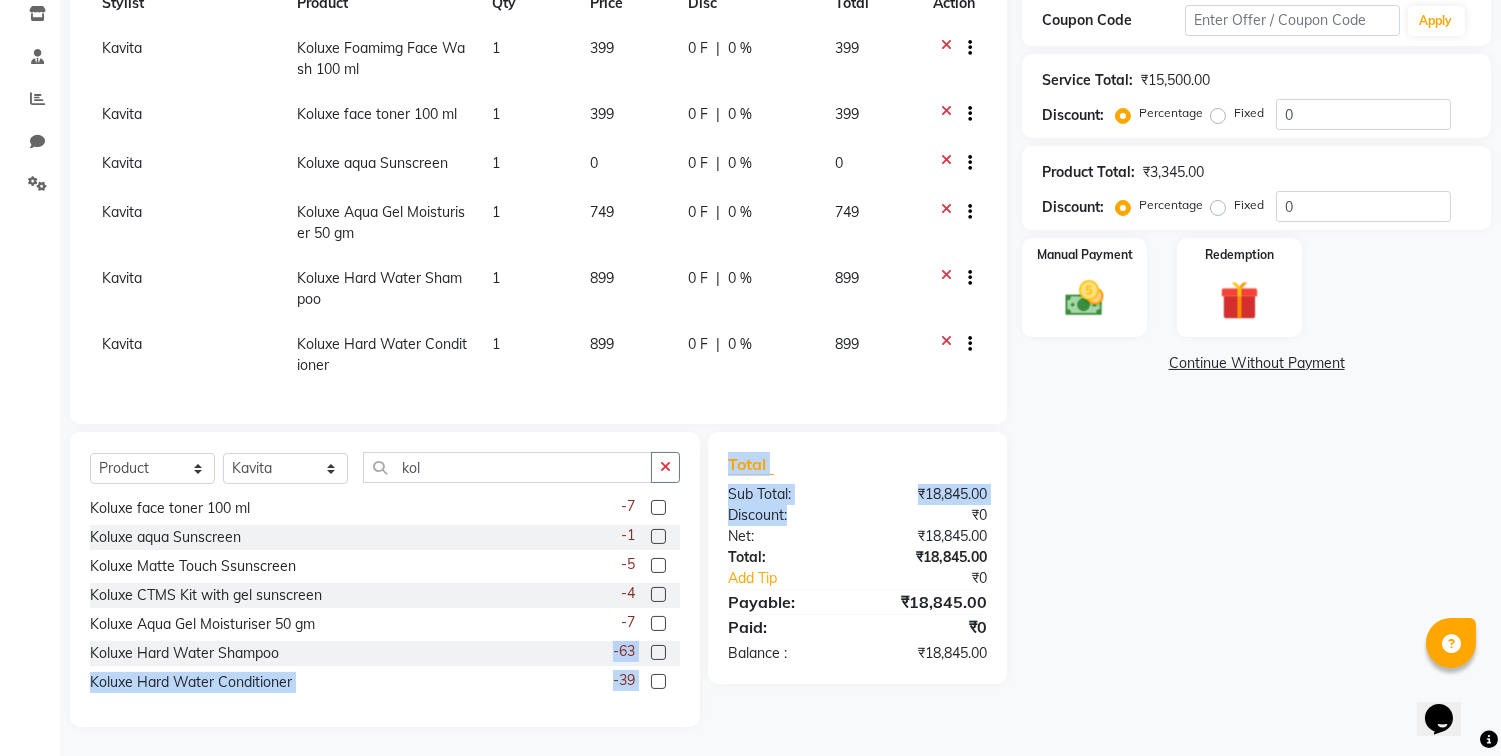 scroll, scrollTop: 206, scrollLeft: 0, axis: vertical 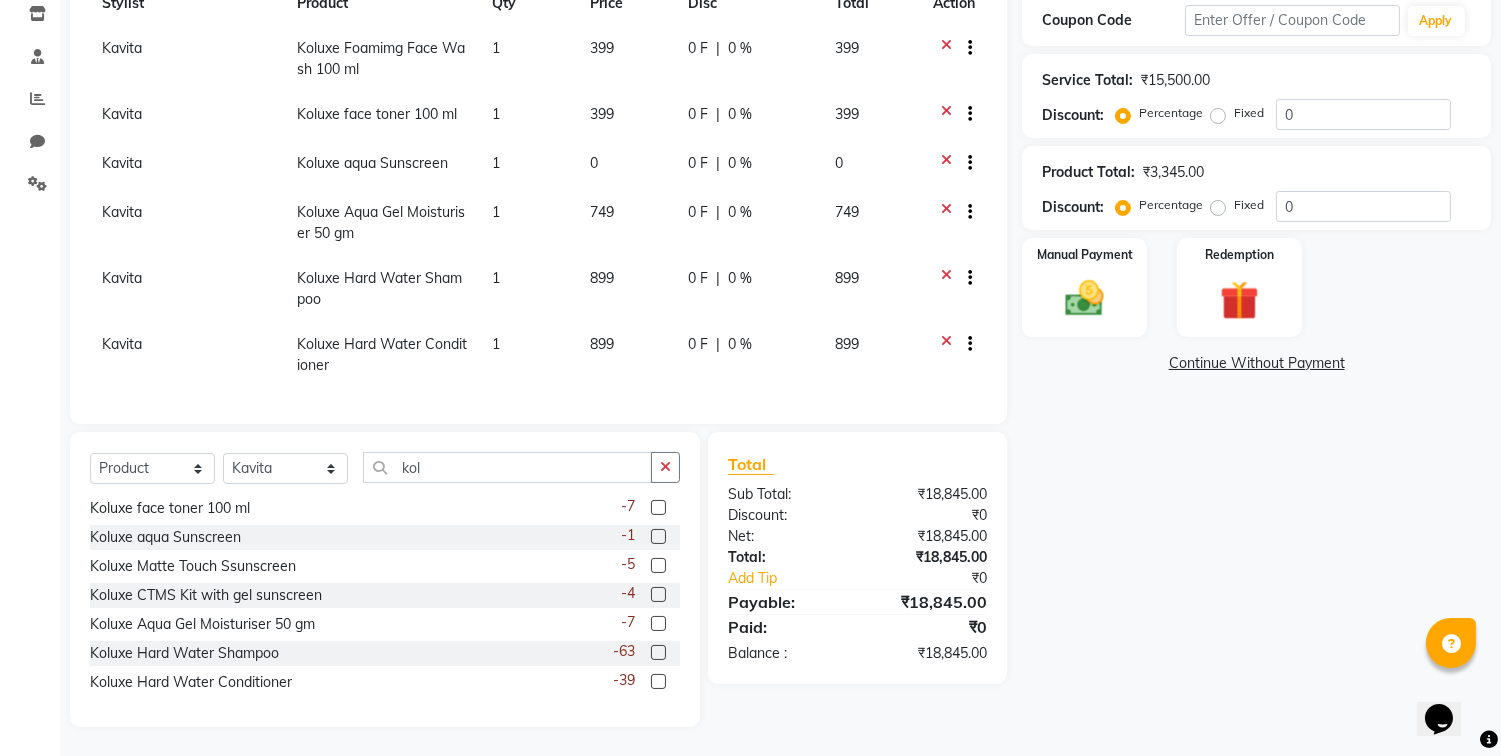 click on "899" 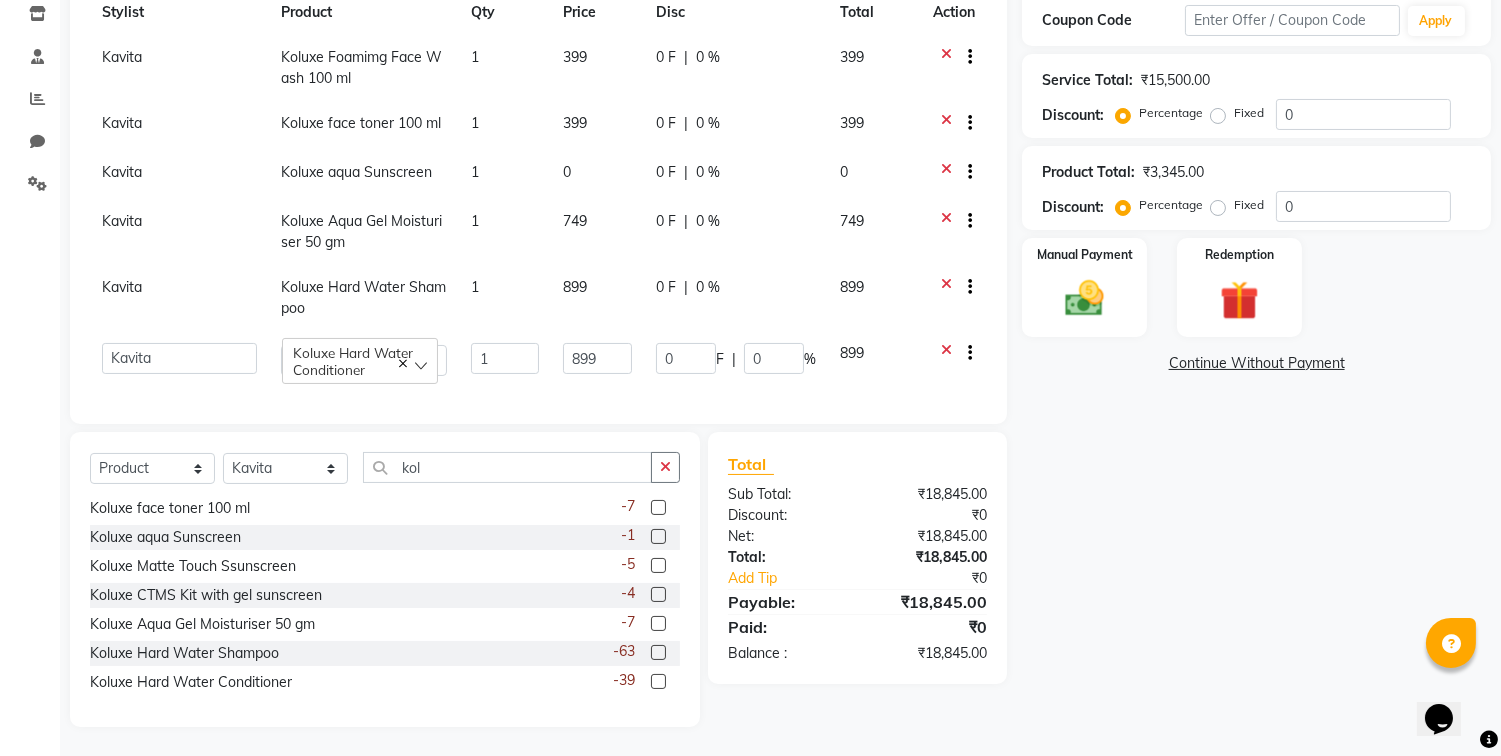 scroll, scrollTop: 198, scrollLeft: 0, axis: vertical 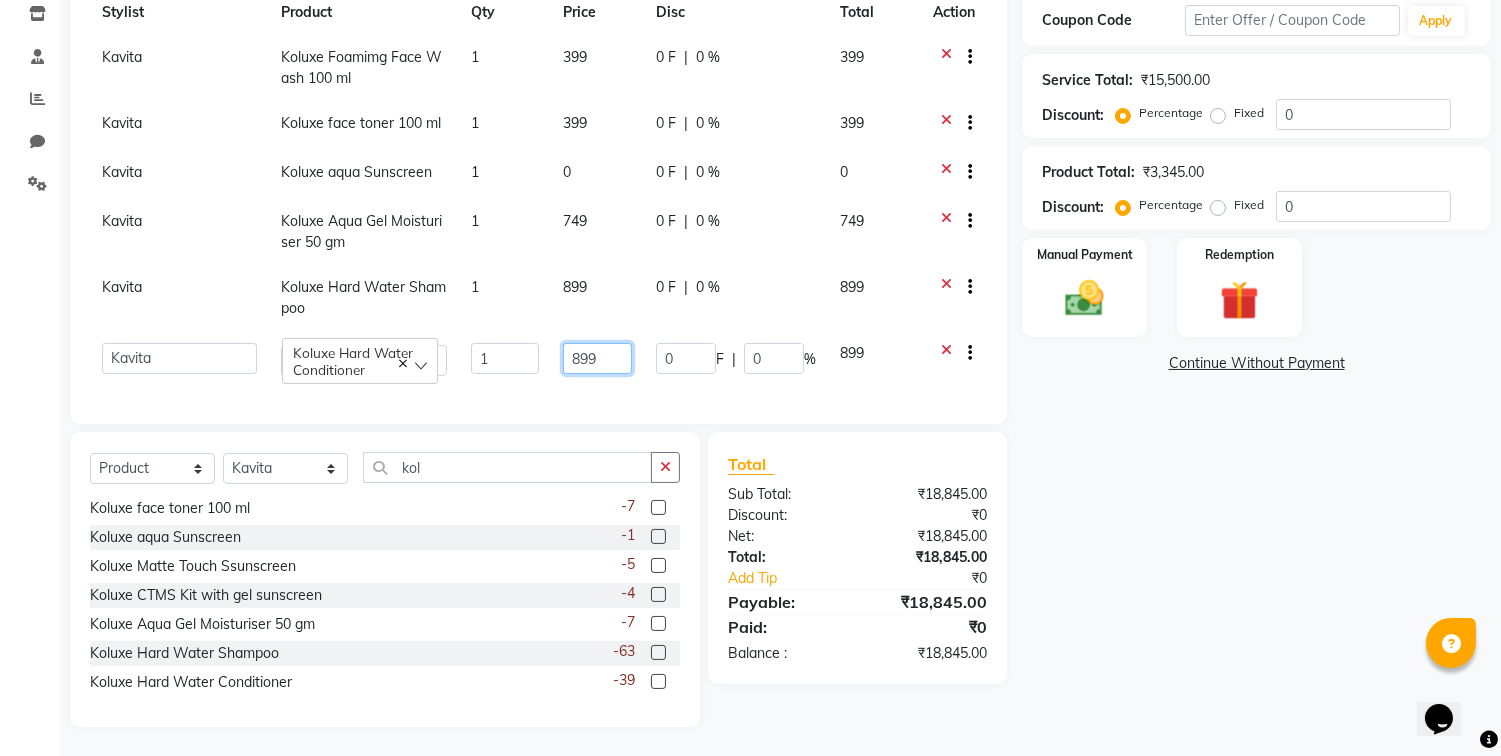 click on "899" 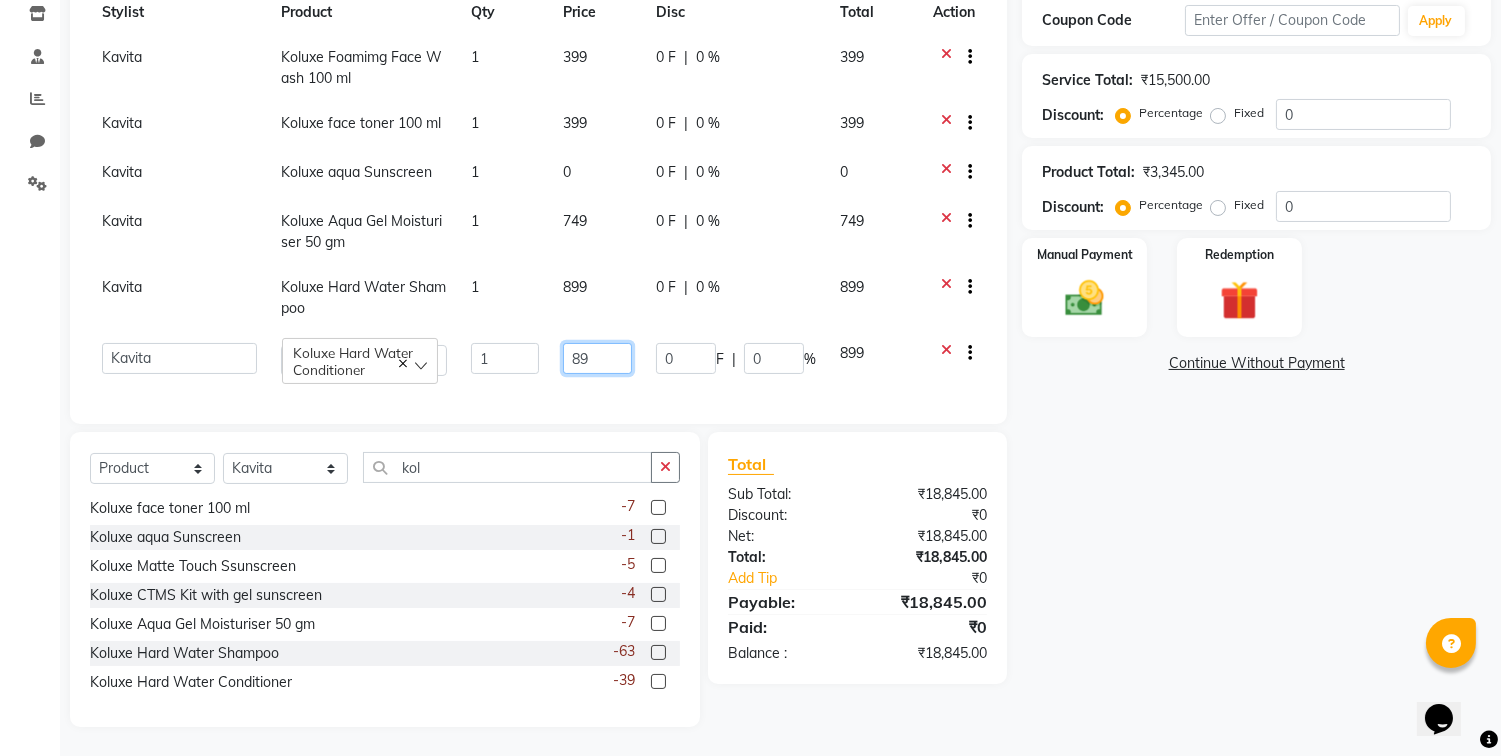 type on "8" 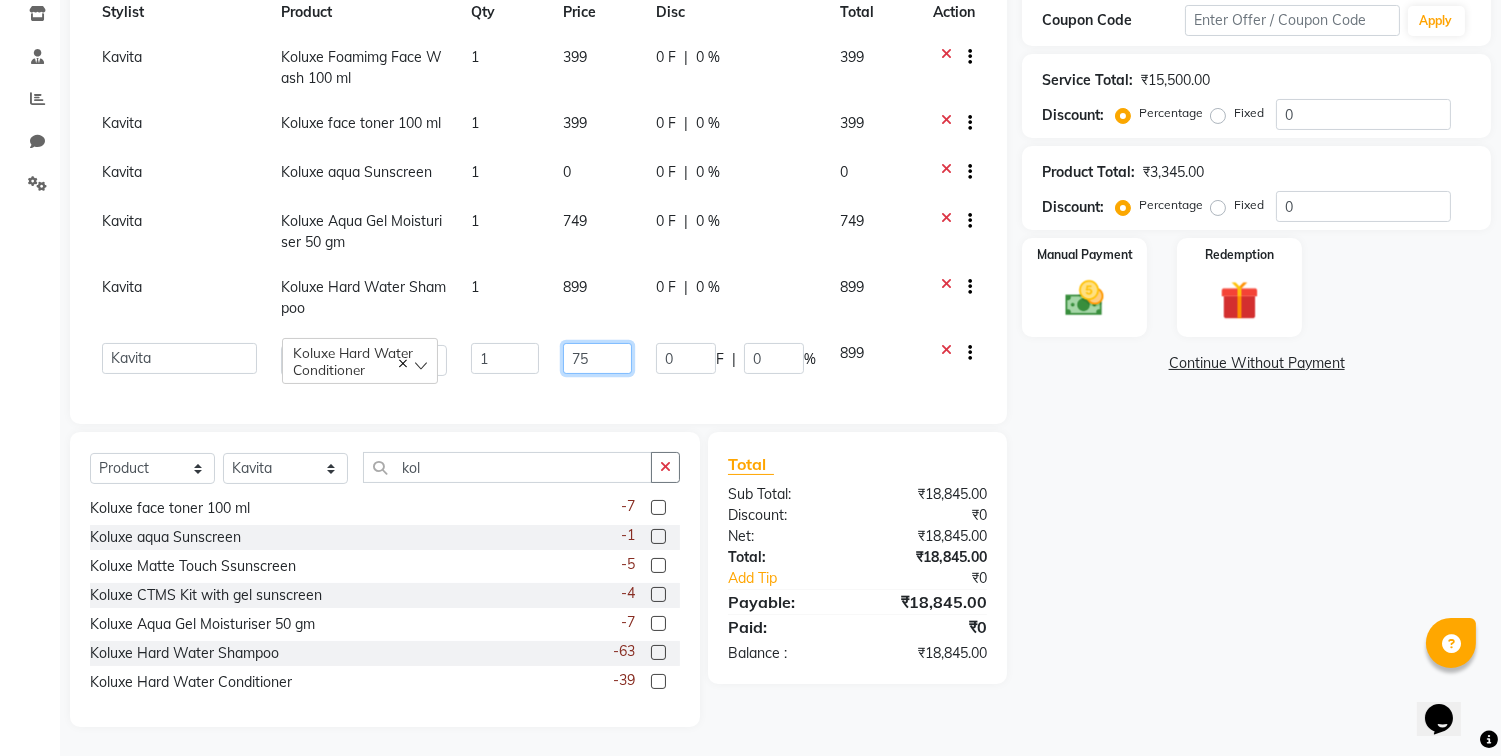 type on "759" 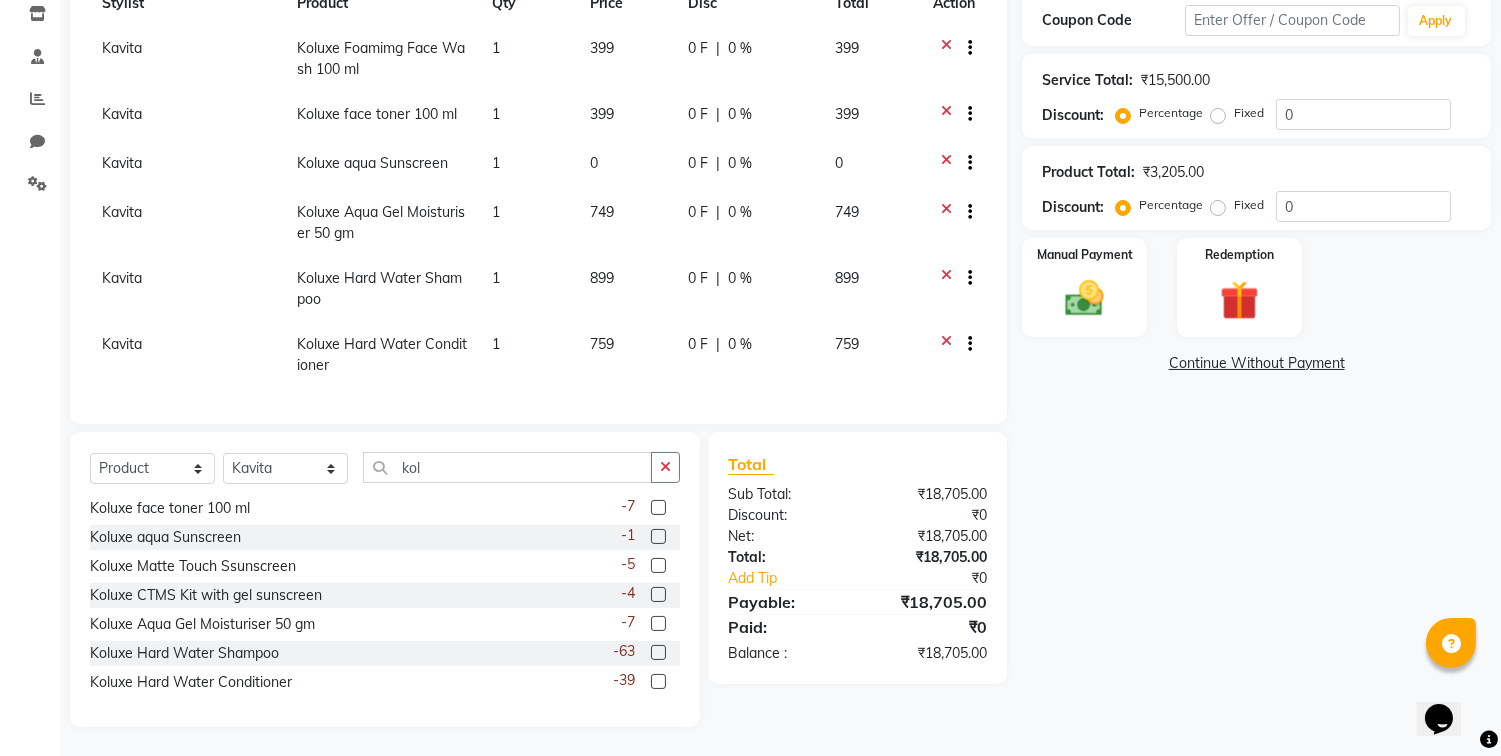 click on "899" 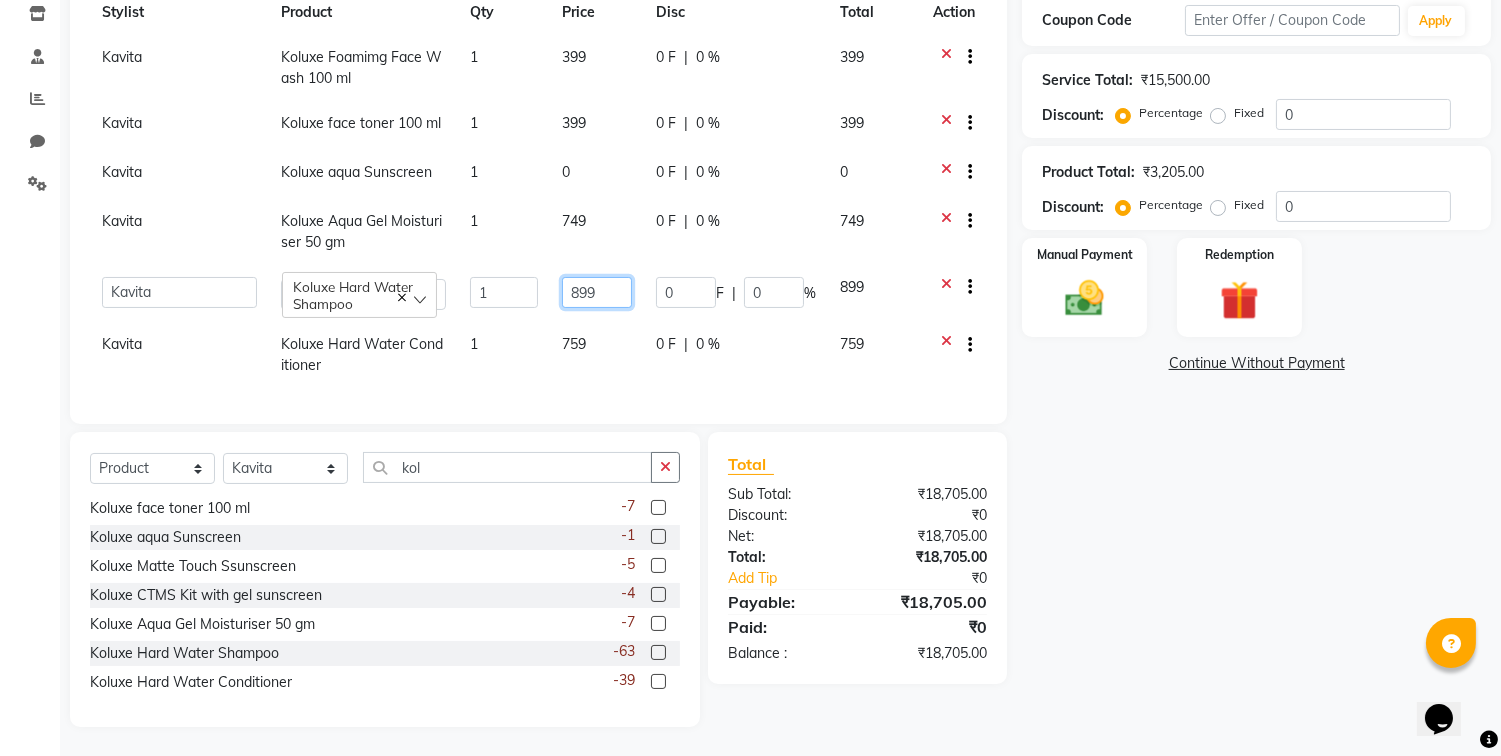 click on "899" 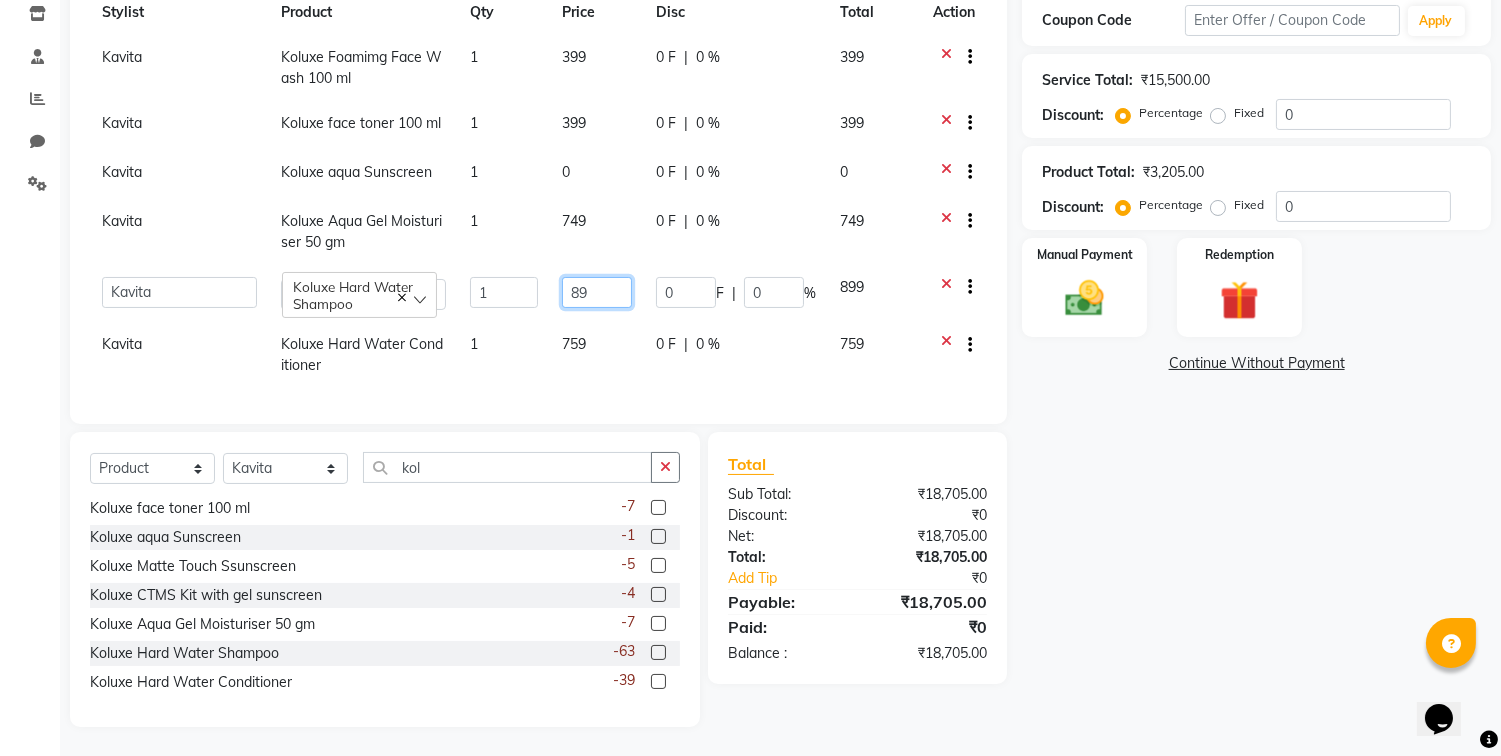 type on "8" 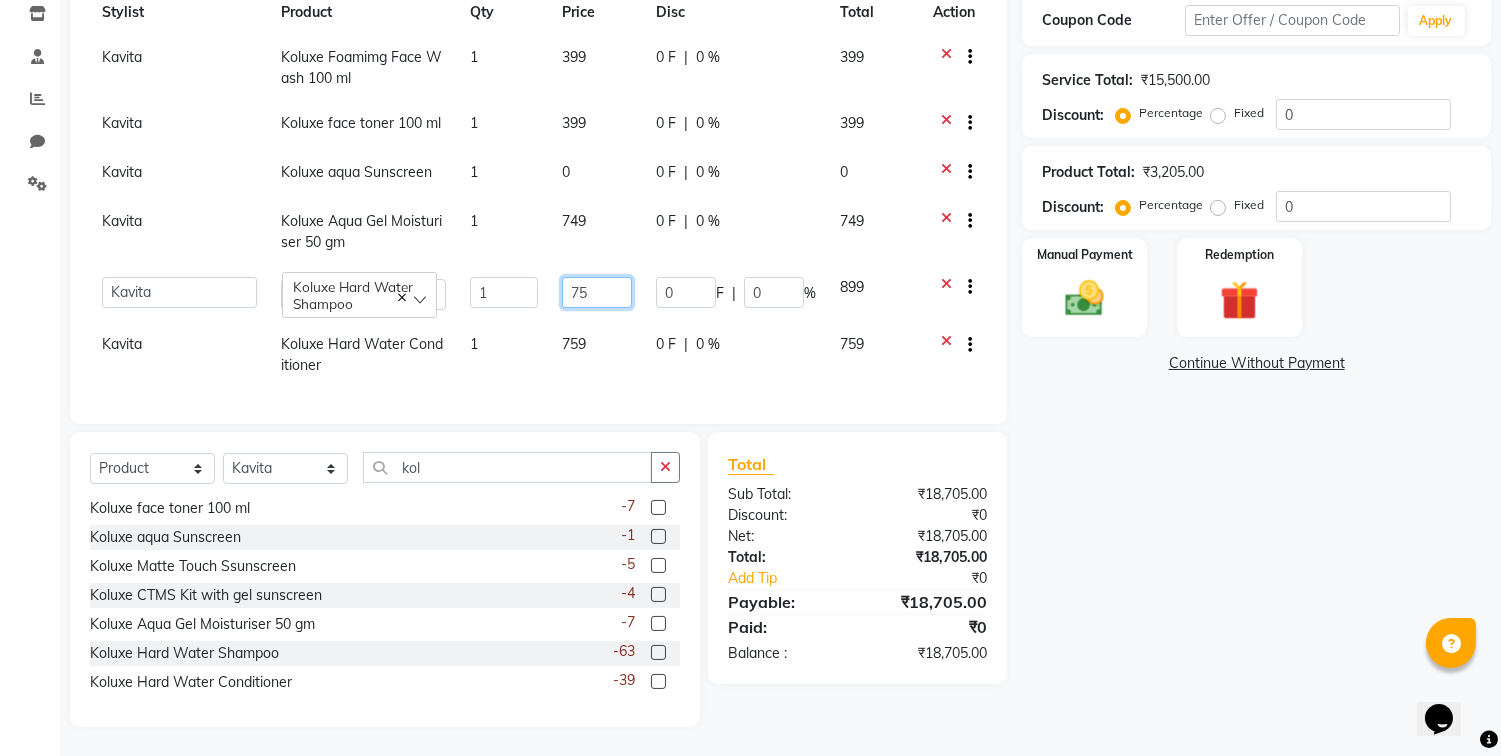 type on "759" 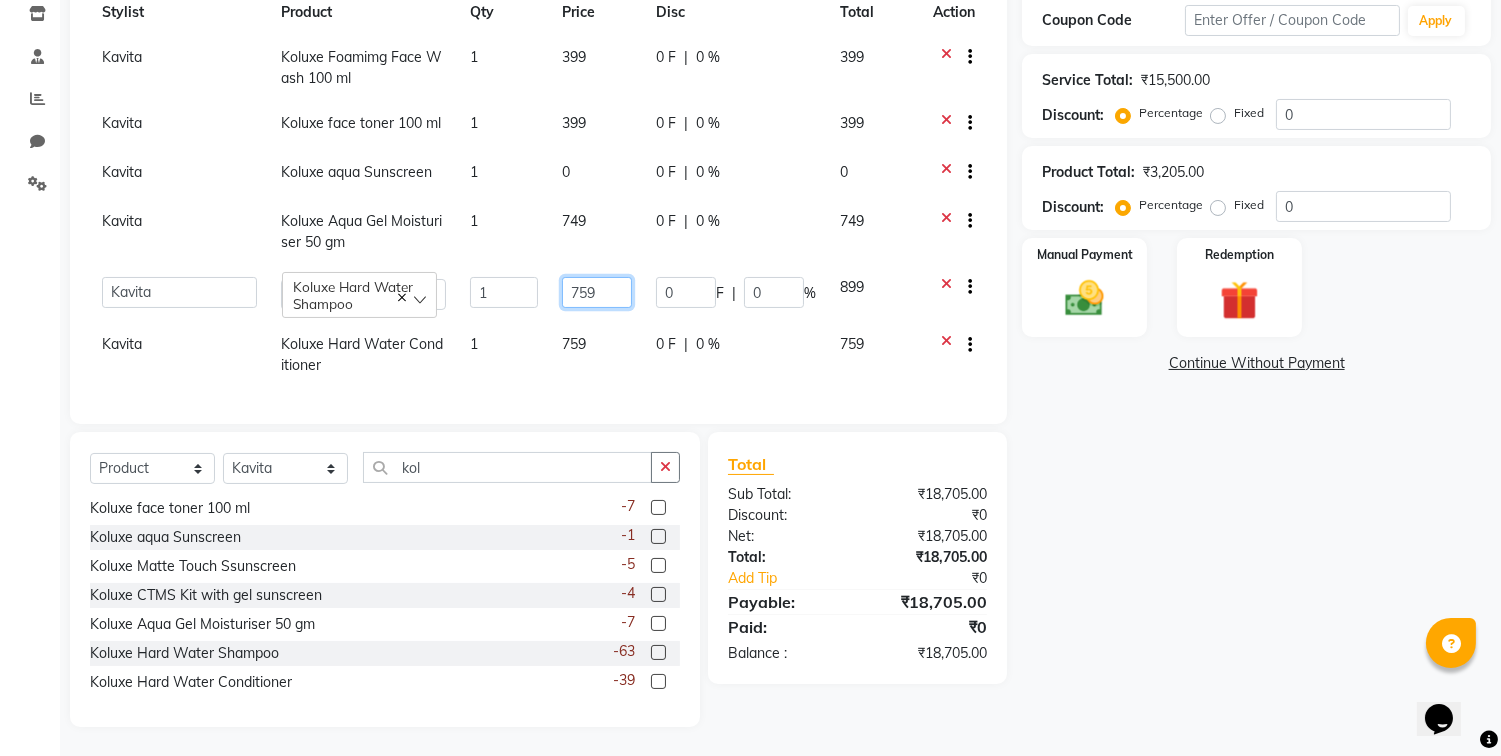 drag, startPoint x: 584, startPoint y: 272, endPoint x: 960, endPoint y: 446, distance: 414.30905 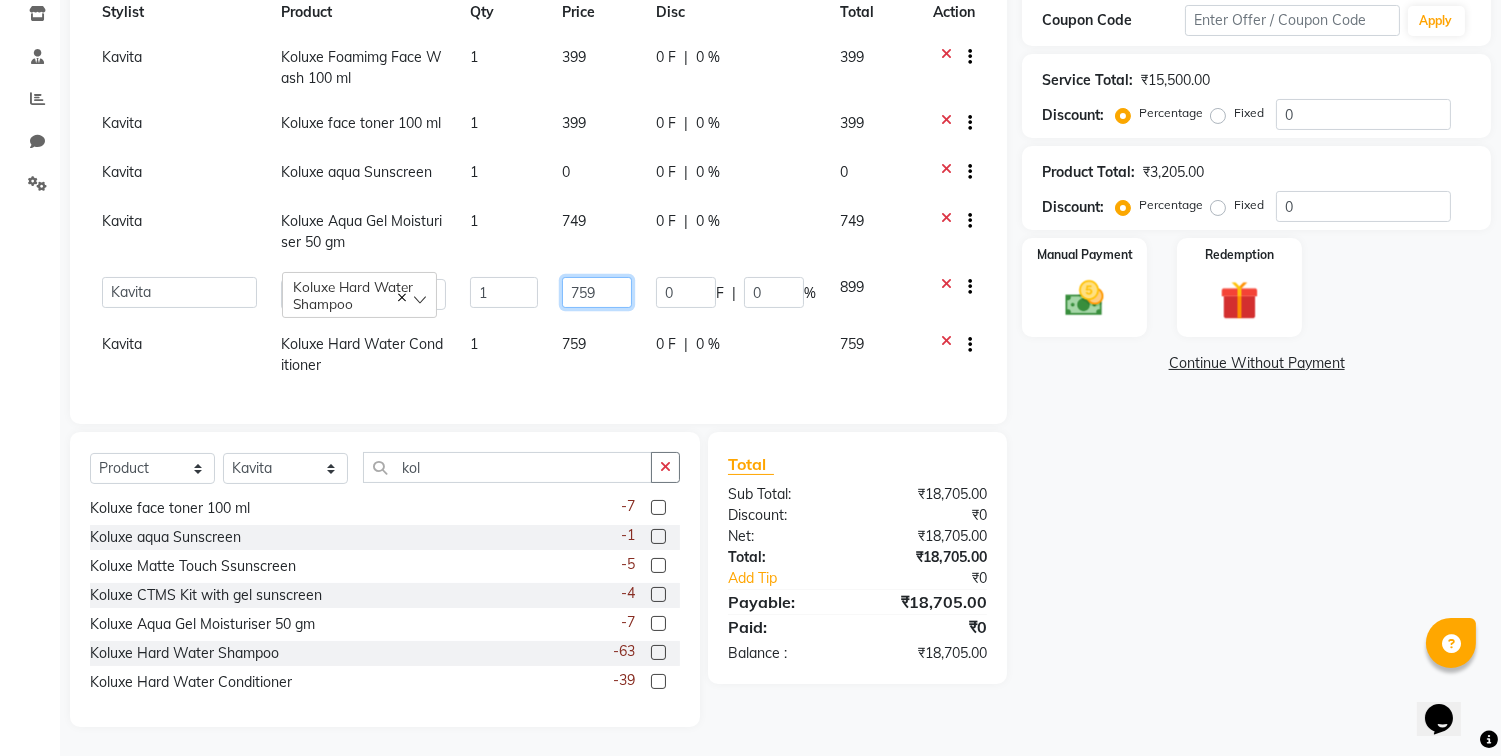 click on "Client +[PHONE] Date [DATE] Invoice Number V/2025 V/2025-26 0441 Services Stylist Service Qty Price Disc Total Action [NAME] Full Head Highlights 1 7000 0 F | 0 % 7000 [NAME] Aqua Hair Treatment 1 8500 0 F | 0 % 8500 Products Stylist Product Qty Price Disc Total Action Kavita Koluxe Foamimg Face Wash 100 ml 1 399 0 F | 0 % 399 Kavita Koluxe face toner 100 ml 1 399 0 F | 0 % 399 Kavita Koluxe aqua Sunscreen 1 0 0 F | 0 % 0 Kavita Koluxe Aqua Gel Moisturiser 50 gm 1 749 0 F | 0 % 749  Alka   Atul   Gauri Gajbhar   Guru   Jyotsana   Kavita   Payal   Prajakta   Priti Kalokhe   [NAME]   Rubina Nadaf   Sadhana Awtade   Sakshi Bhilare   Sapana    Seema Holge   Somnath    Swati   [NAME]   Koluxe Hard Water  Shampoo  1 759 0 F | 0 % 899 Kavita Koluxe Hard Water Conditioner 1 759 0 F | 0 % 759 Select  Service  Product  Membership  Package Voucher Prepaid Gift Card  Select Stylist Alka Atul Gauri Gajbhar Guru Jyotsana Kavita Payal Prajakta Priti Kalokhe [NAME] Rubina Nadaf Sapana  kol" 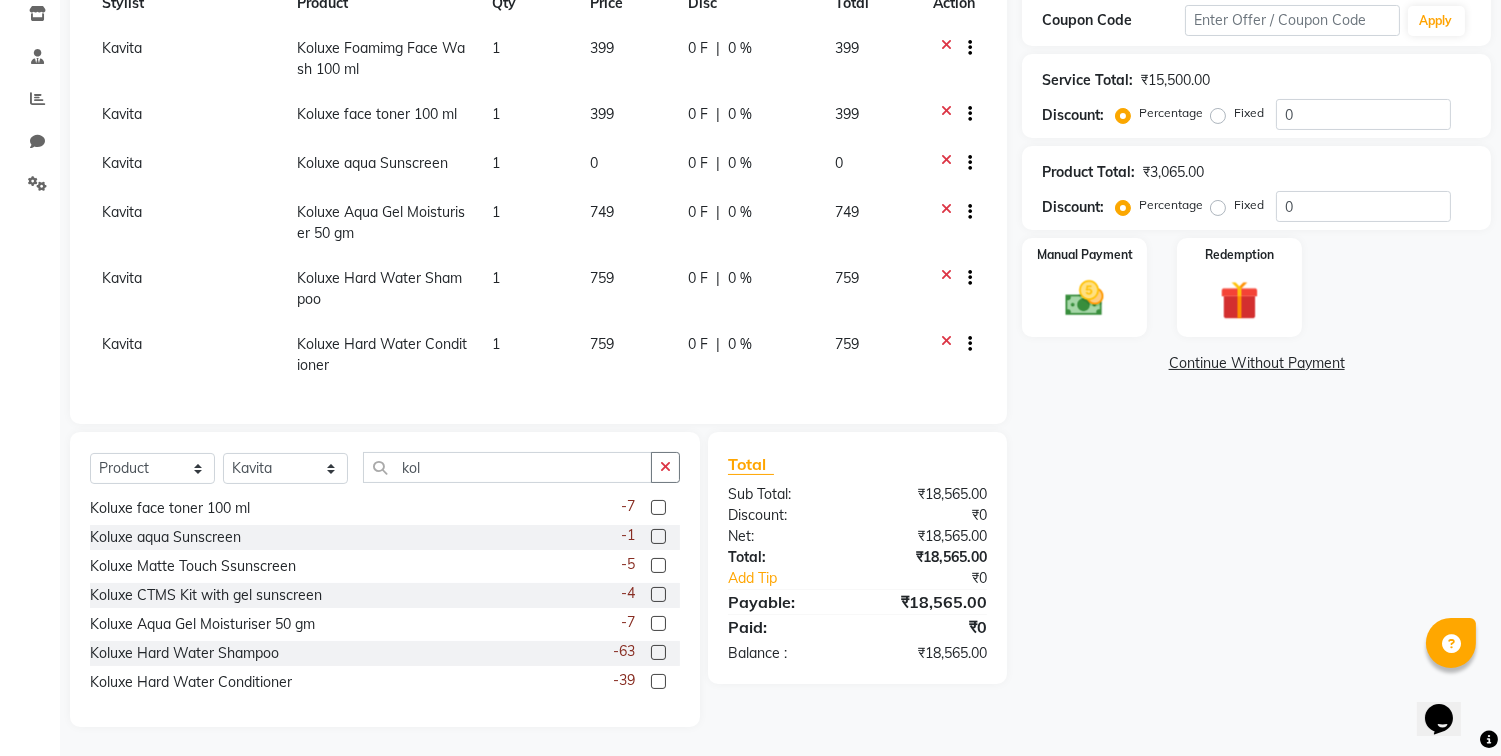 click on "Name: [NAME] Membership:  No Active Membership  Total Visits:  2 Card on file:  0 Last Visit:   03-08-2025 Points:   0  Coupon Code Apply Service Total:  ₹15,500.00  Discount:  Percentage   Fixed  0 Product Total:  ₹3,065.00  Discount:  Percentage   Fixed  0 Manual Payment Redemption  Continue Without Payment" 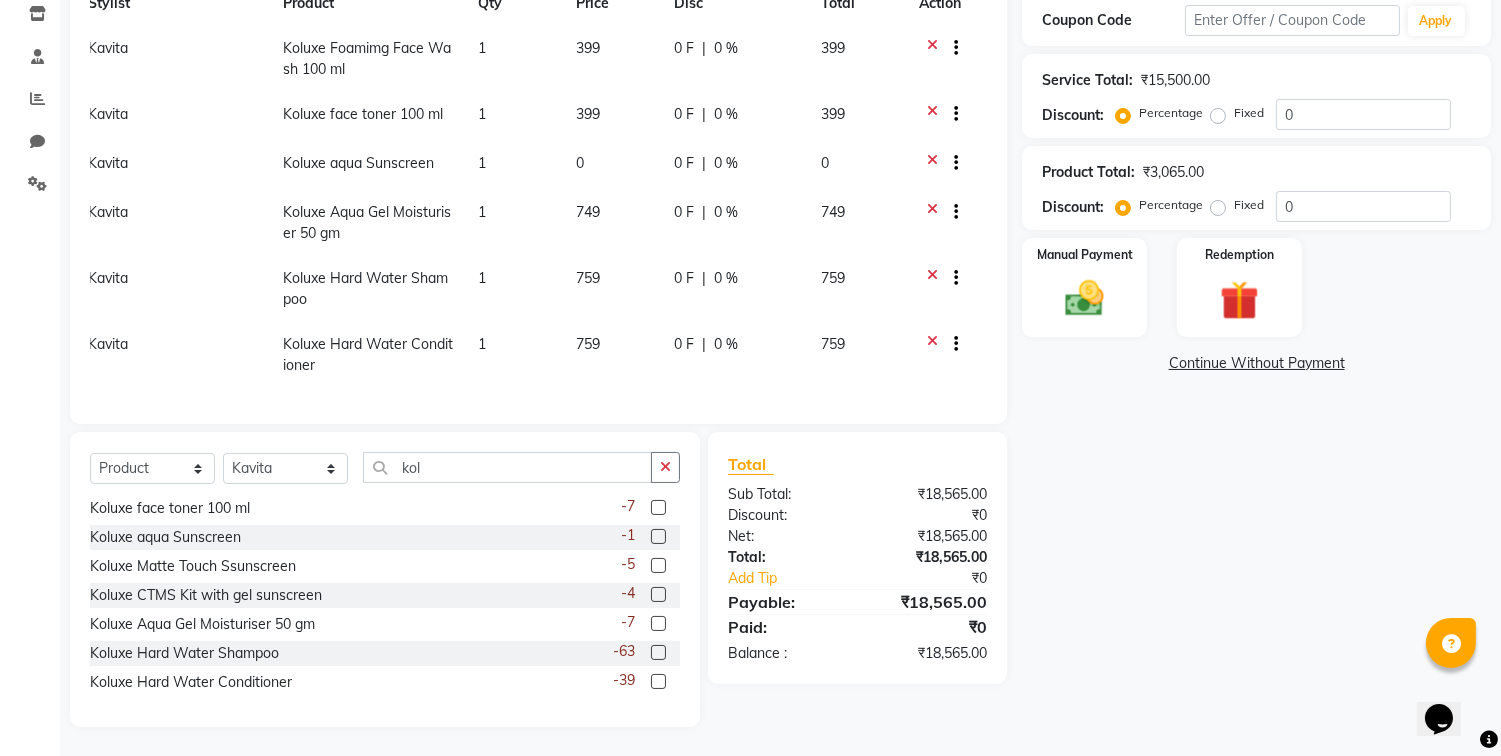 click on "0" 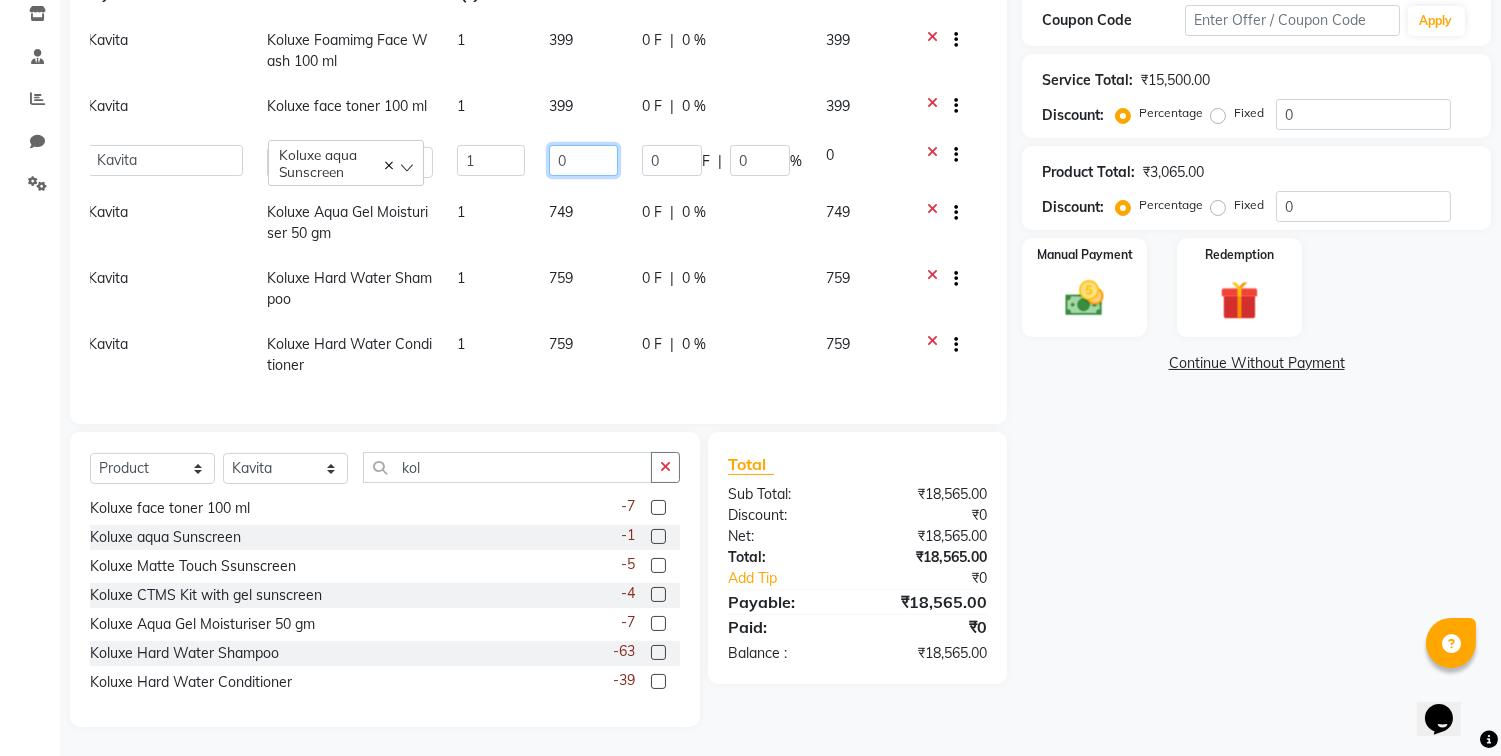 click on "0" 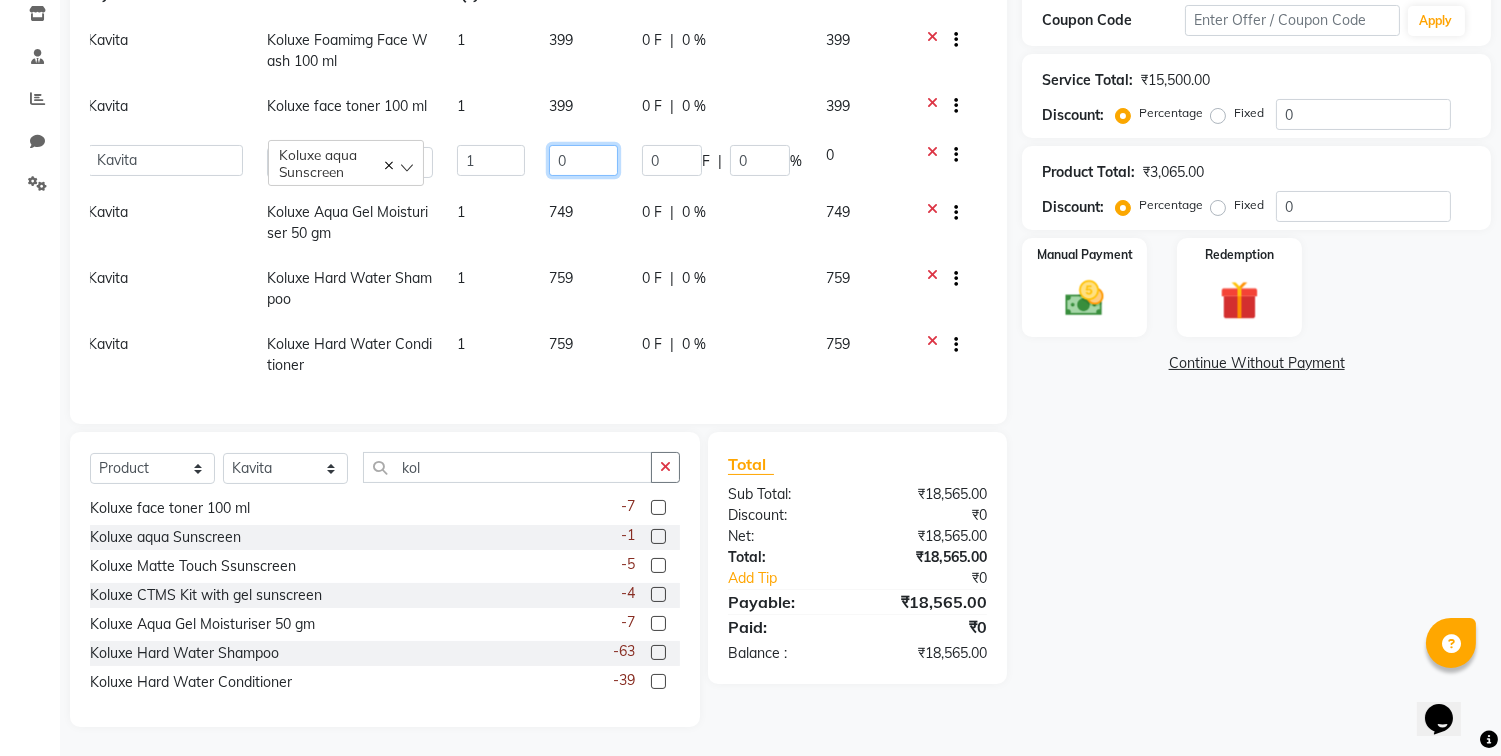type 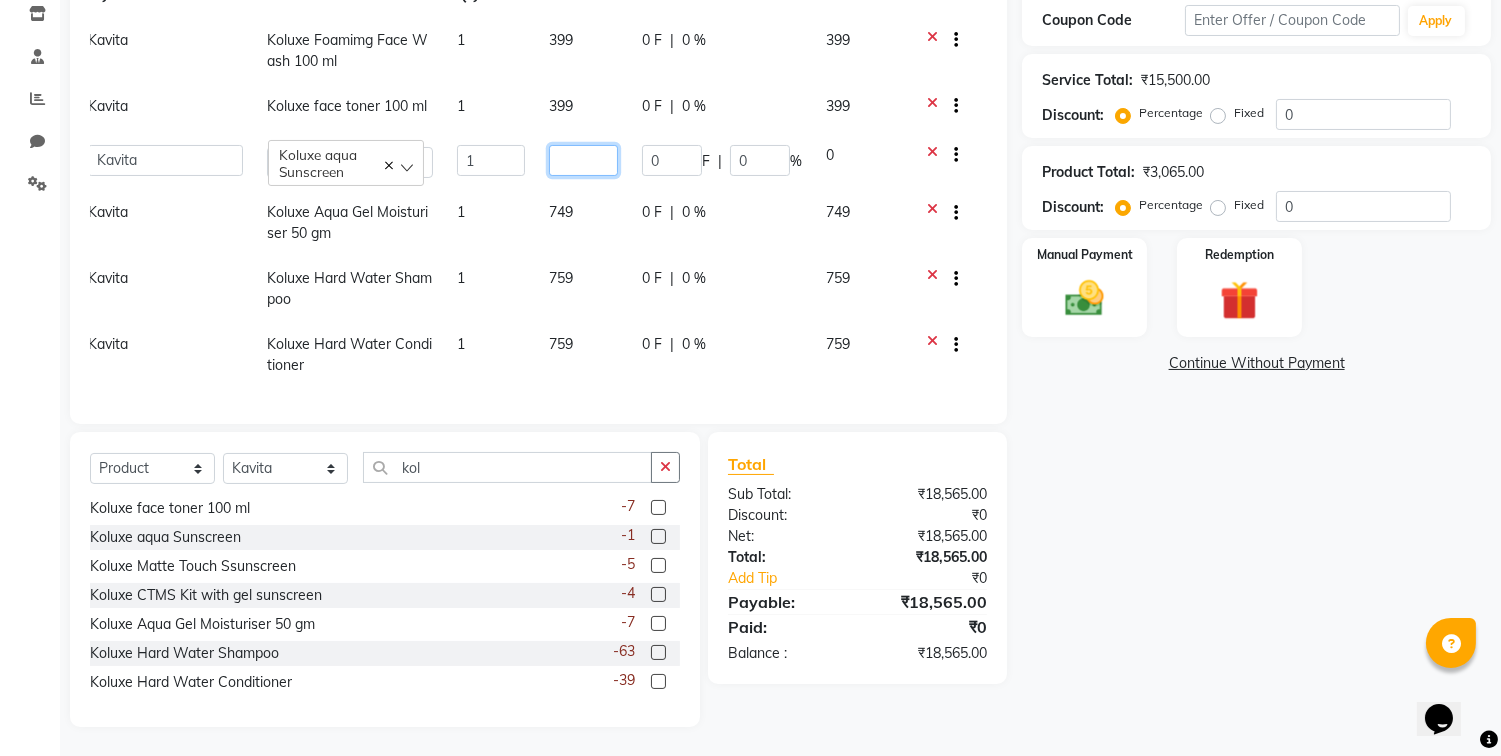 drag, startPoint x: 580, startPoint y: 144, endPoint x: 1164, endPoint y: -97, distance: 631.7729 